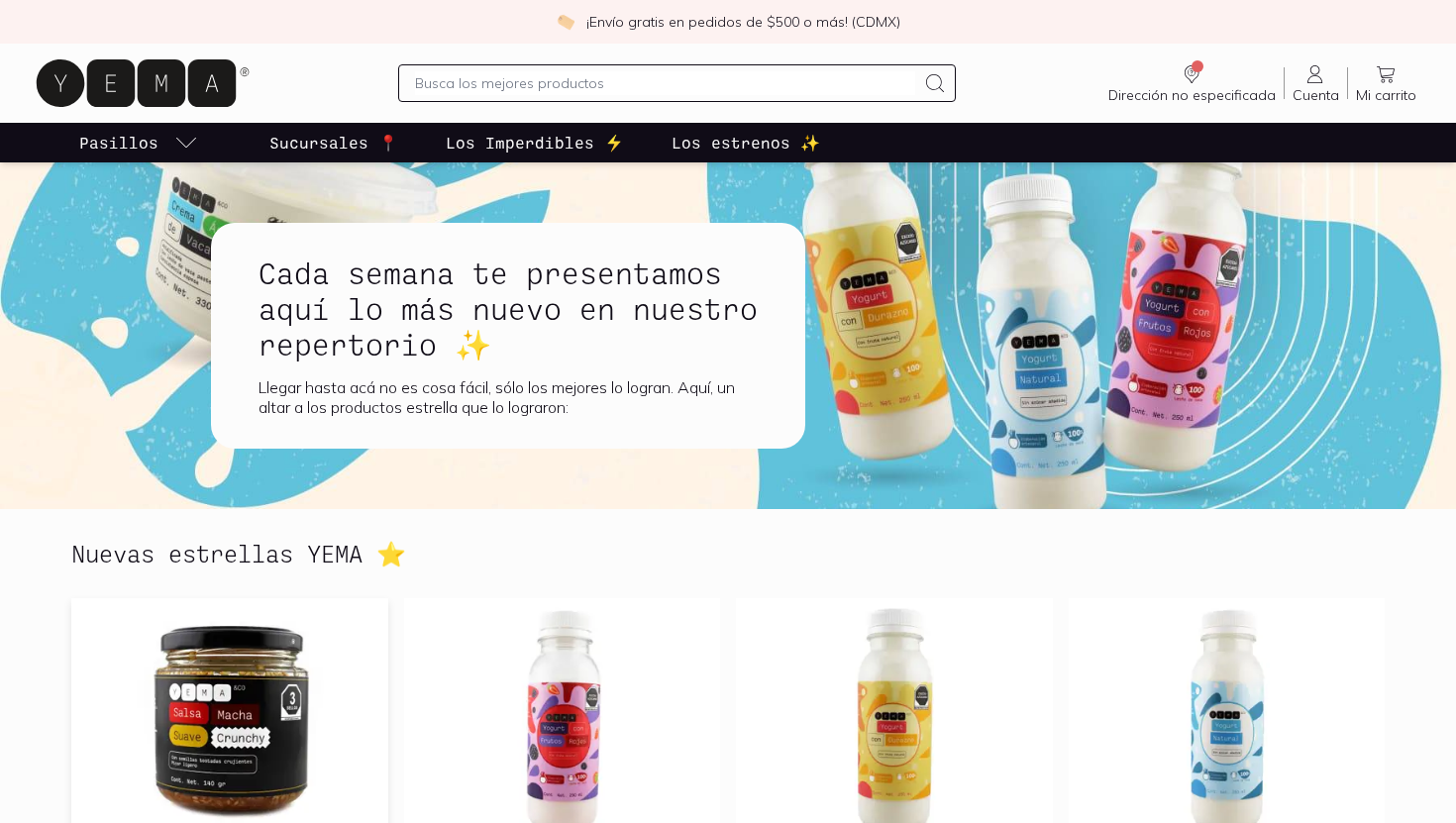 scroll, scrollTop: 340, scrollLeft: 0, axis: vertical 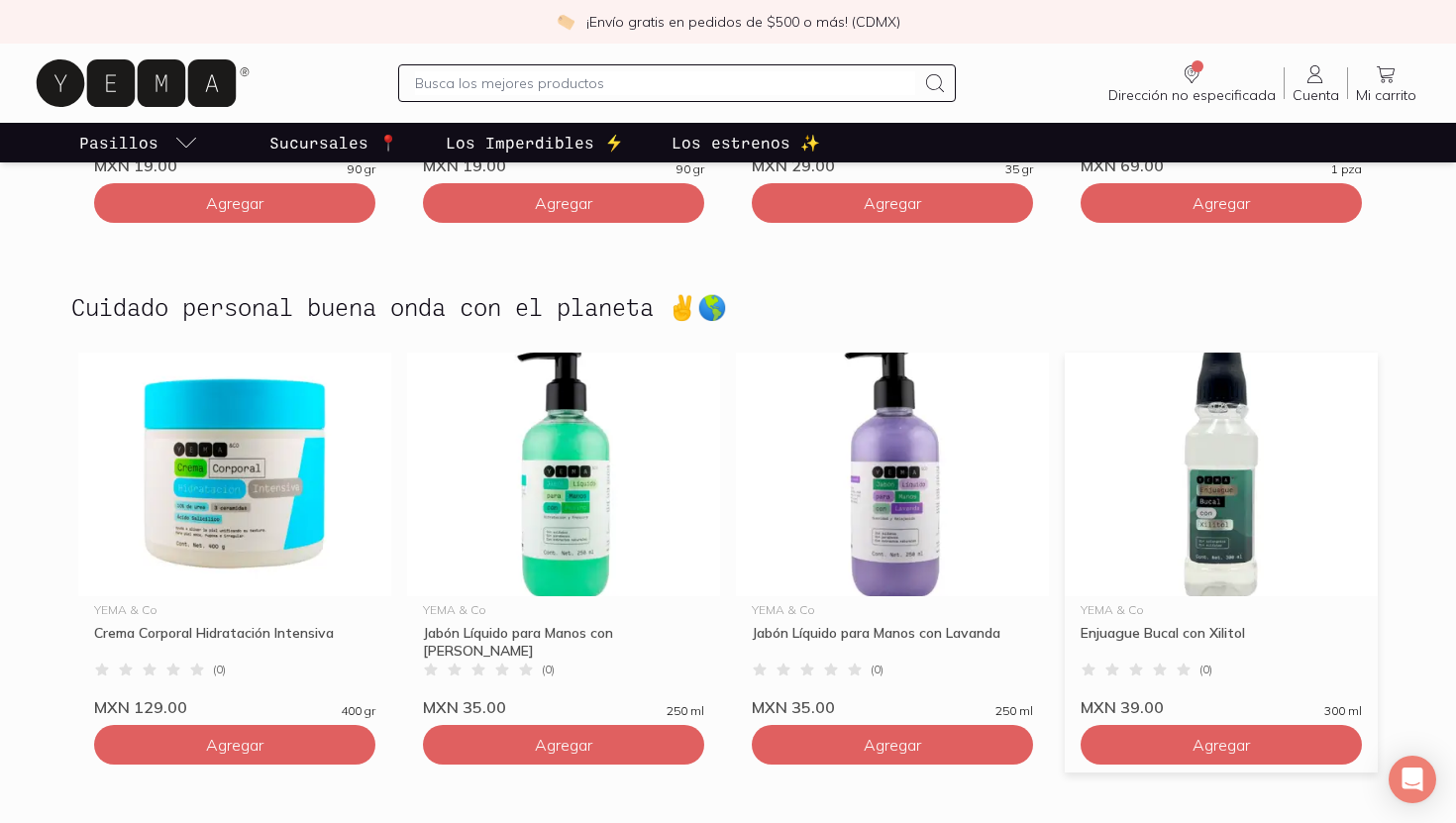 click at bounding box center (1221, 474) 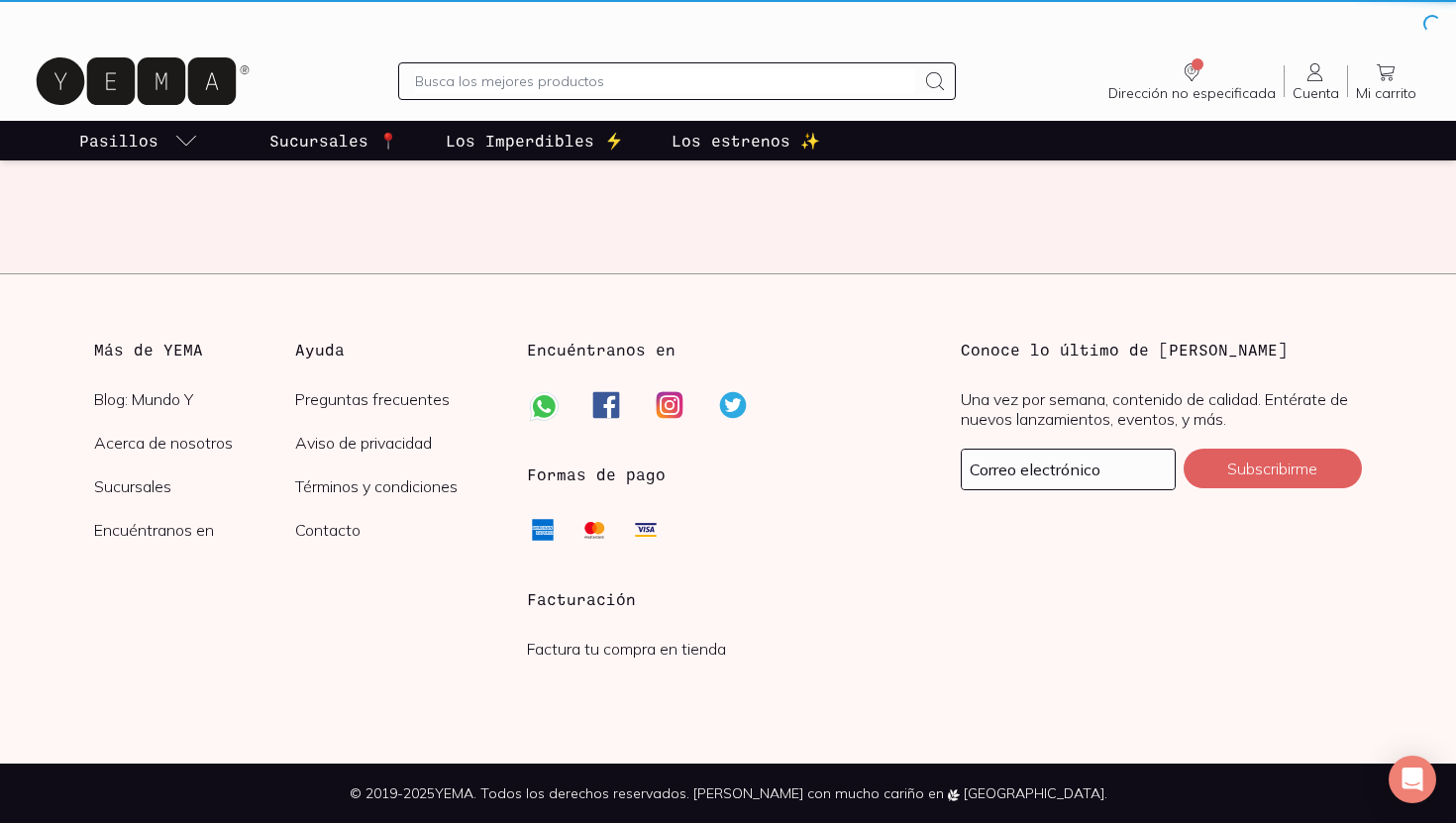 scroll, scrollTop: 0, scrollLeft: 0, axis: both 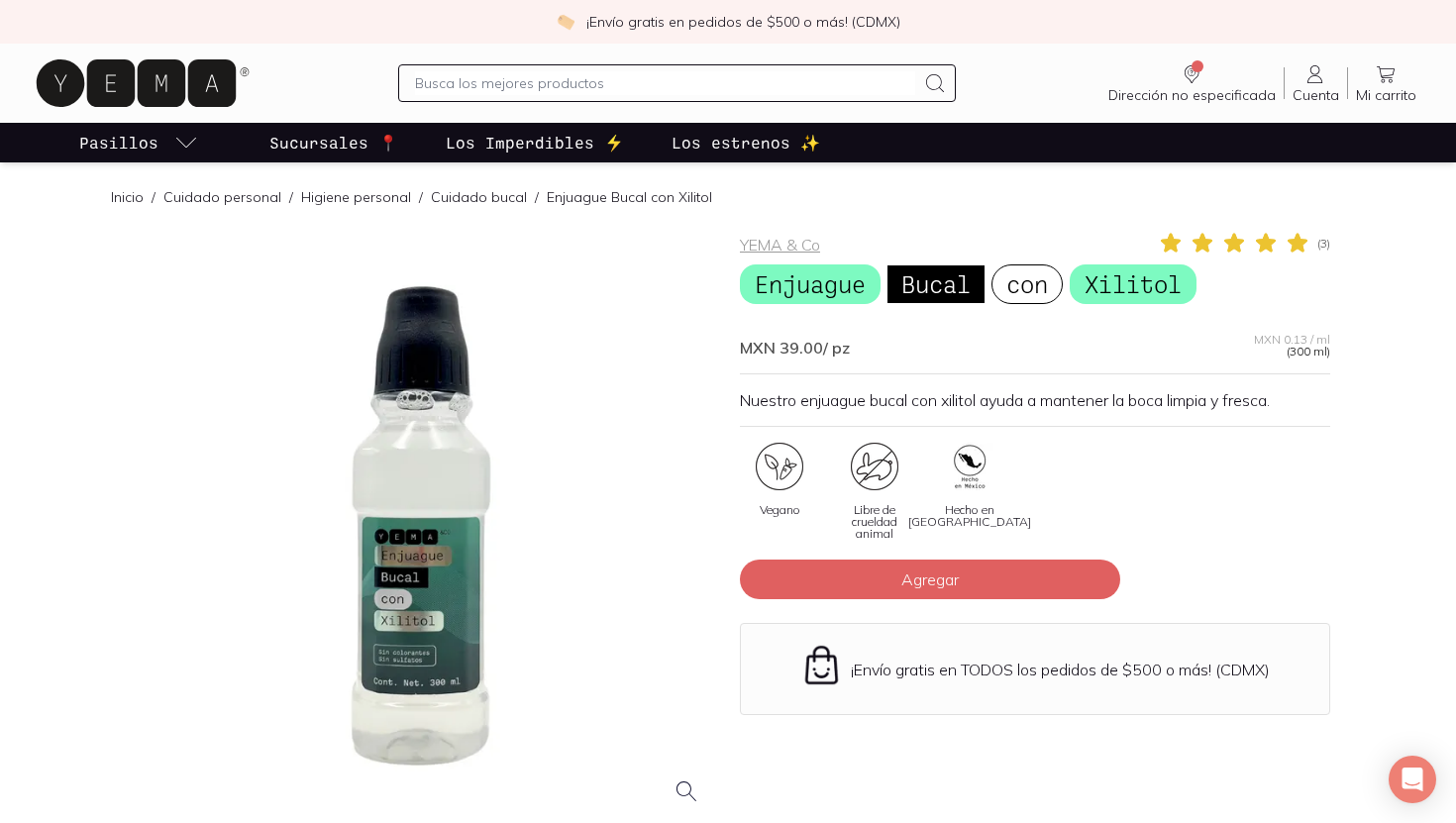 drag, startPoint x: 539, startPoint y: 639, endPoint x: 452, endPoint y: 677, distance: 94.93682 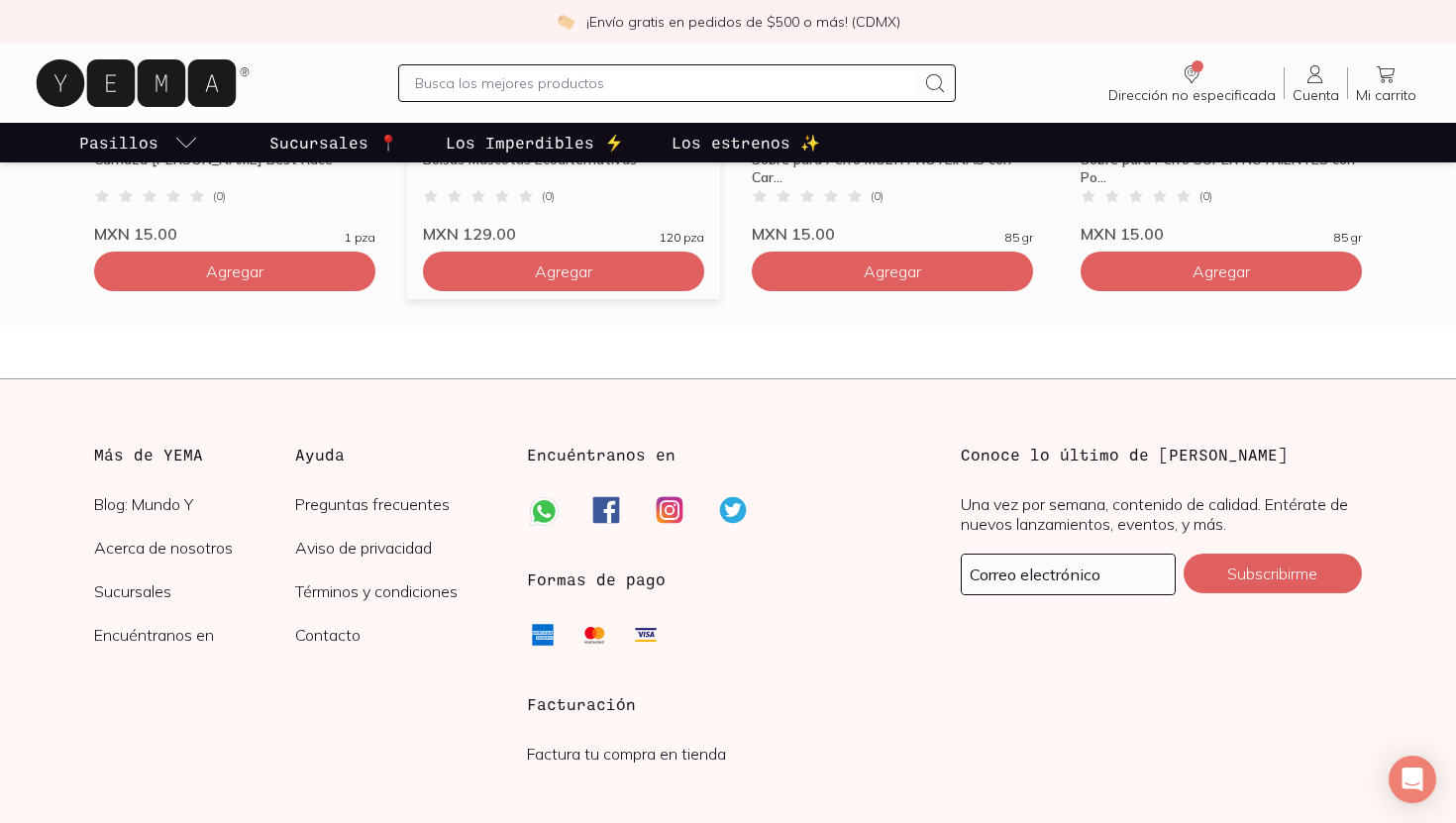 scroll, scrollTop: 5328, scrollLeft: 0, axis: vertical 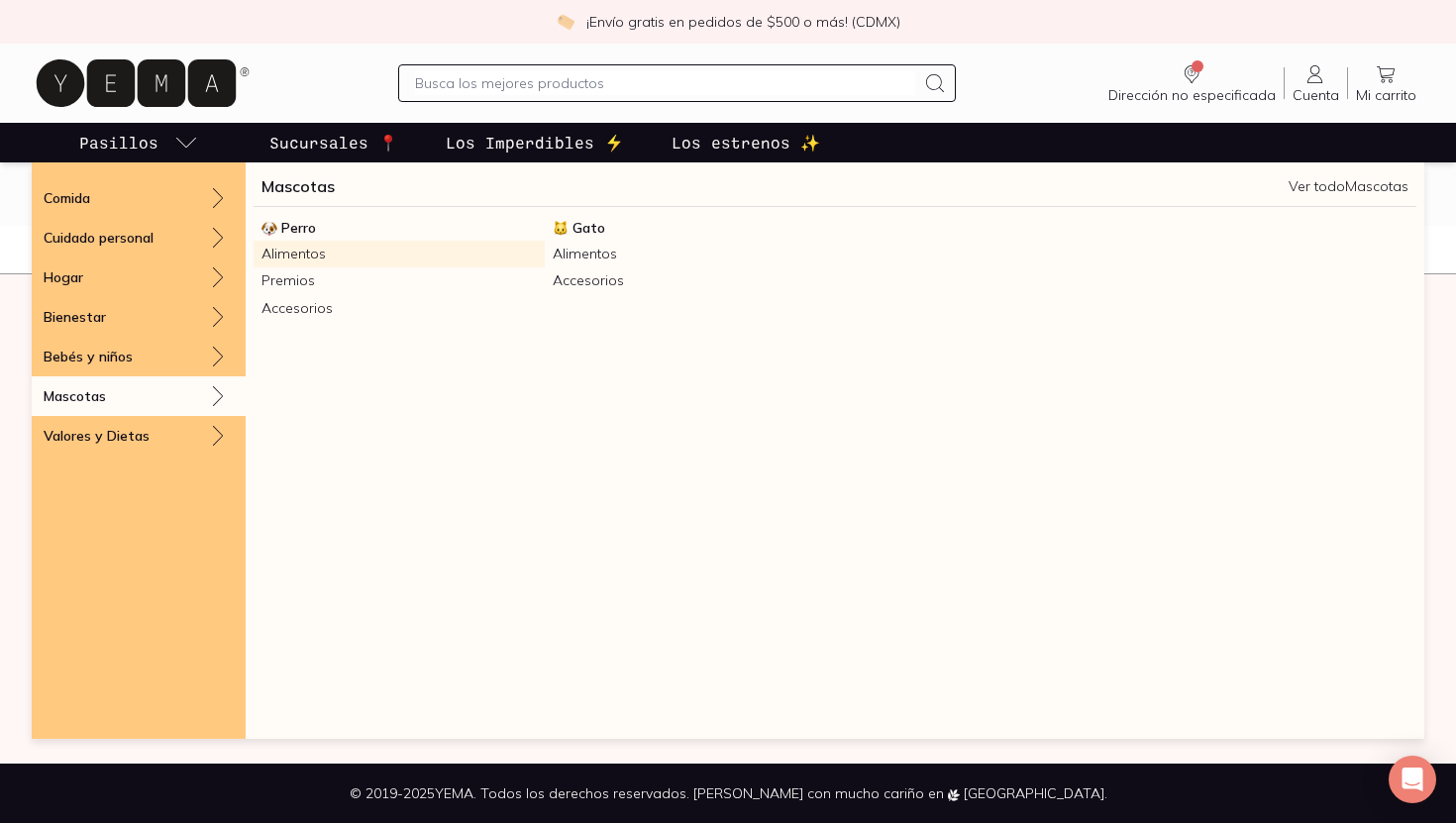 click on "Alimentos" at bounding box center [399, 254] 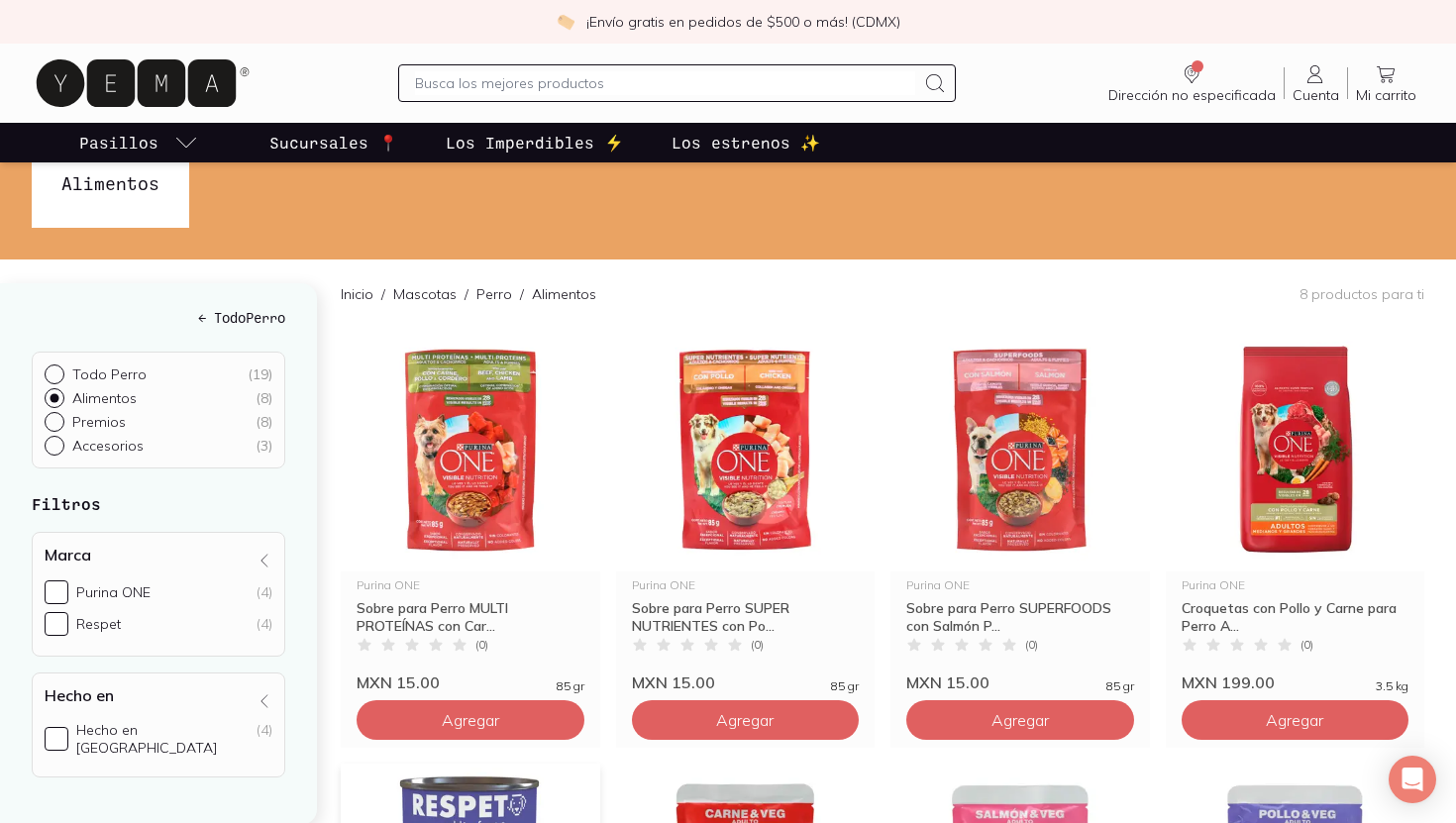 scroll, scrollTop: 0, scrollLeft: 0, axis: both 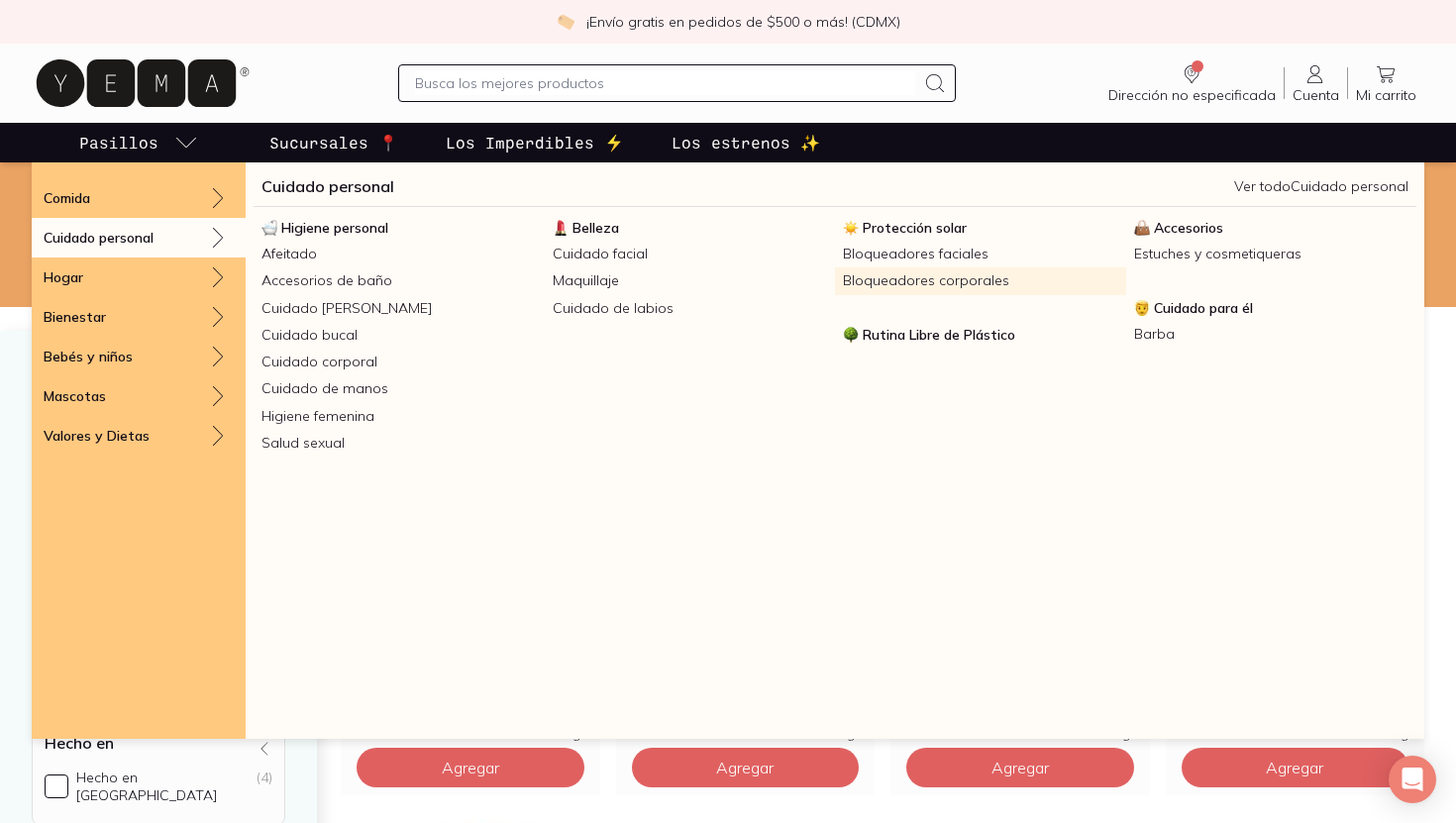 click on "Bloqueadores corporales" at bounding box center (981, 280) 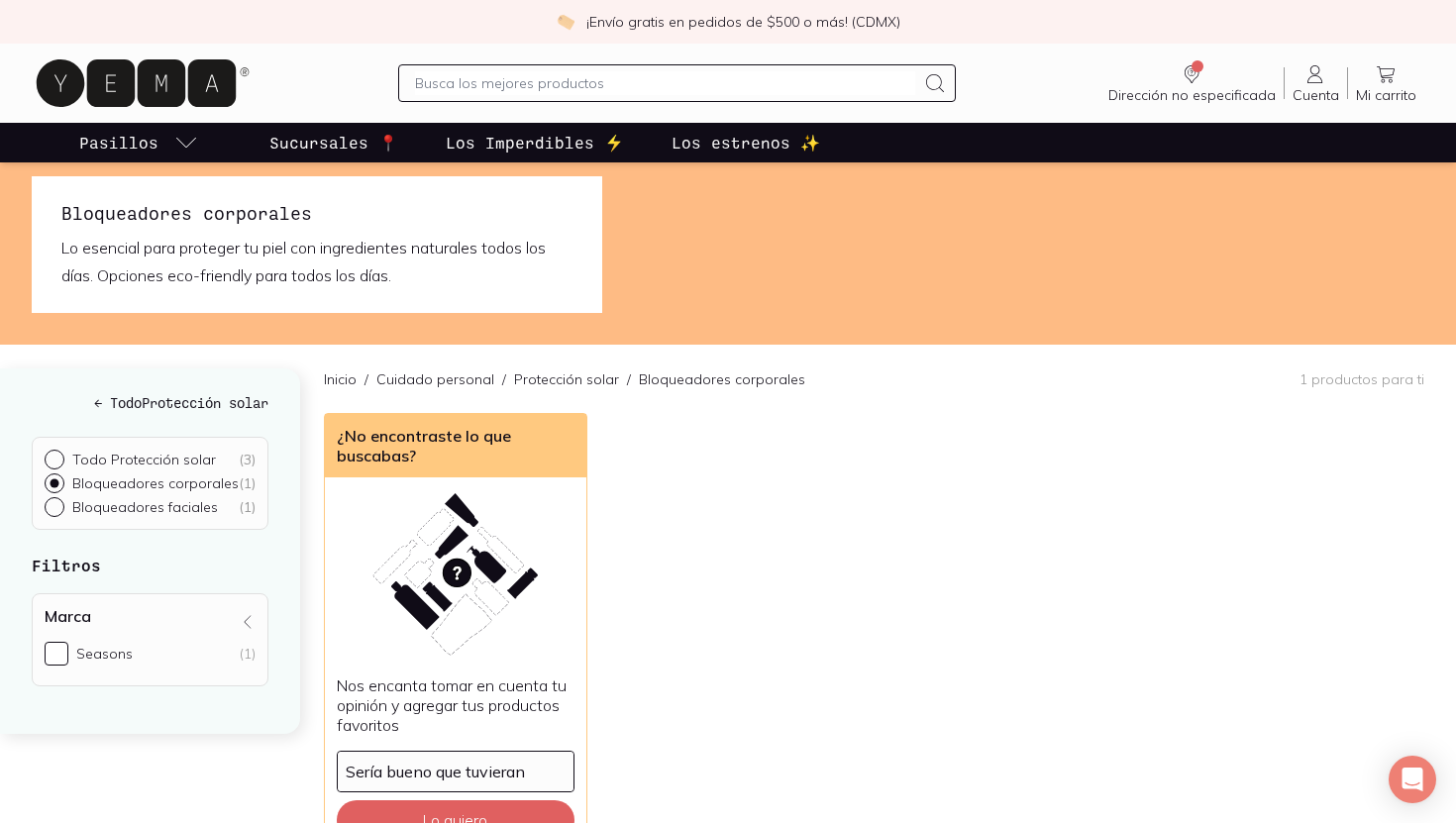 scroll, scrollTop: 17, scrollLeft: 0, axis: vertical 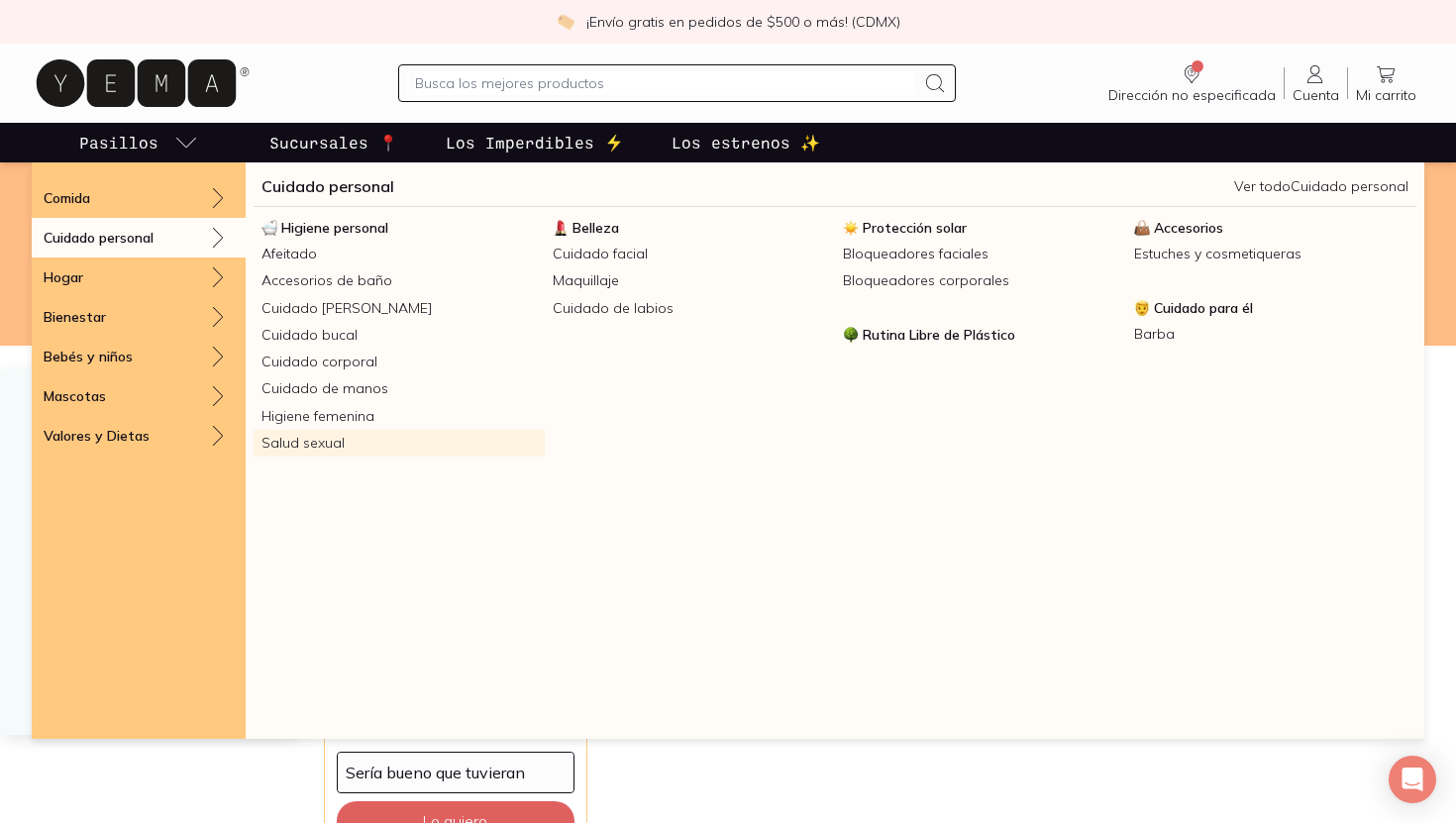 click on "Salud sexual" at bounding box center (399, 443) 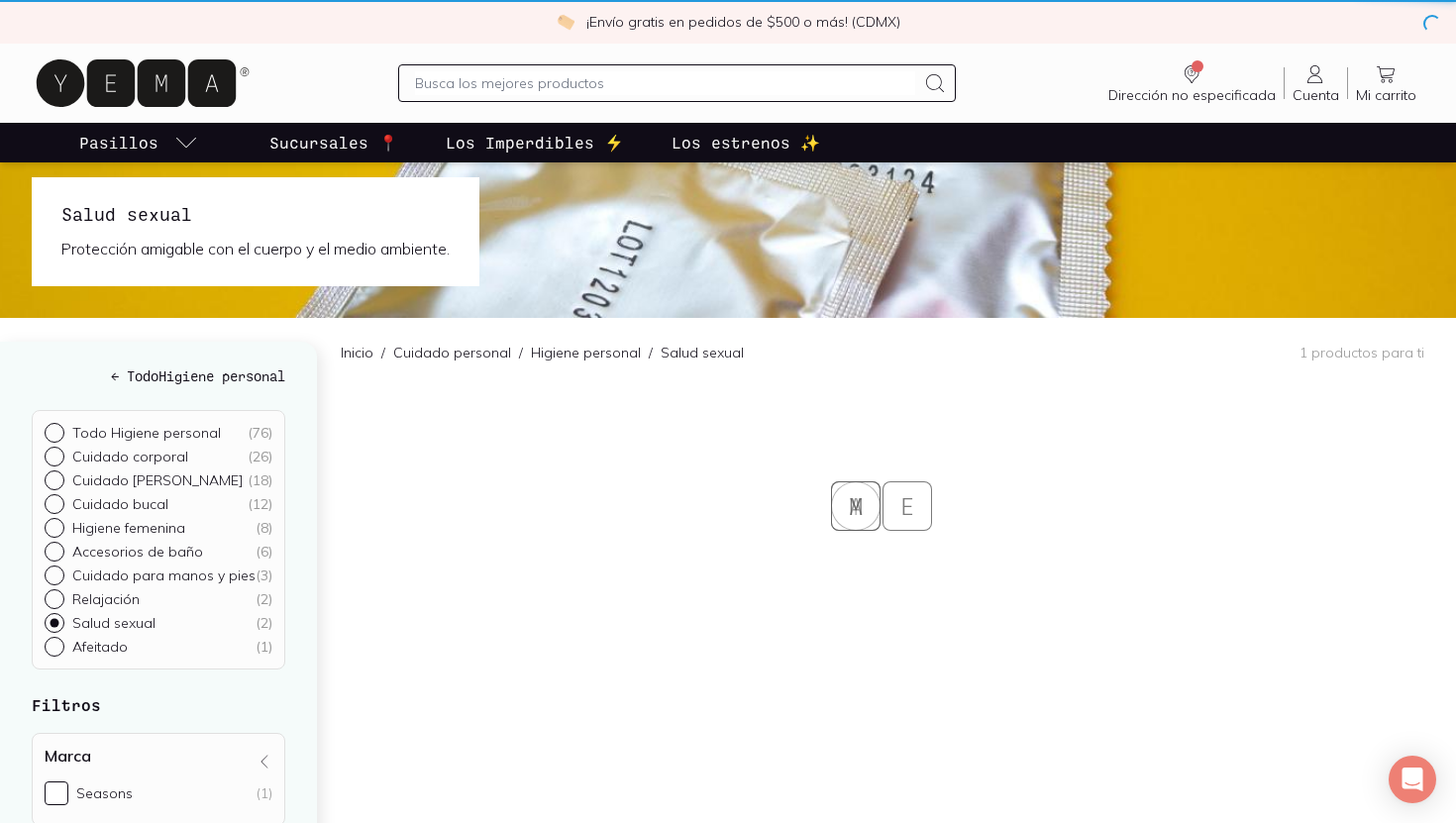 scroll, scrollTop: 0, scrollLeft: 0, axis: both 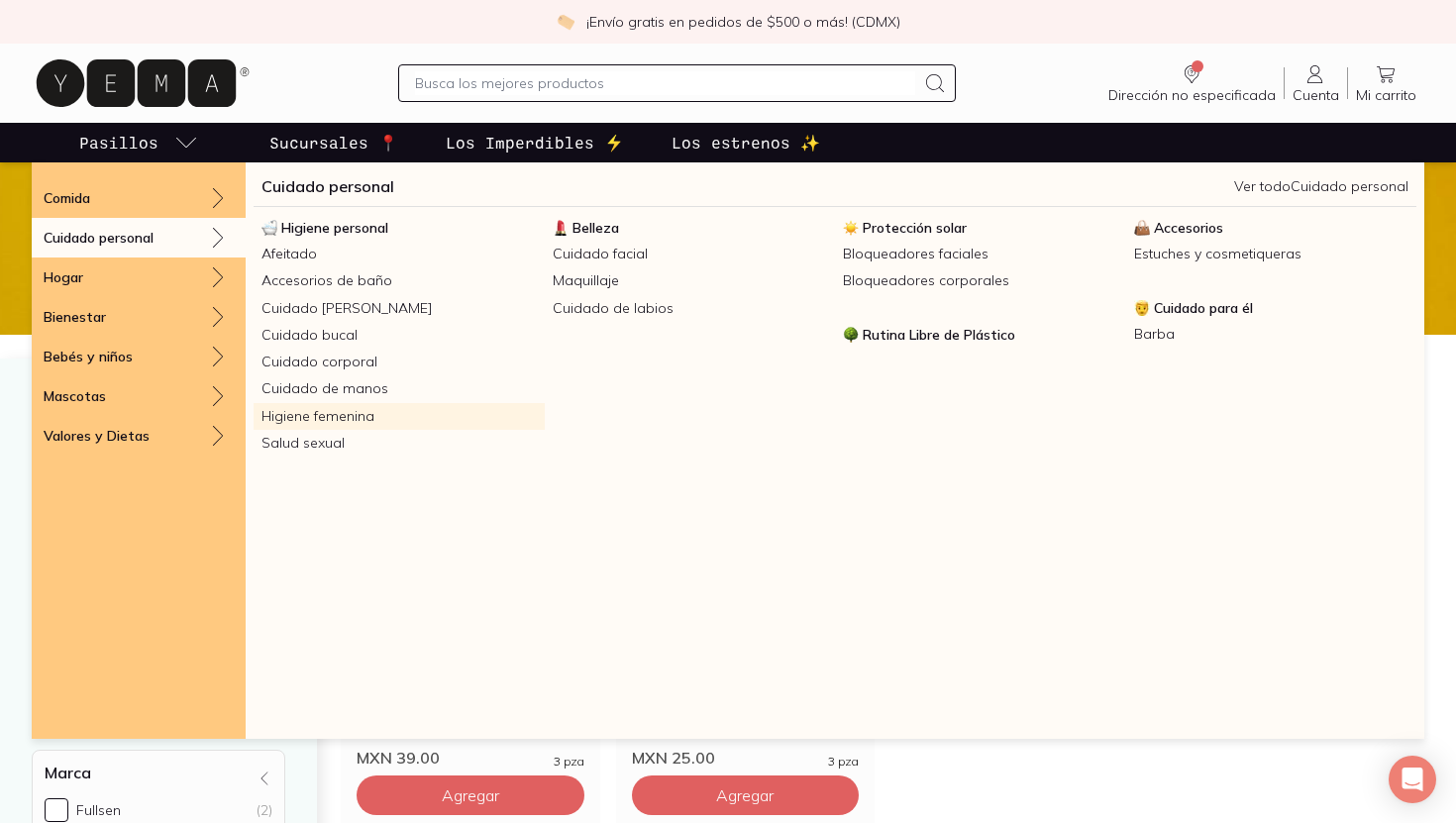 click on "Higiene femenina" at bounding box center [399, 416] 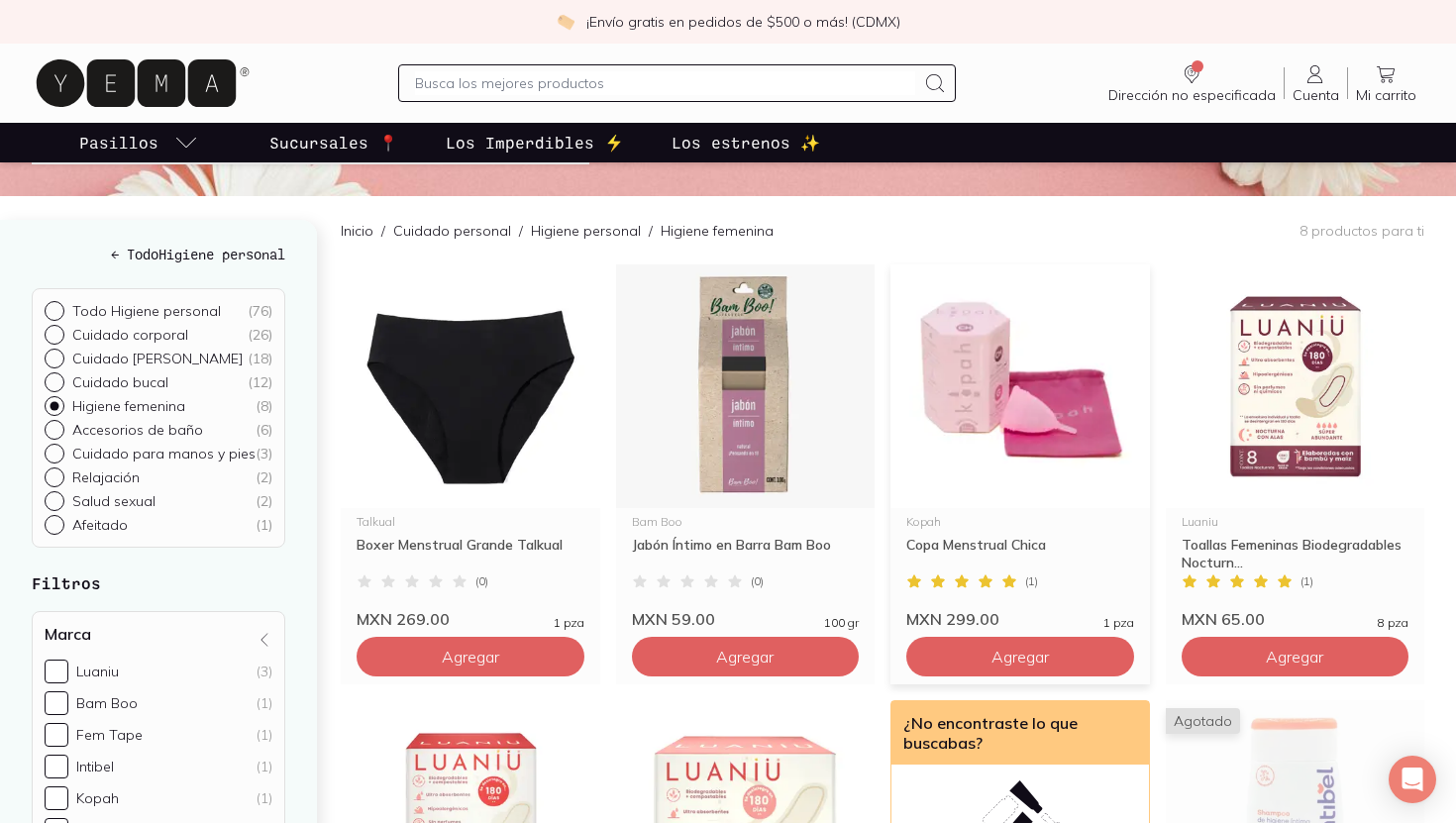 scroll, scrollTop: 116, scrollLeft: 0, axis: vertical 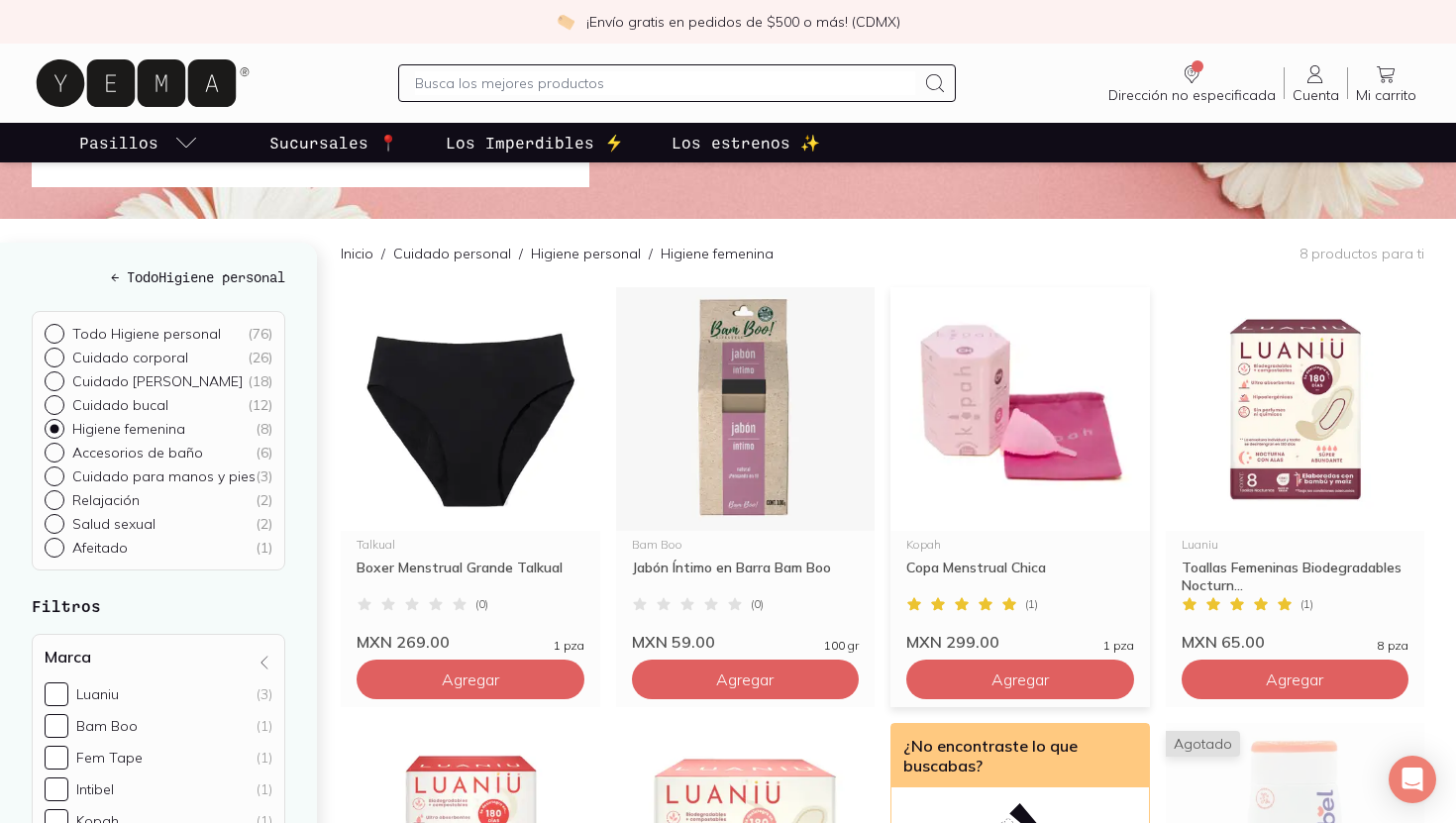 click on "Copa Menstrual Chica" at bounding box center (1020, 576) 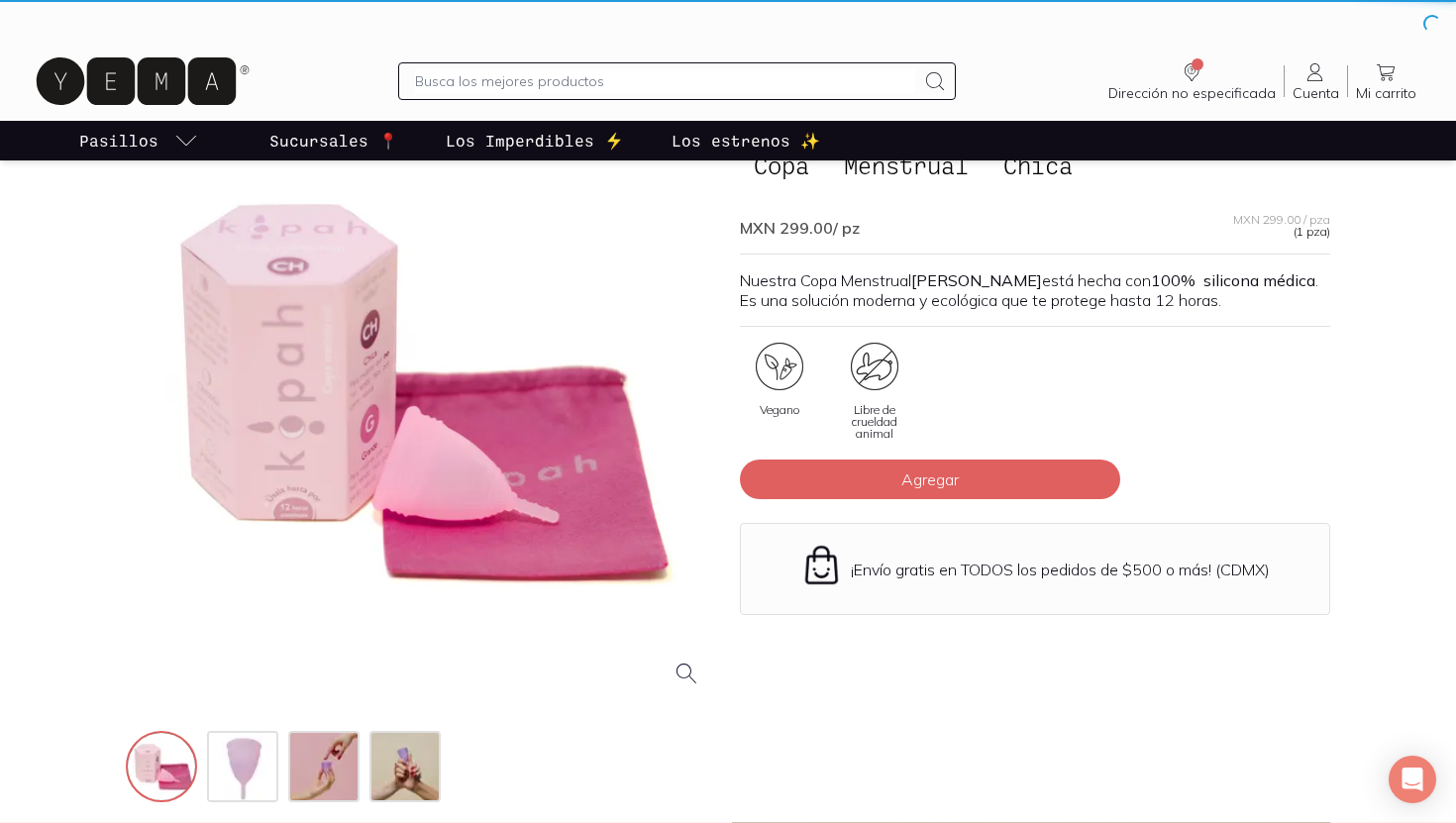 scroll, scrollTop: 0, scrollLeft: 0, axis: both 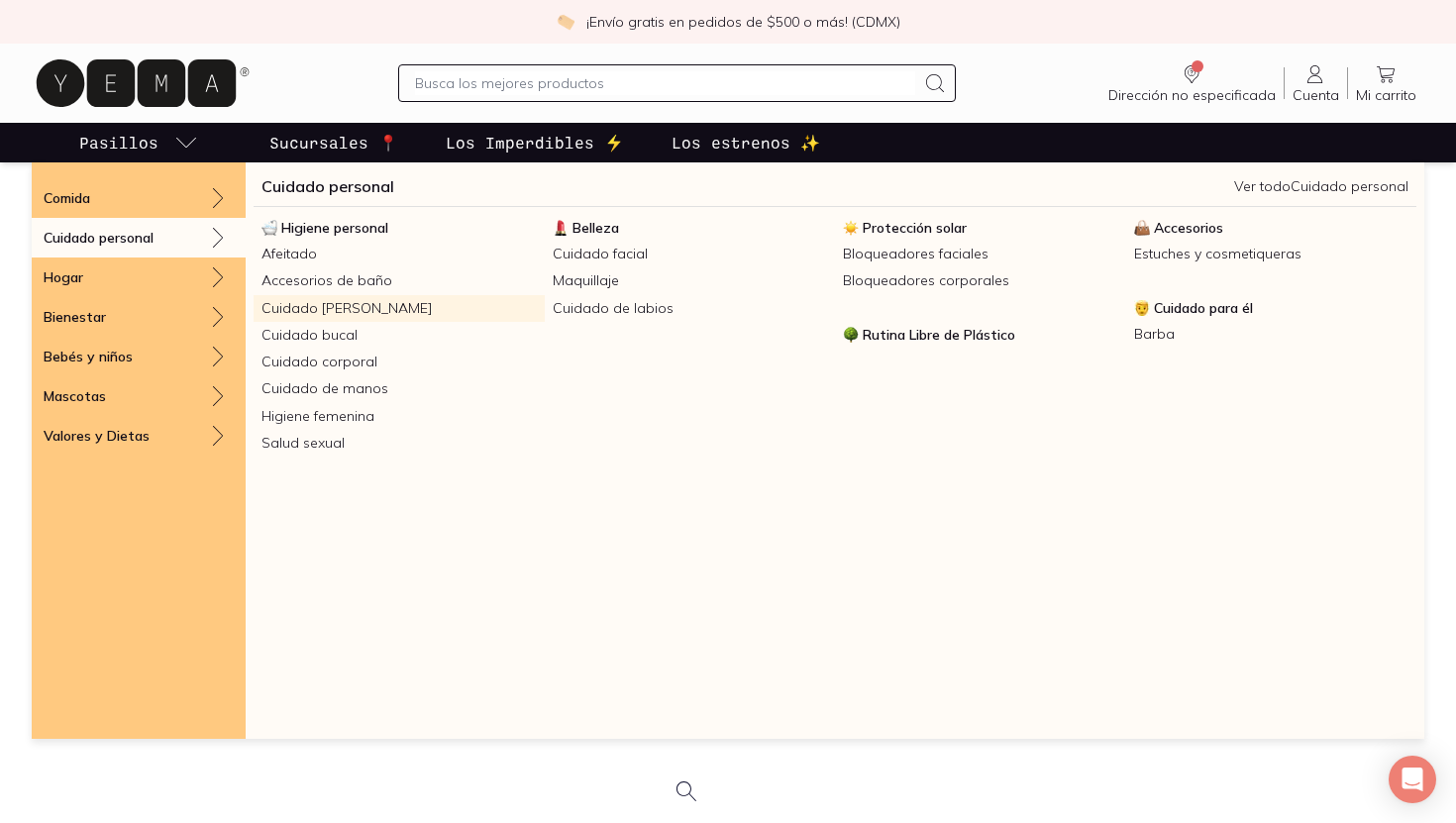 click on "Cuidado [PERSON_NAME]" at bounding box center (399, 308) 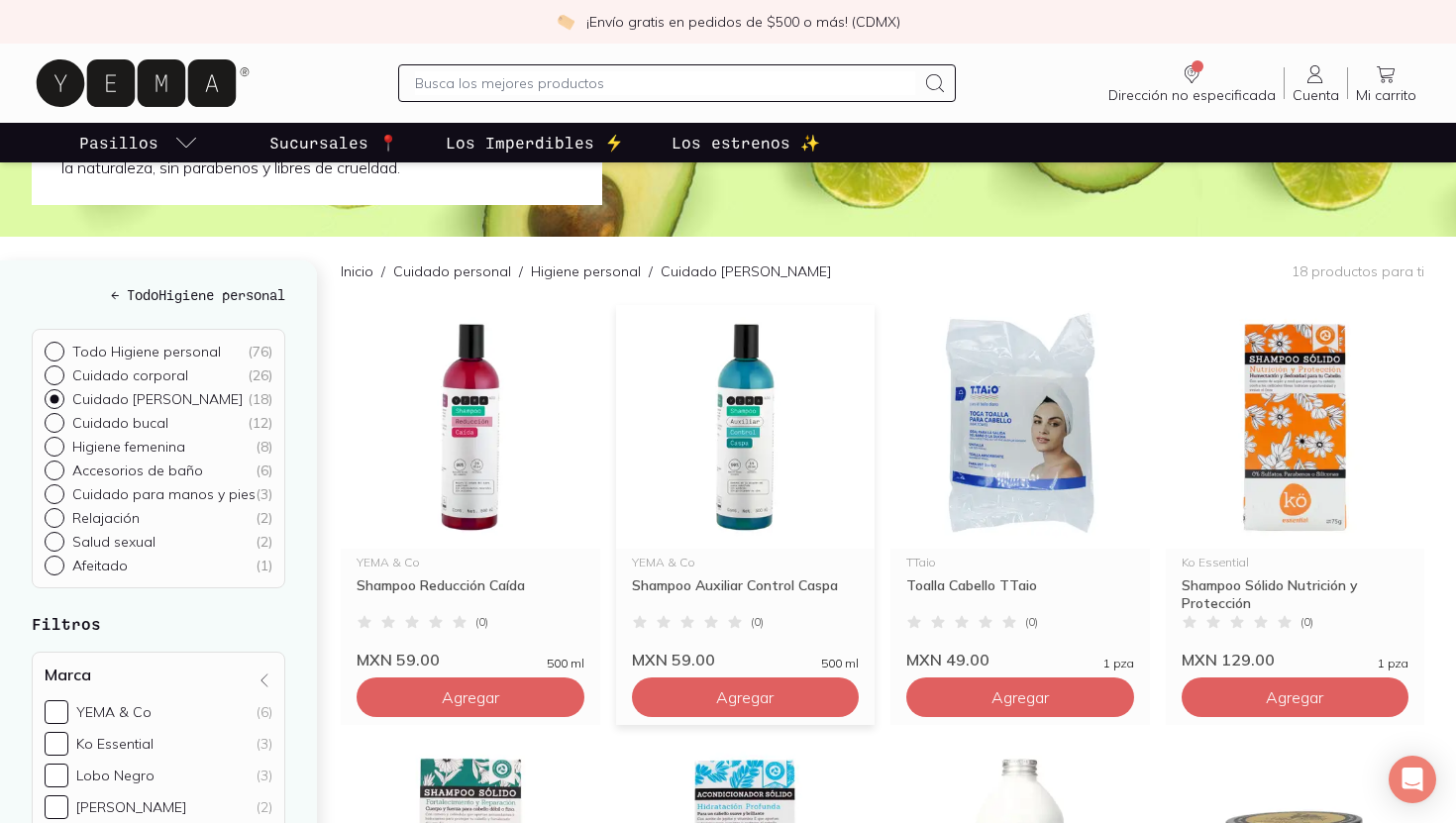 scroll, scrollTop: 132, scrollLeft: 0, axis: vertical 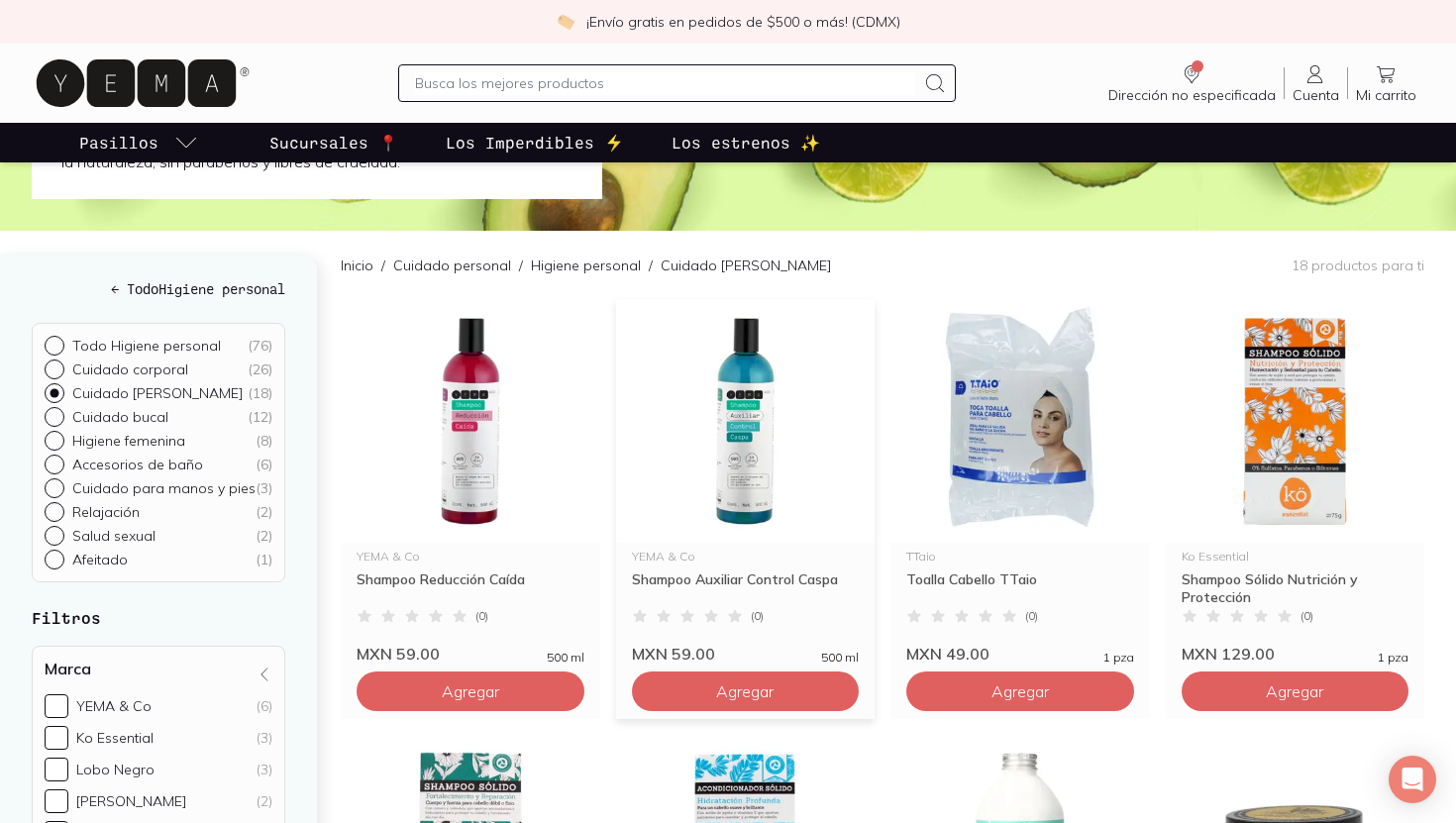 click on "Shampoo Auxiliar Control Caspa" at bounding box center (746, 588) 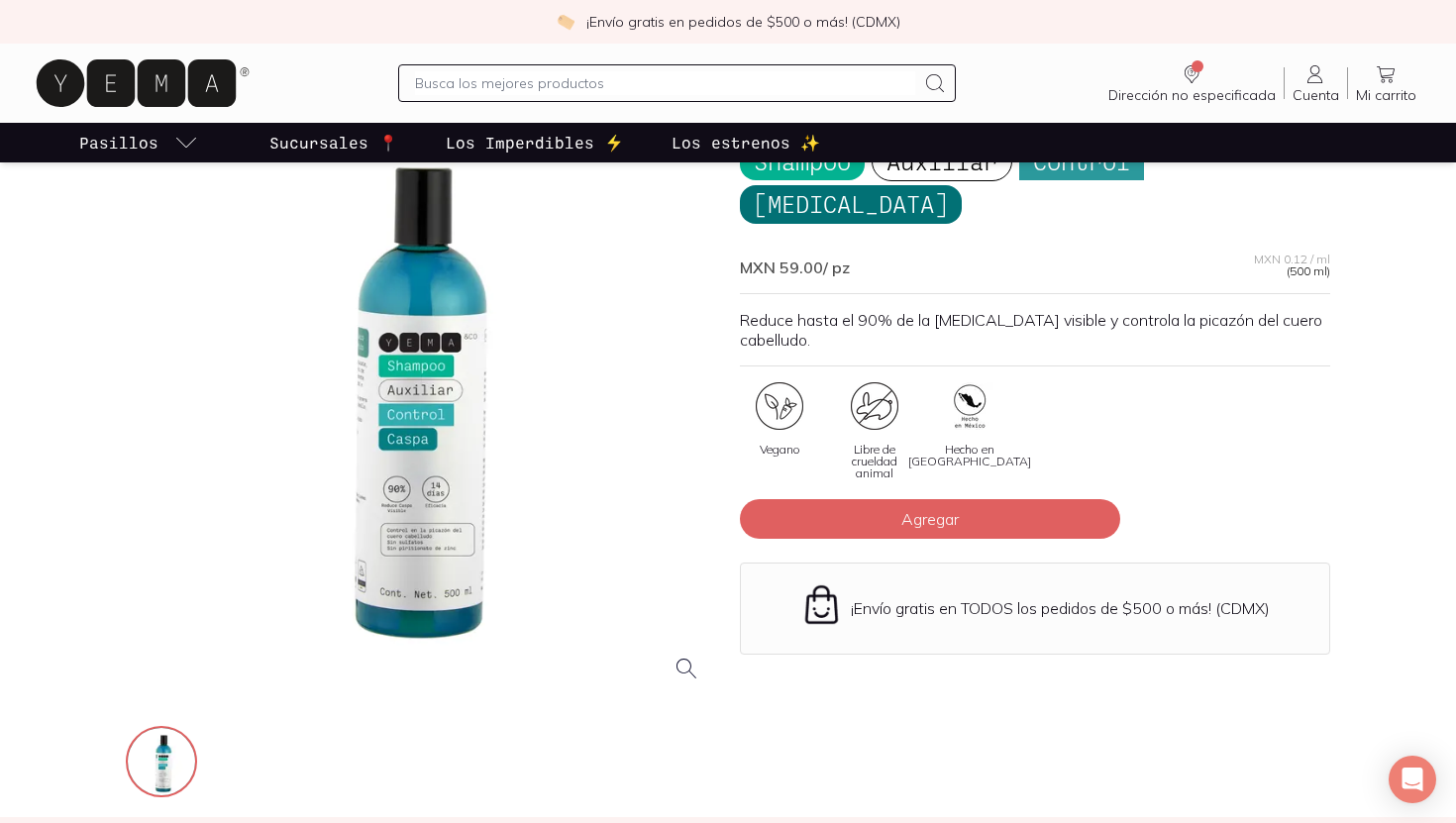 scroll, scrollTop: 0, scrollLeft: 0, axis: both 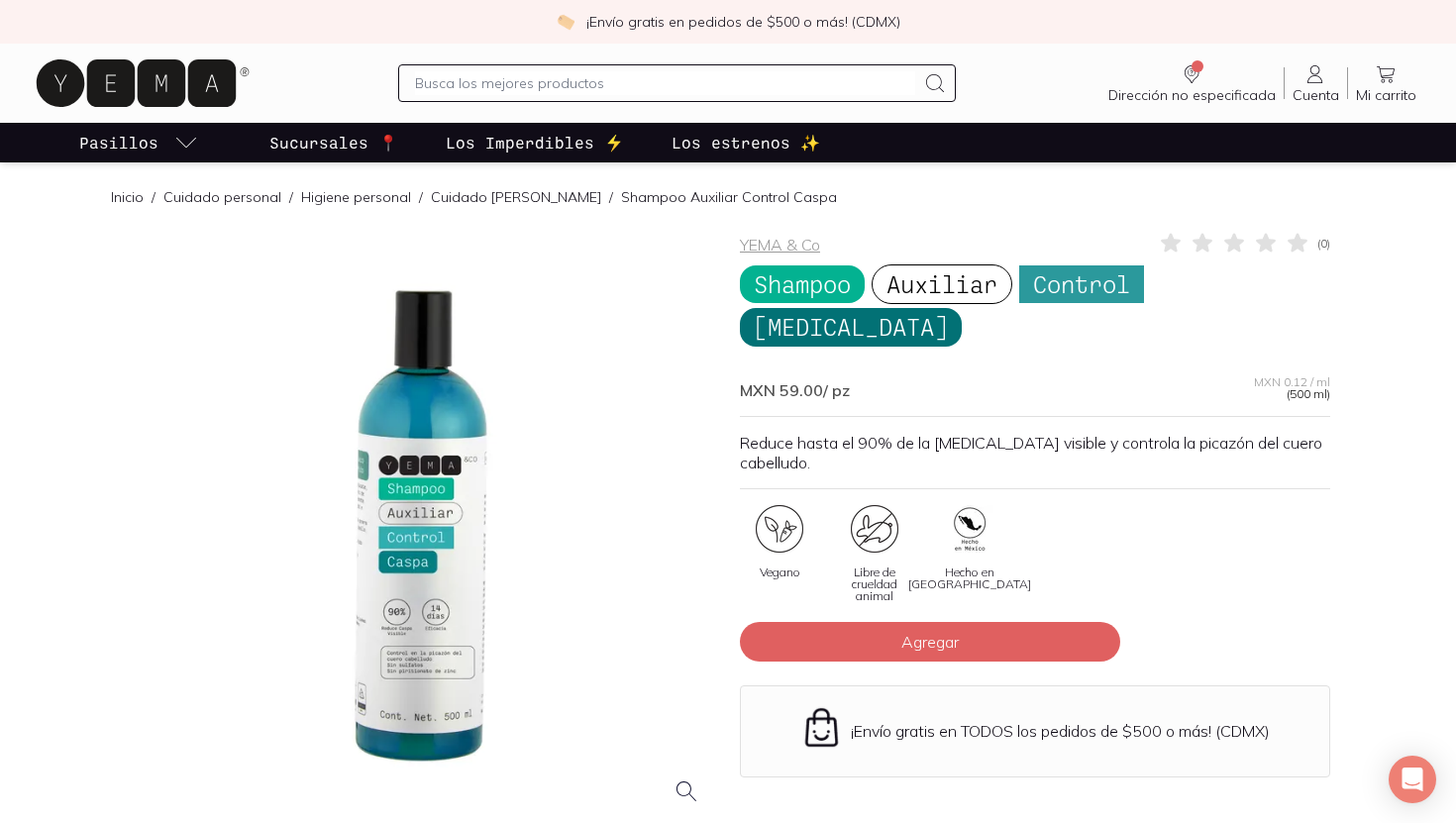 drag, startPoint x: 857, startPoint y: 339, endPoint x: 709, endPoint y: 356, distance: 148.97315 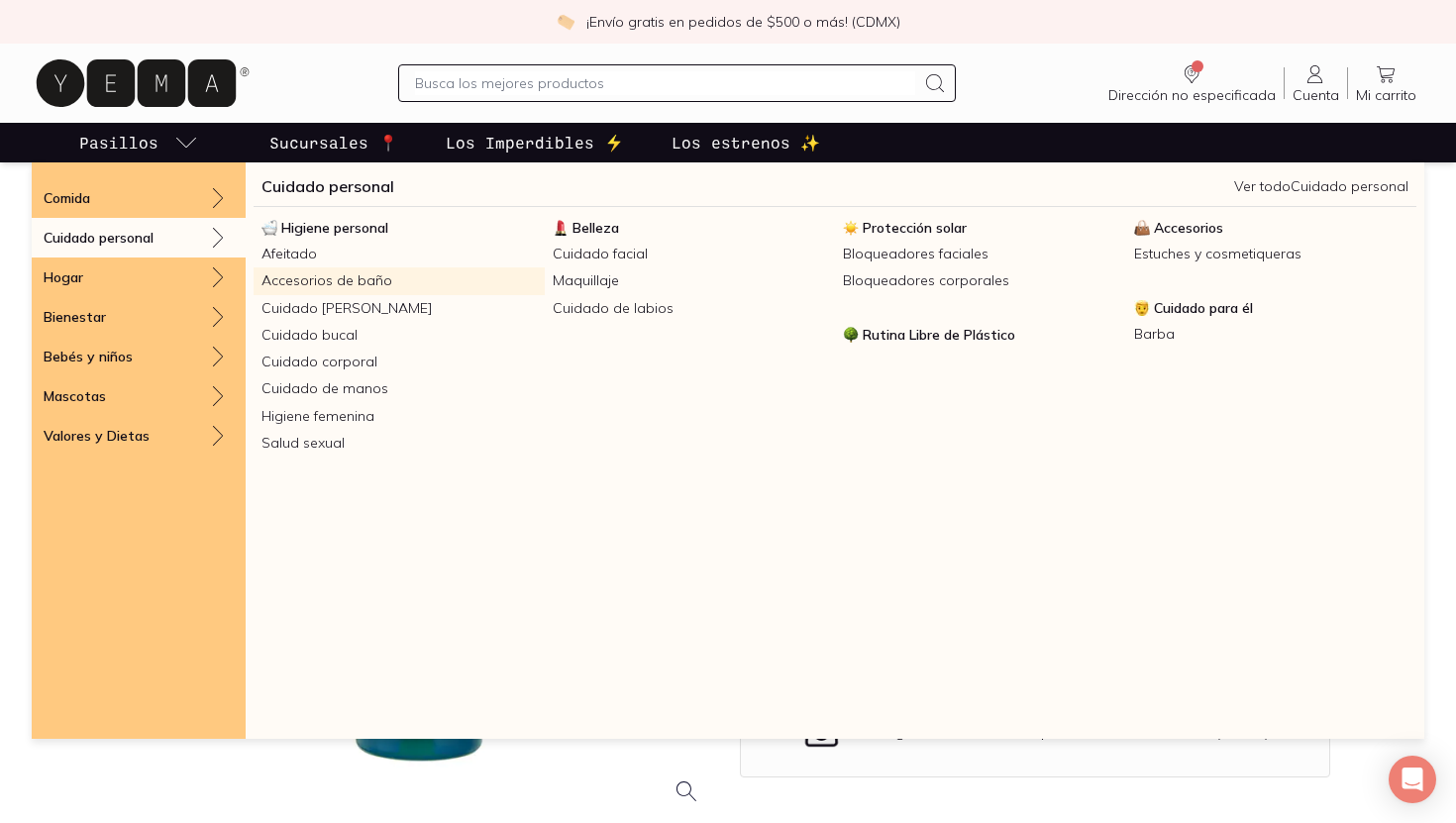 click on "Accesorios de baño" at bounding box center (399, 280) 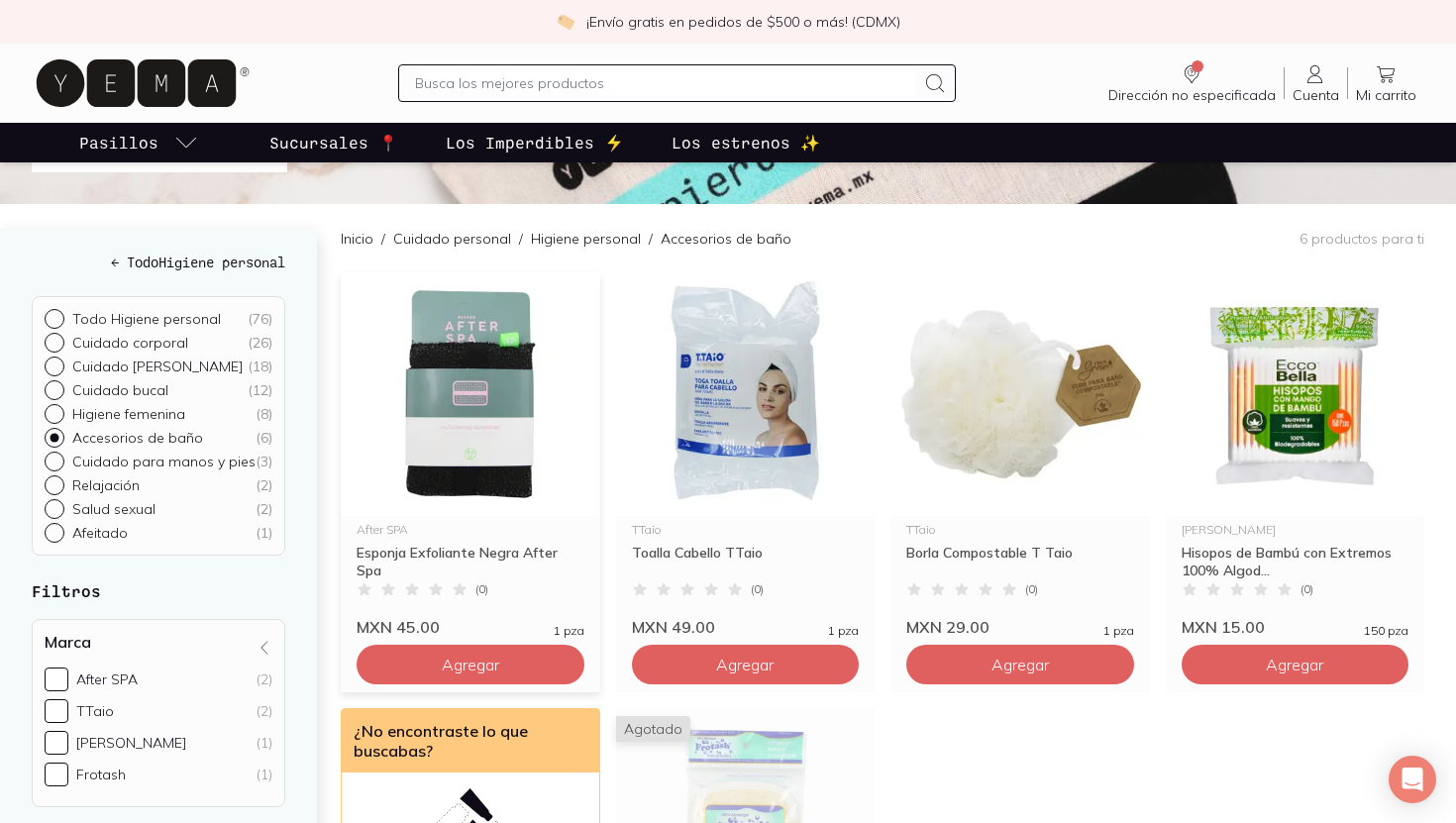 scroll, scrollTop: 0, scrollLeft: 0, axis: both 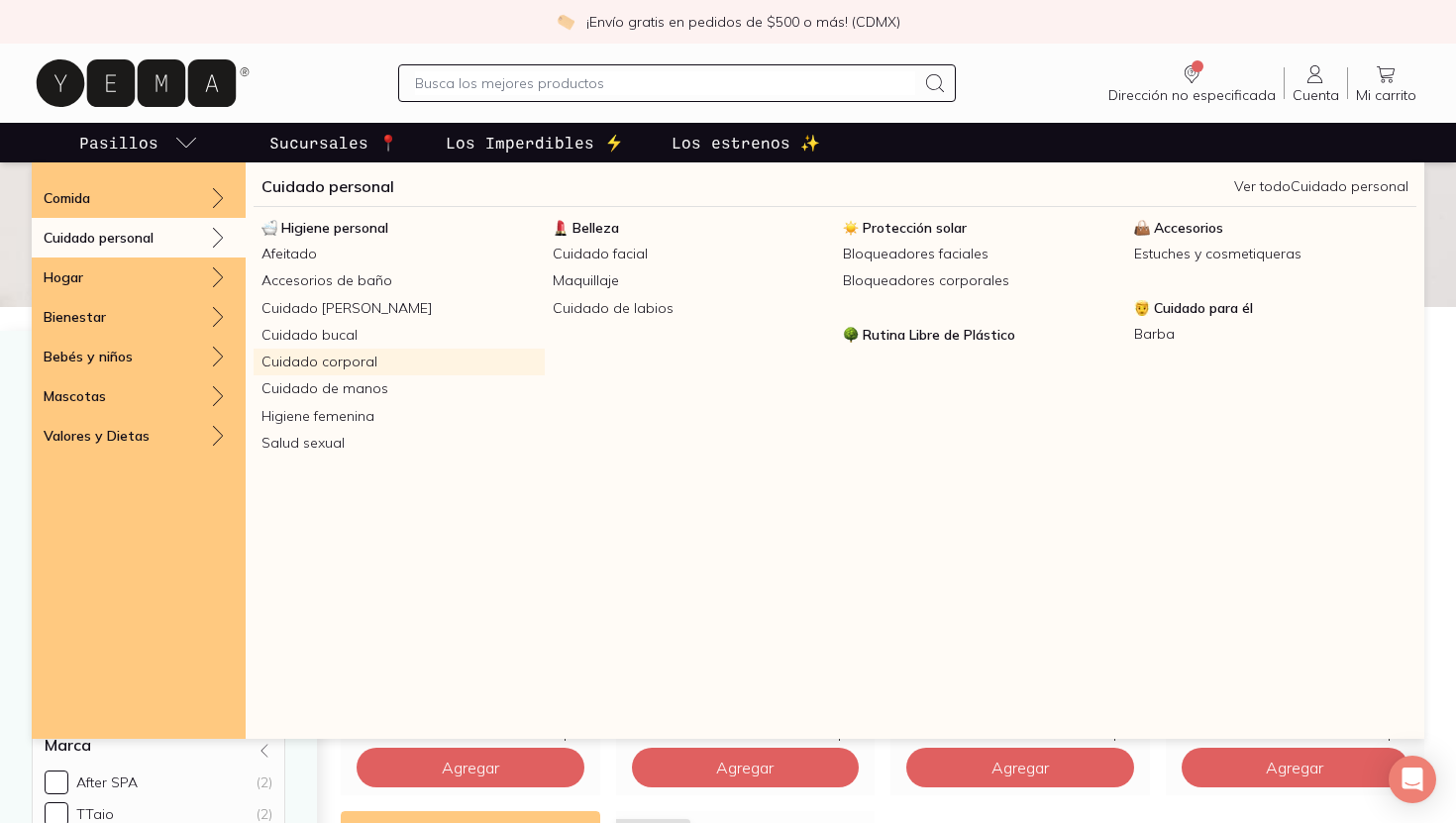 click on "Cuidado corporal" at bounding box center [399, 361] 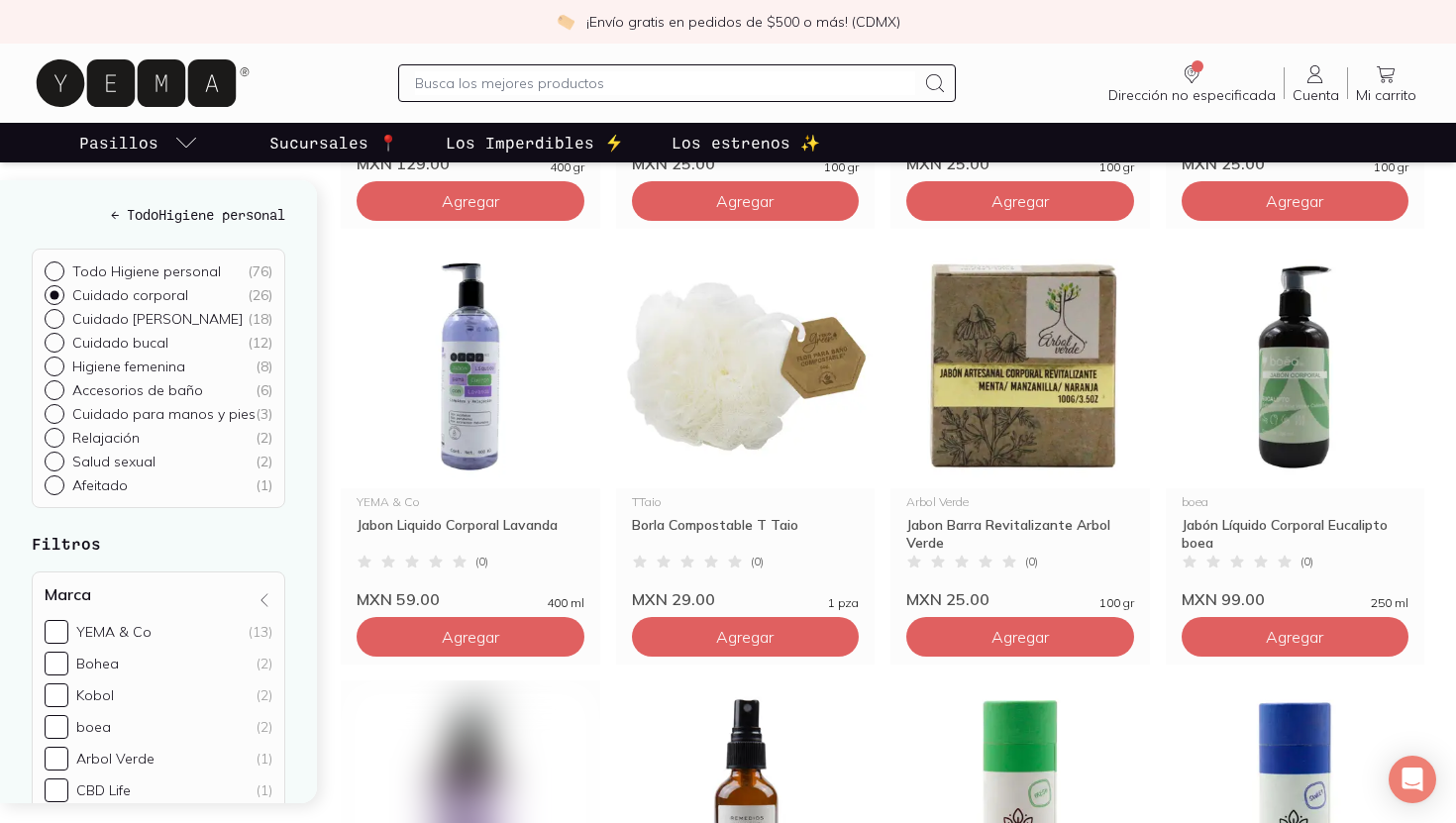 scroll, scrollTop: 649, scrollLeft: 0, axis: vertical 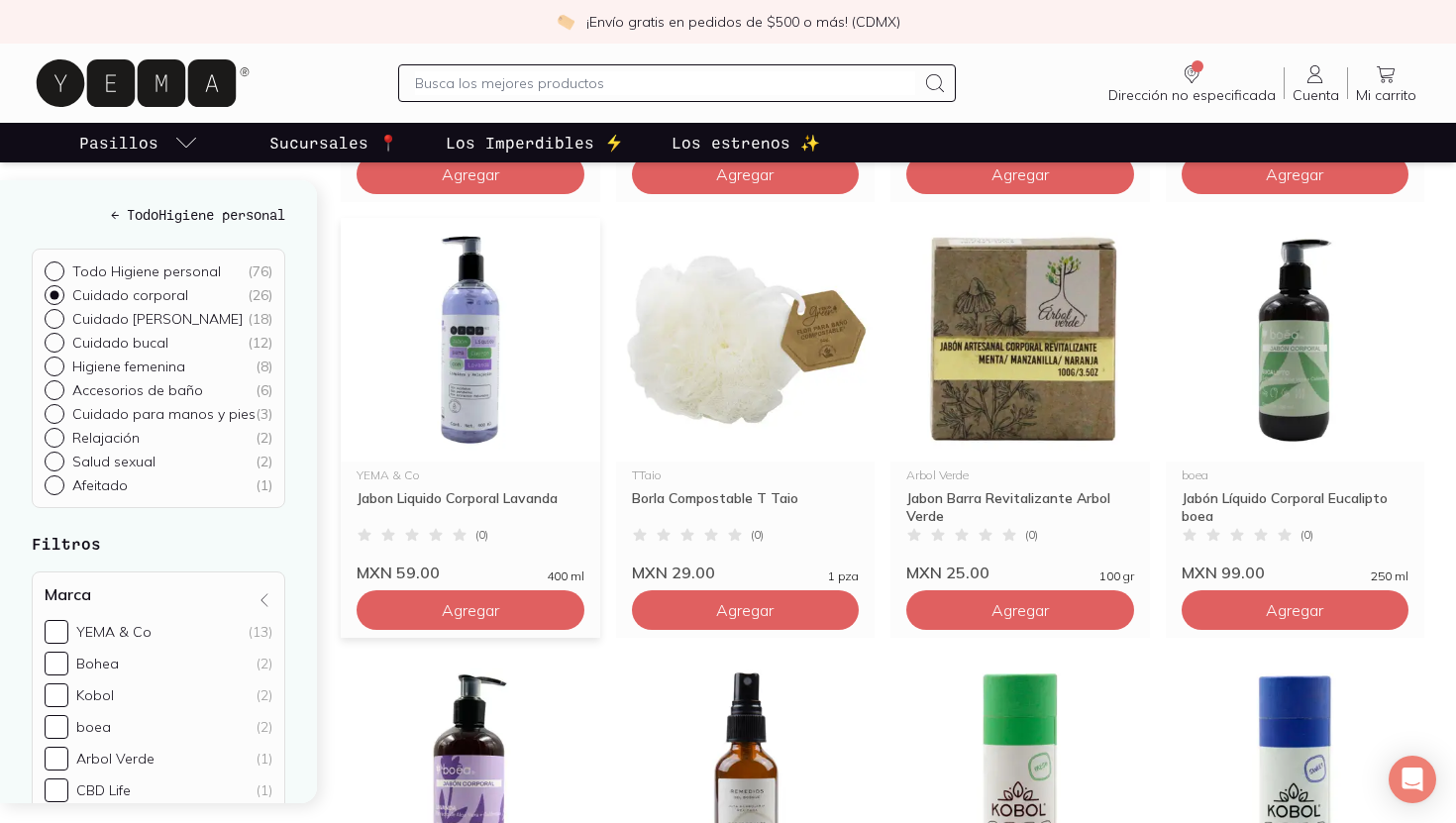 click at bounding box center [470, 340] 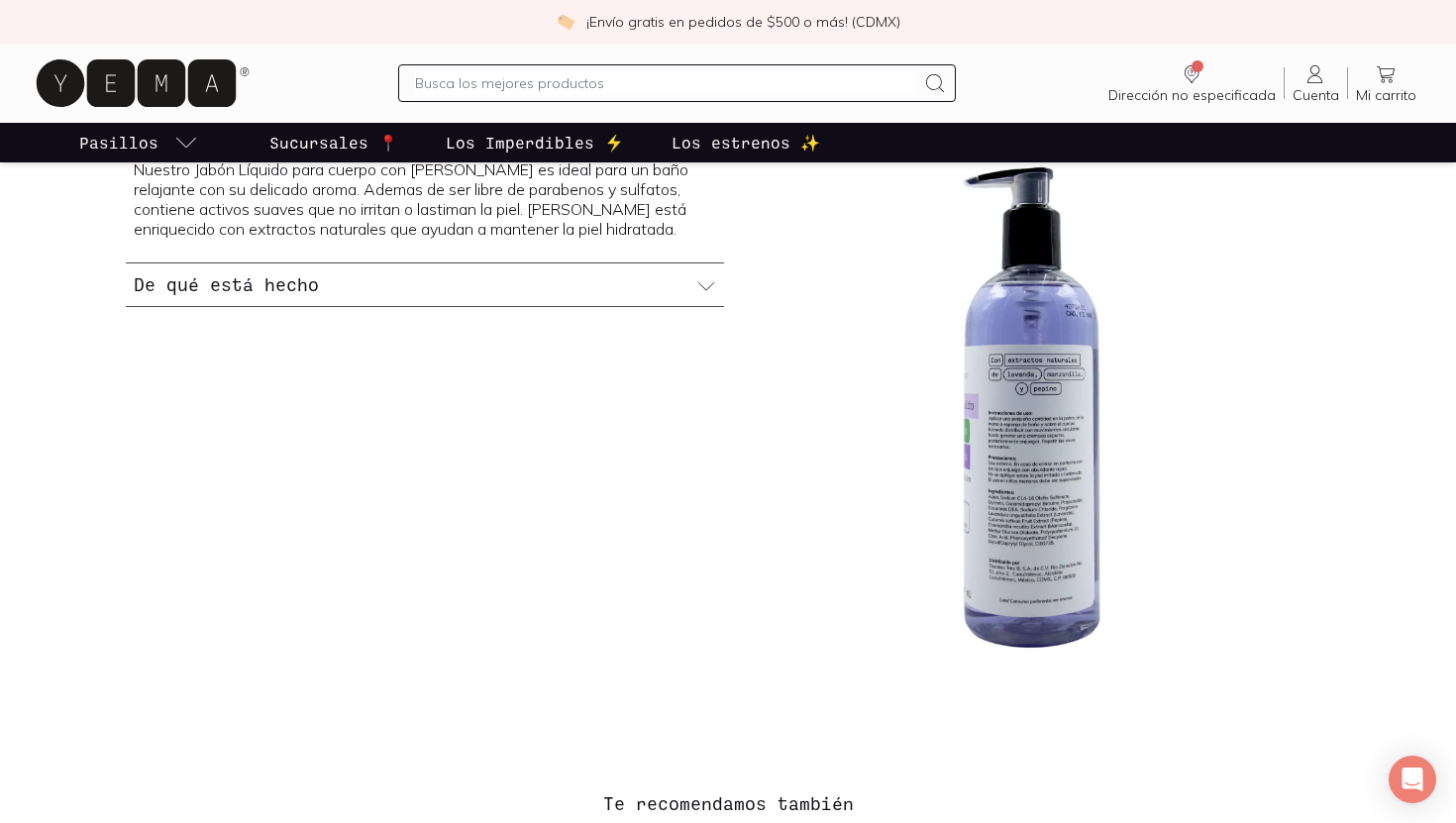 scroll, scrollTop: 836, scrollLeft: 0, axis: vertical 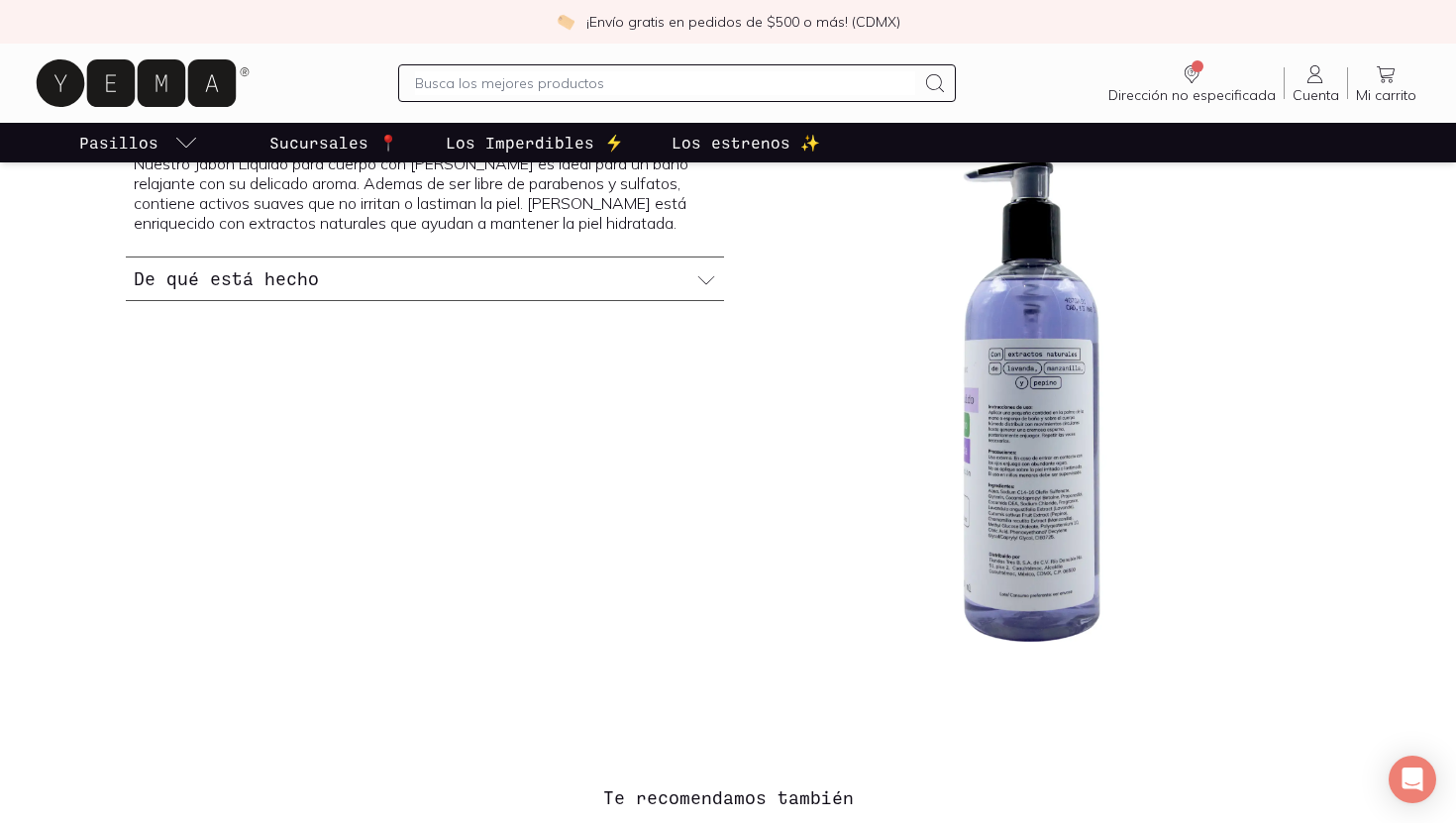 click on "De qué está hecho" at bounding box center [226, 278] 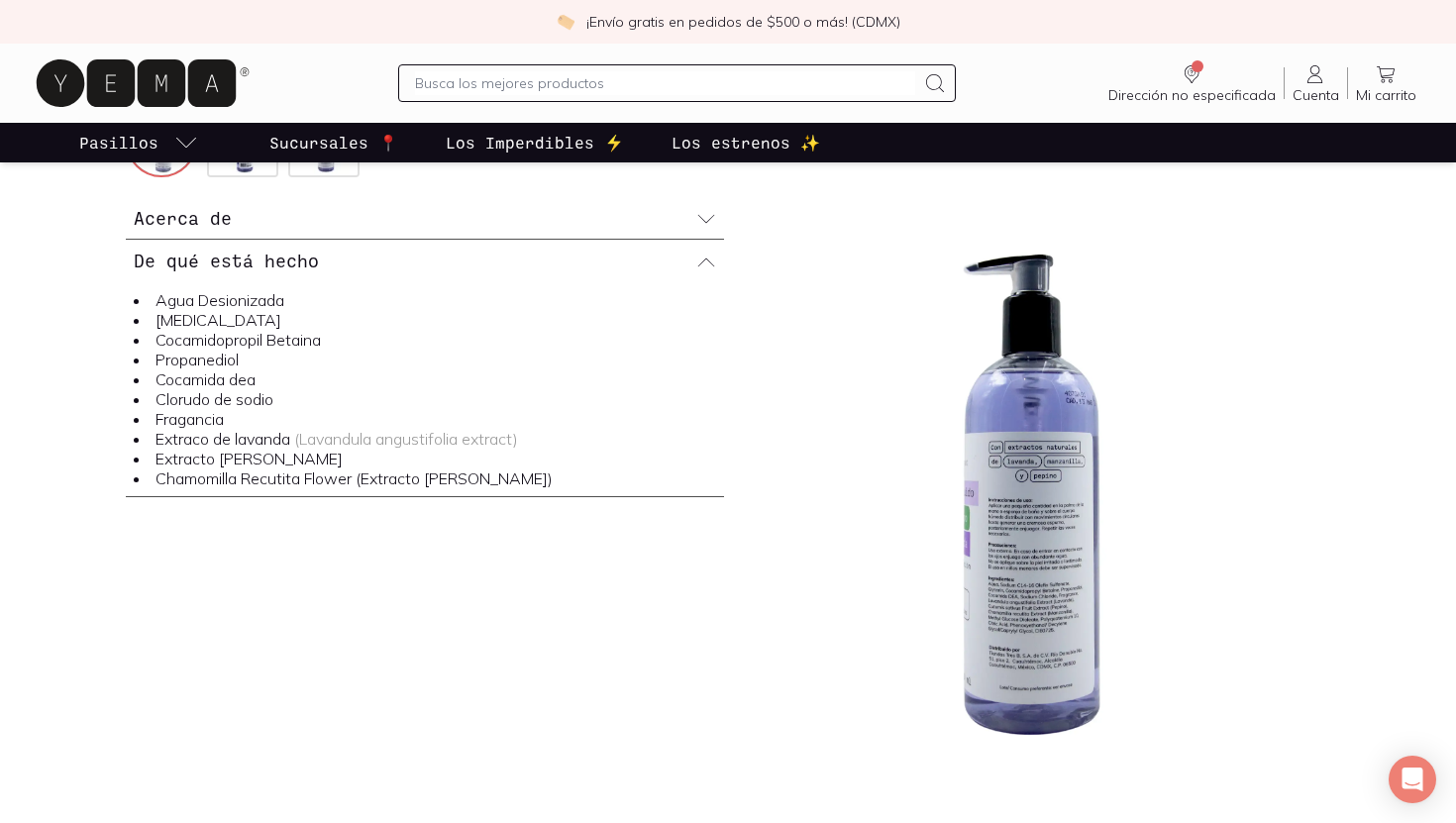 scroll, scrollTop: 769, scrollLeft: 0, axis: vertical 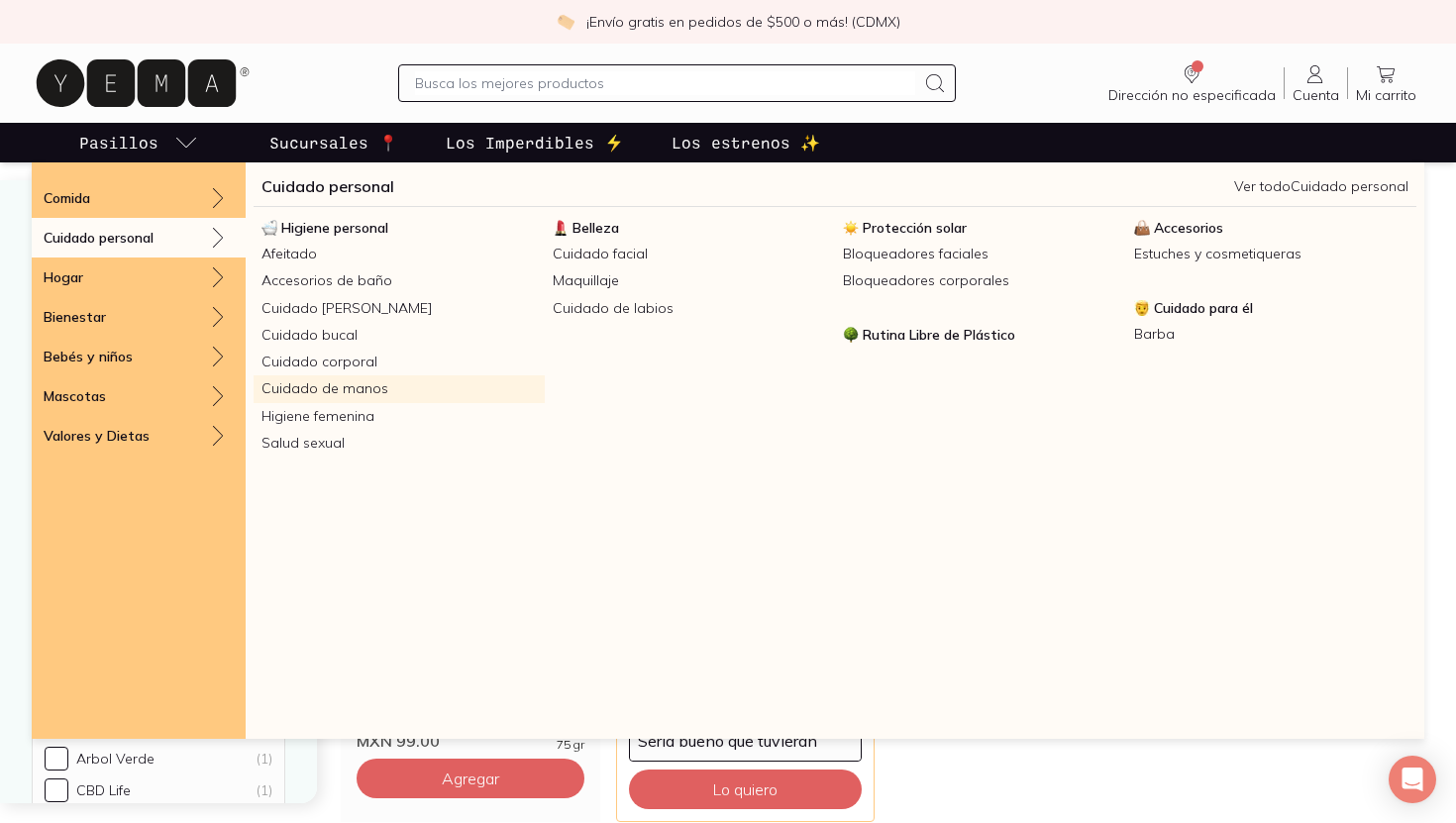 click on "Cuidado de manos" at bounding box center [399, 388] 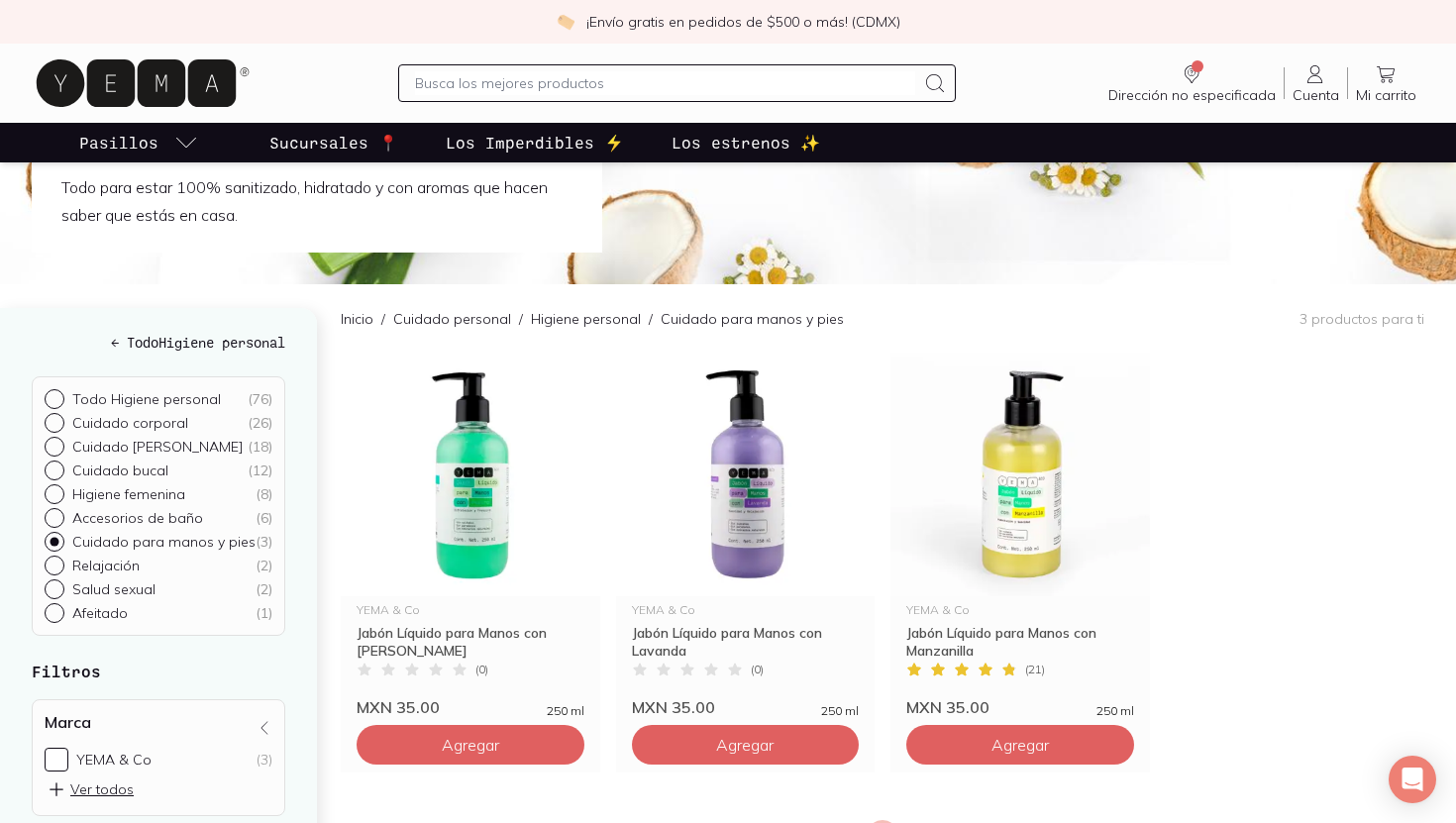scroll, scrollTop: 176, scrollLeft: 0, axis: vertical 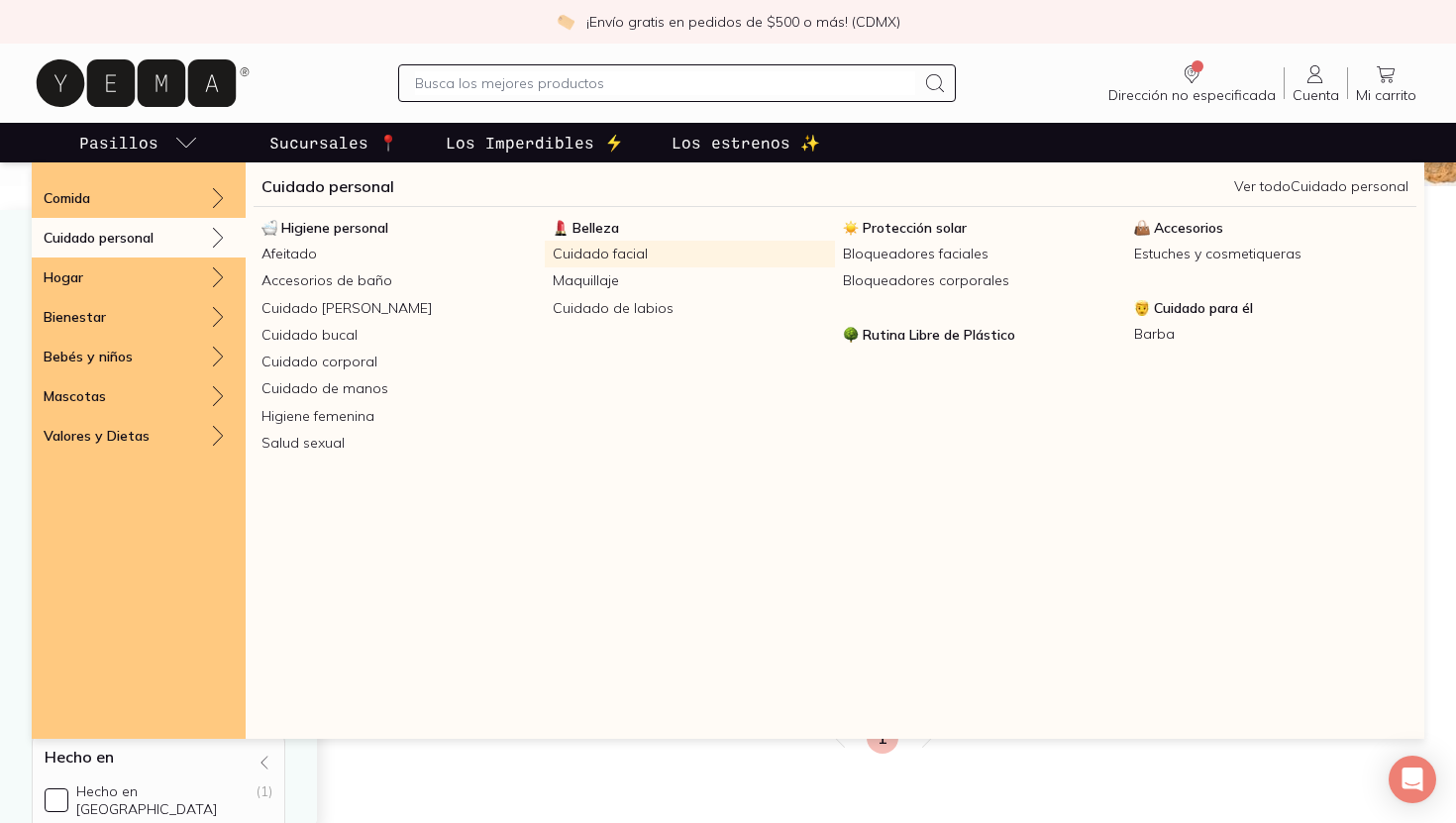 click on "Cuidado facial" at bounding box center [690, 254] 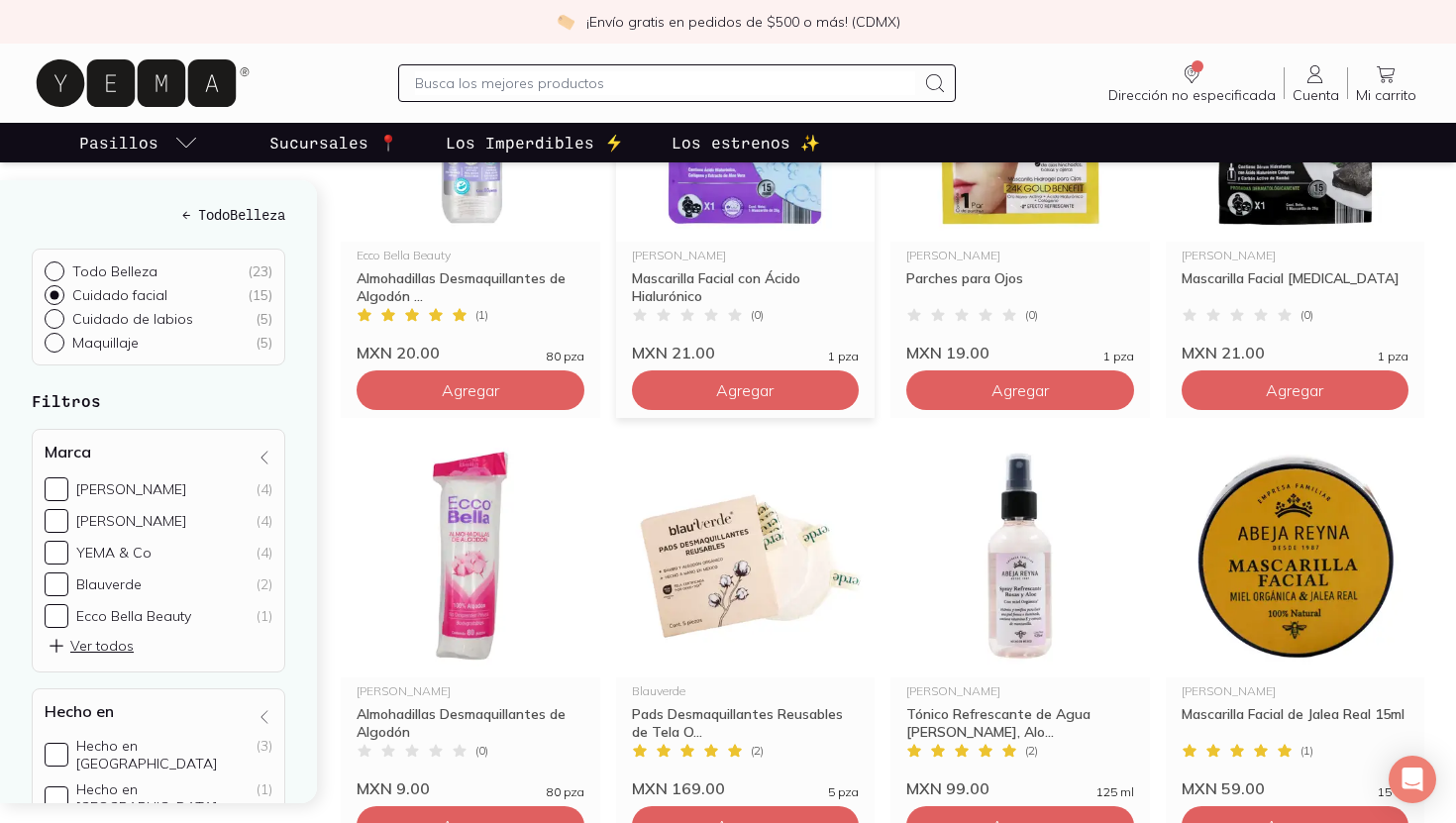 scroll, scrollTop: 614, scrollLeft: 0, axis: vertical 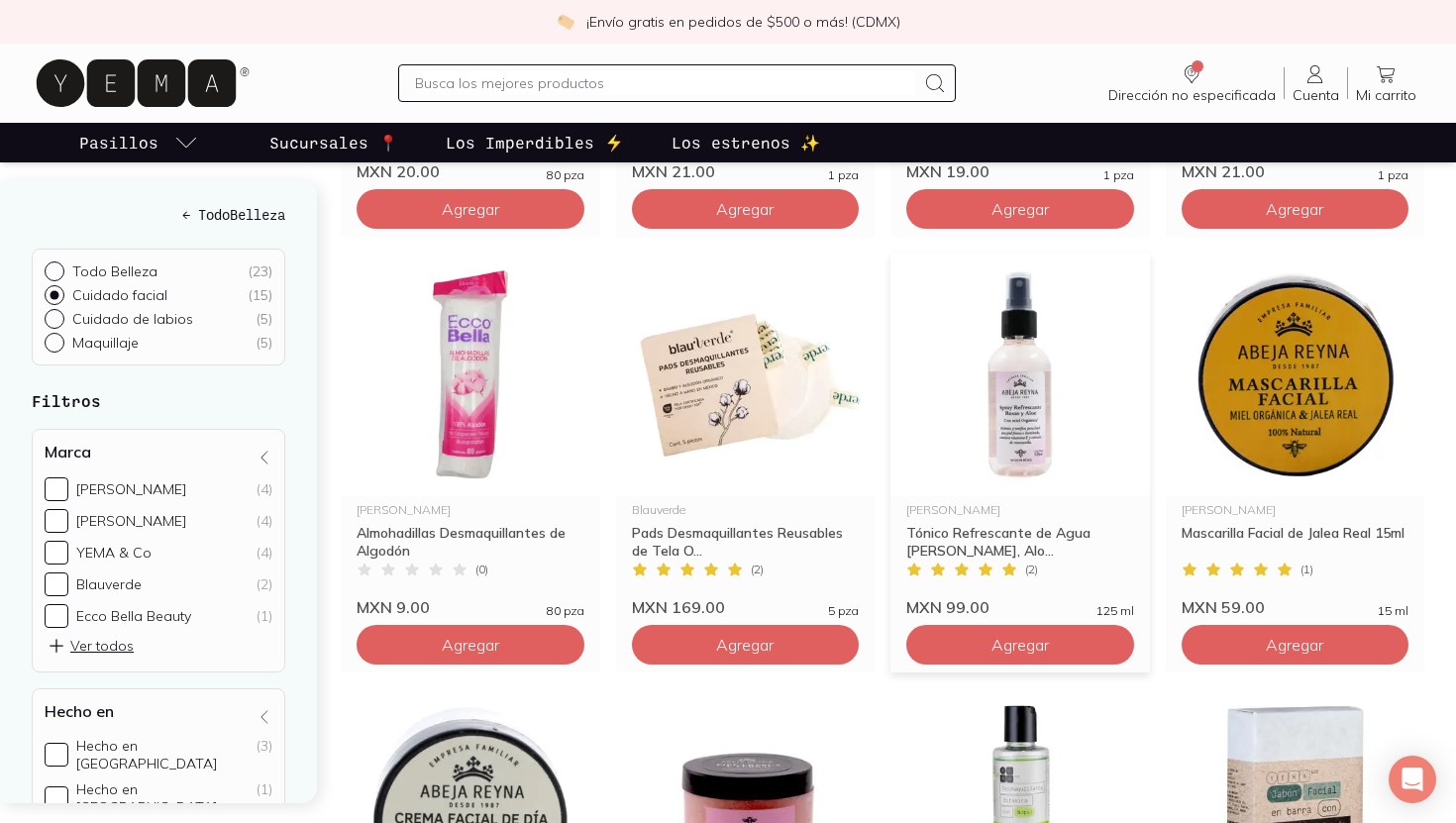 click at bounding box center [1020, 374] 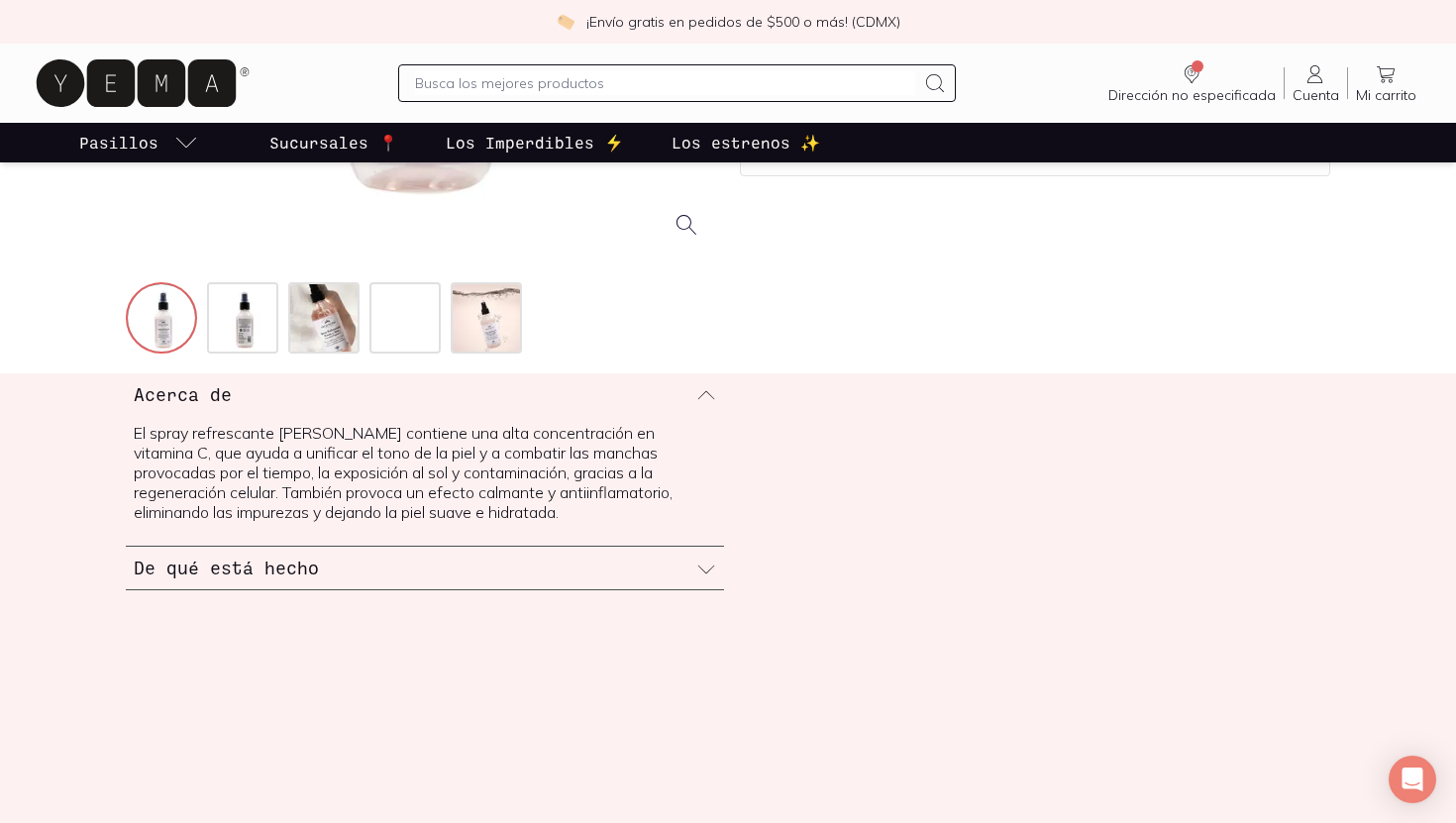 scroll, scrollTop: 569, scrollLeft: 0, axis: vertical 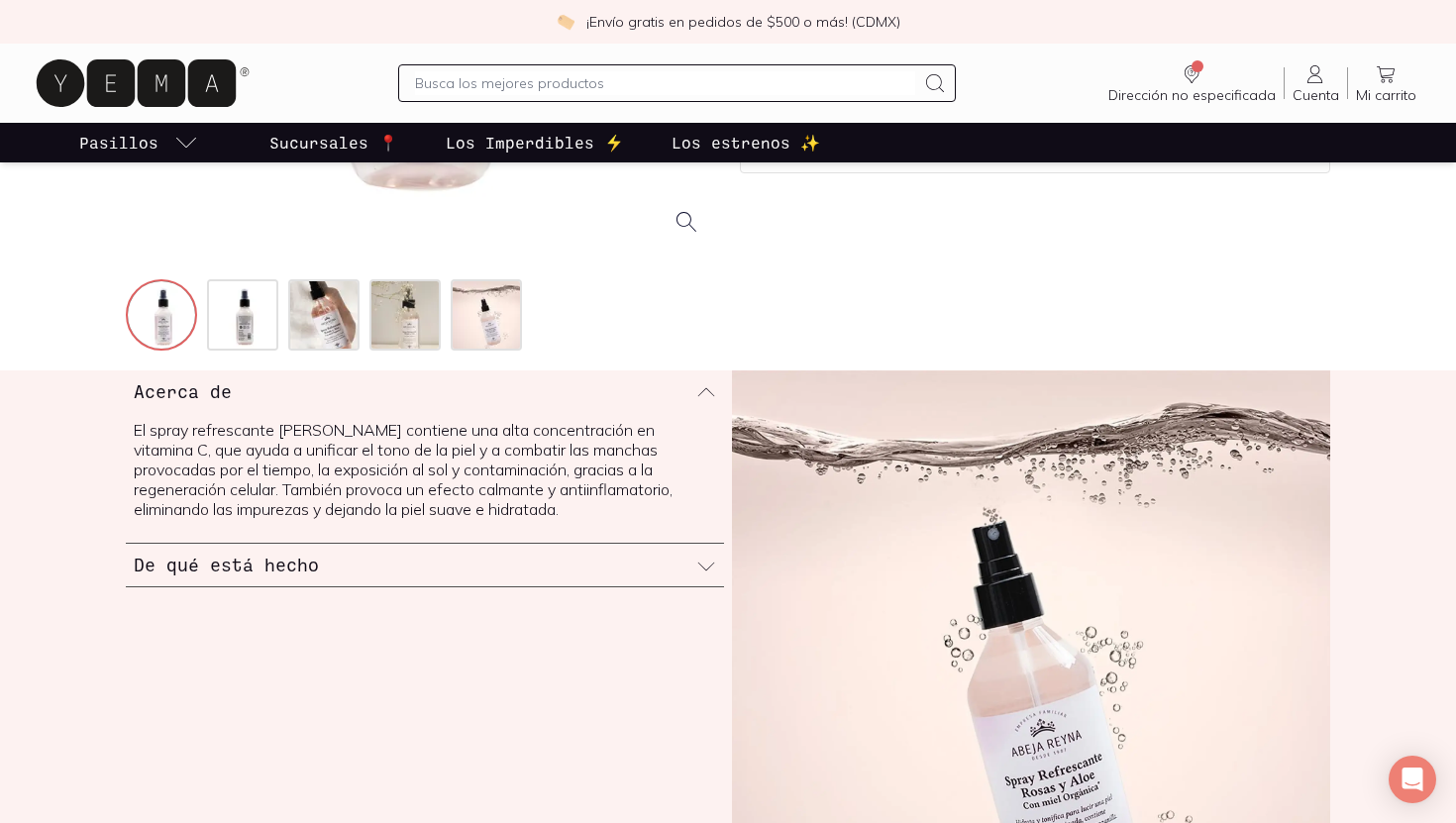 click on "De qué está hecho" at bounding box center (425, 565) 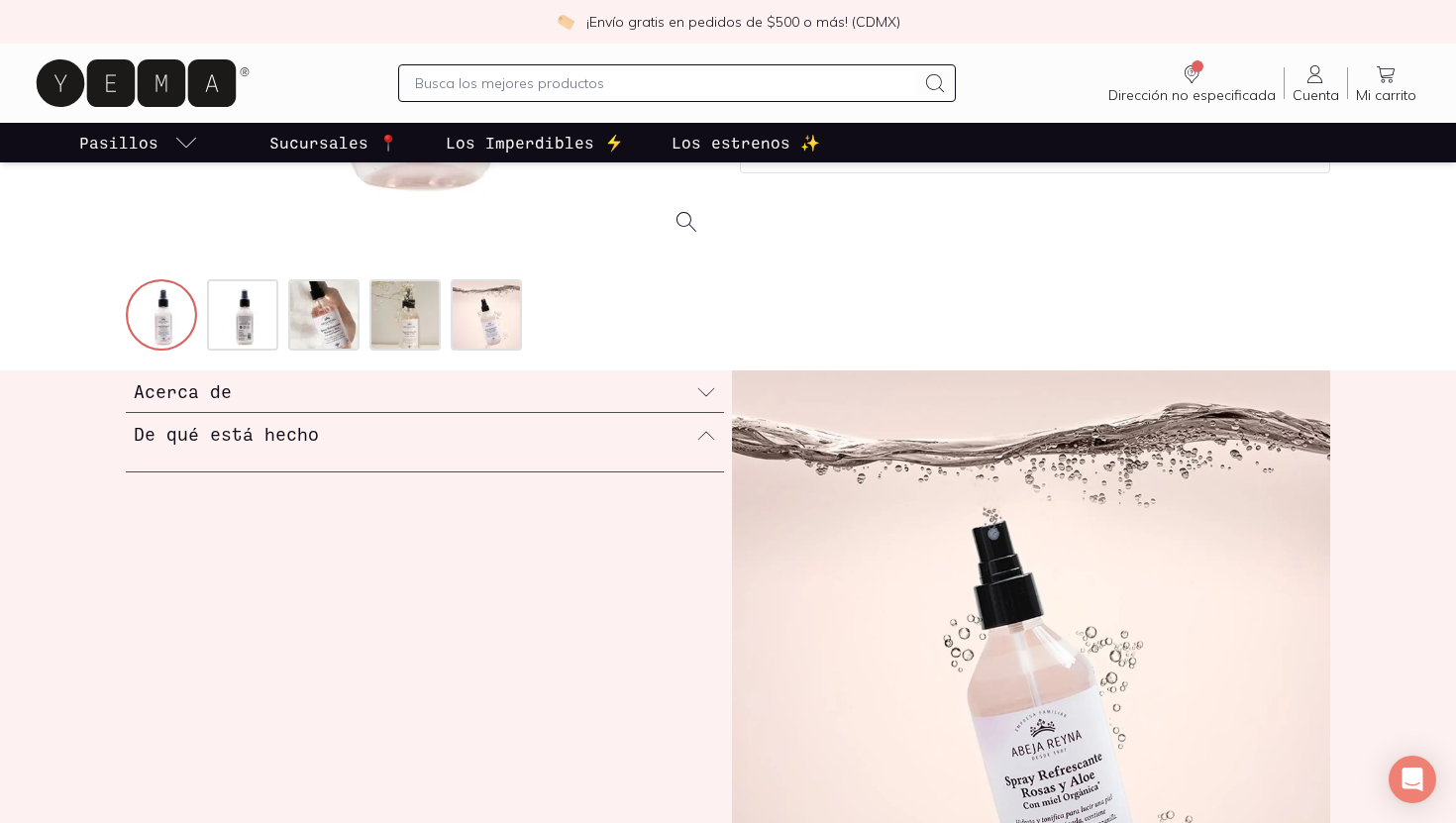 click on "Acerca de" at bounding box center (425, 391) 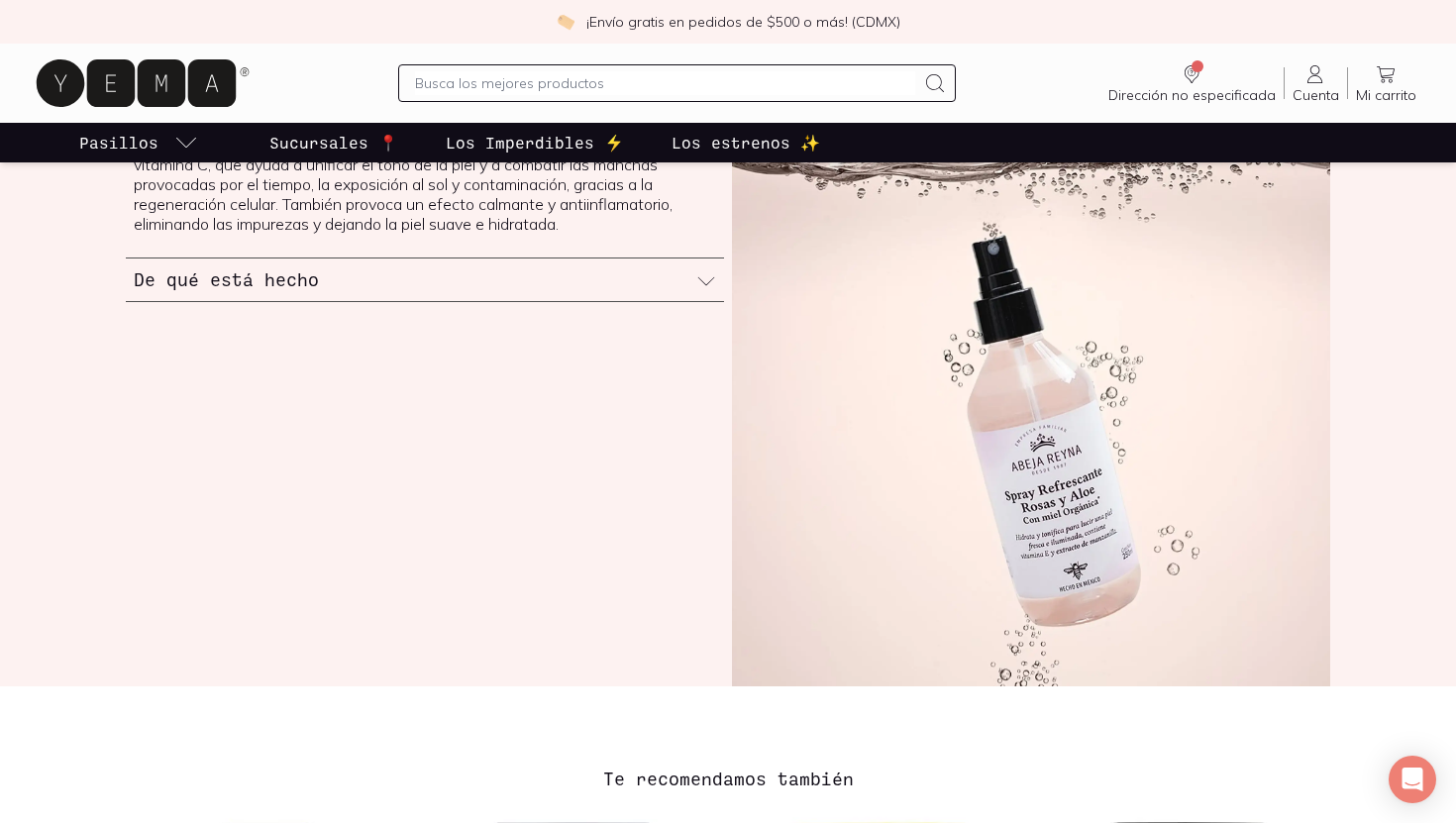 scroll, scrollTop: 857, scrollLeft: 0, axis: vertical 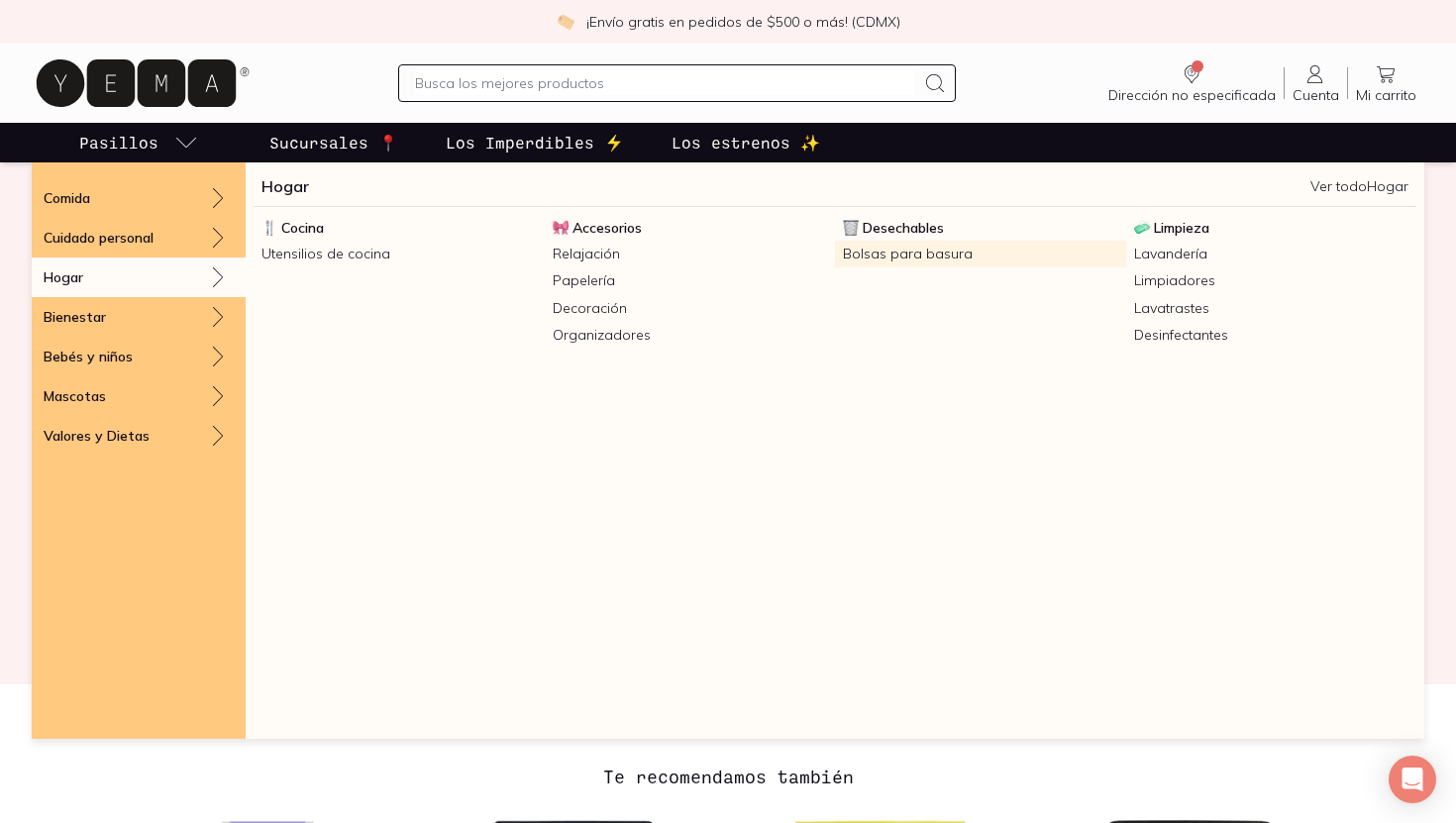 click on "Bolsas para basura" at bounding box center (981, 254) 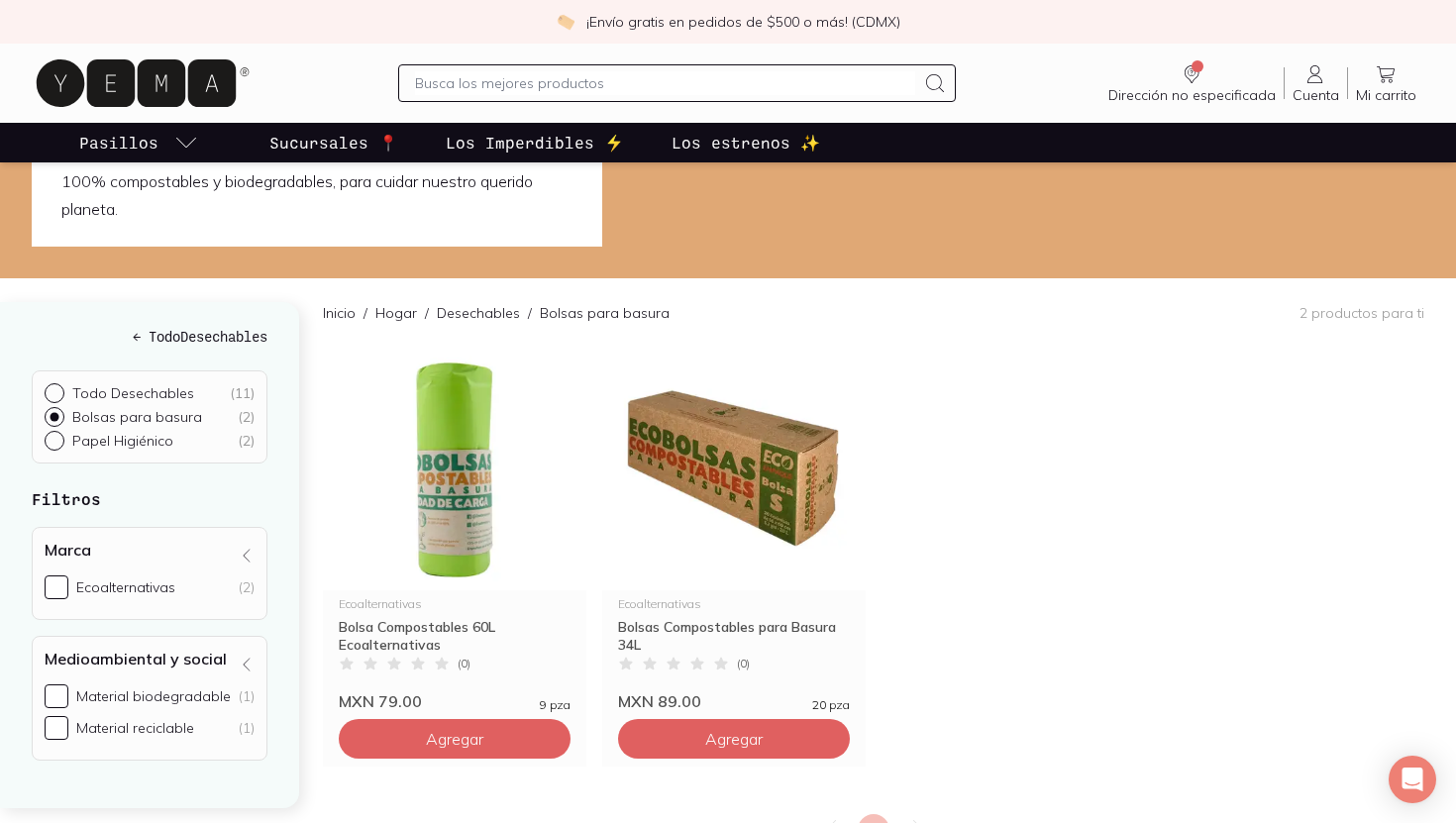 scroll, scrollTop: 83, scrollLeft: 0, axis: vertical 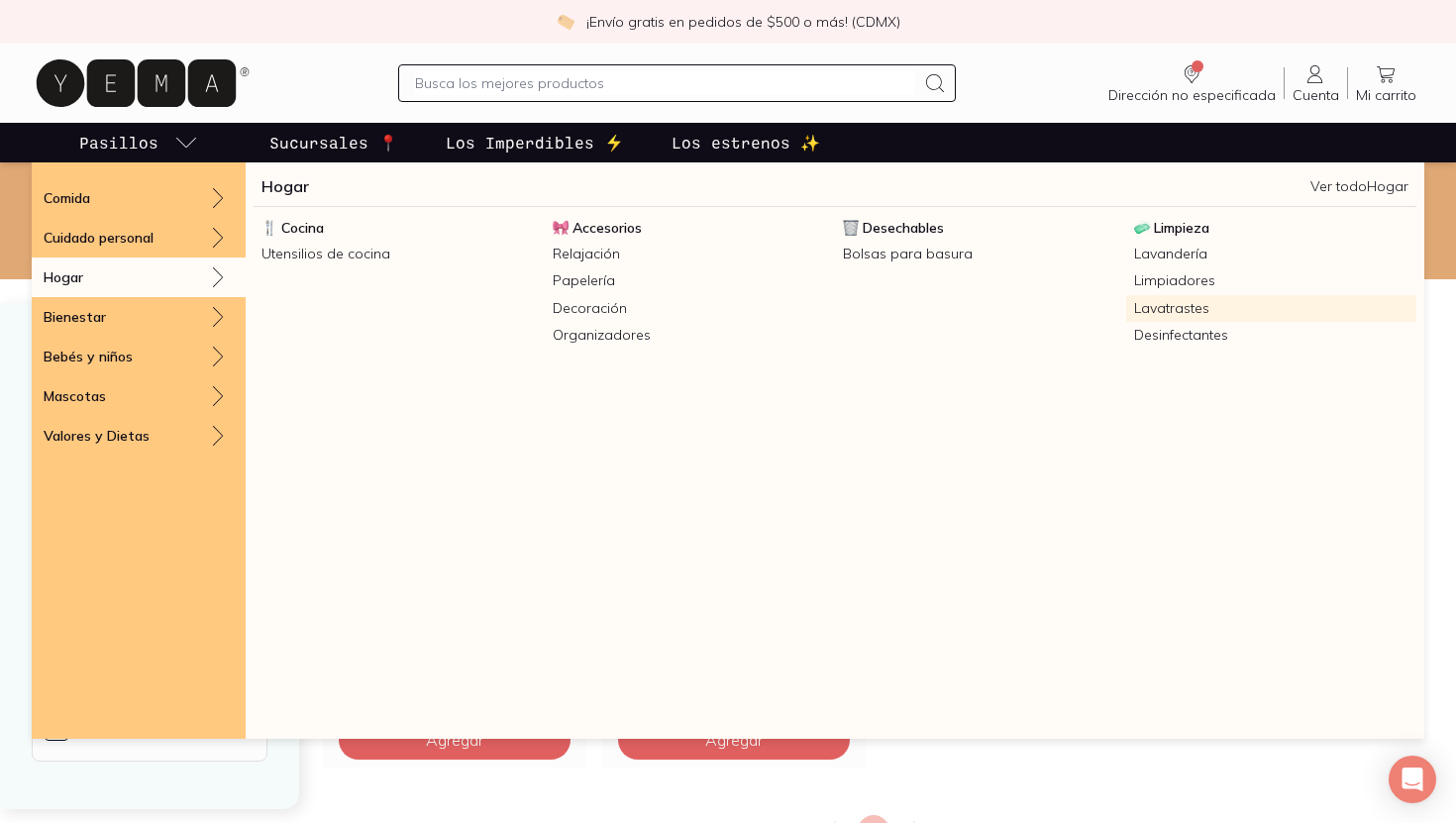 click on "Lavatrastes" at bounding box center (1272, 308) 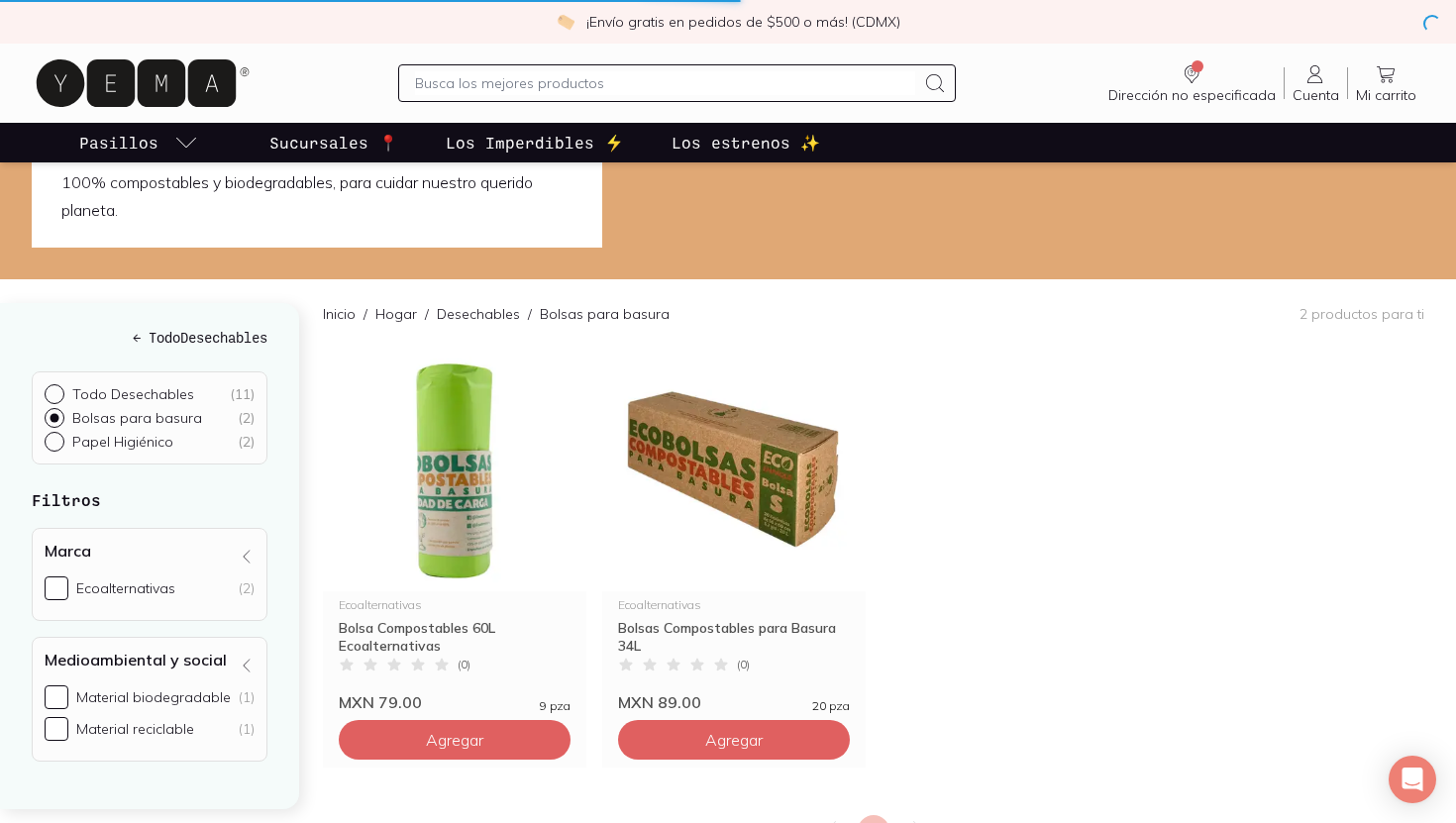 scroll, scrollTop: 0, scrollLeft: 0, axis: both 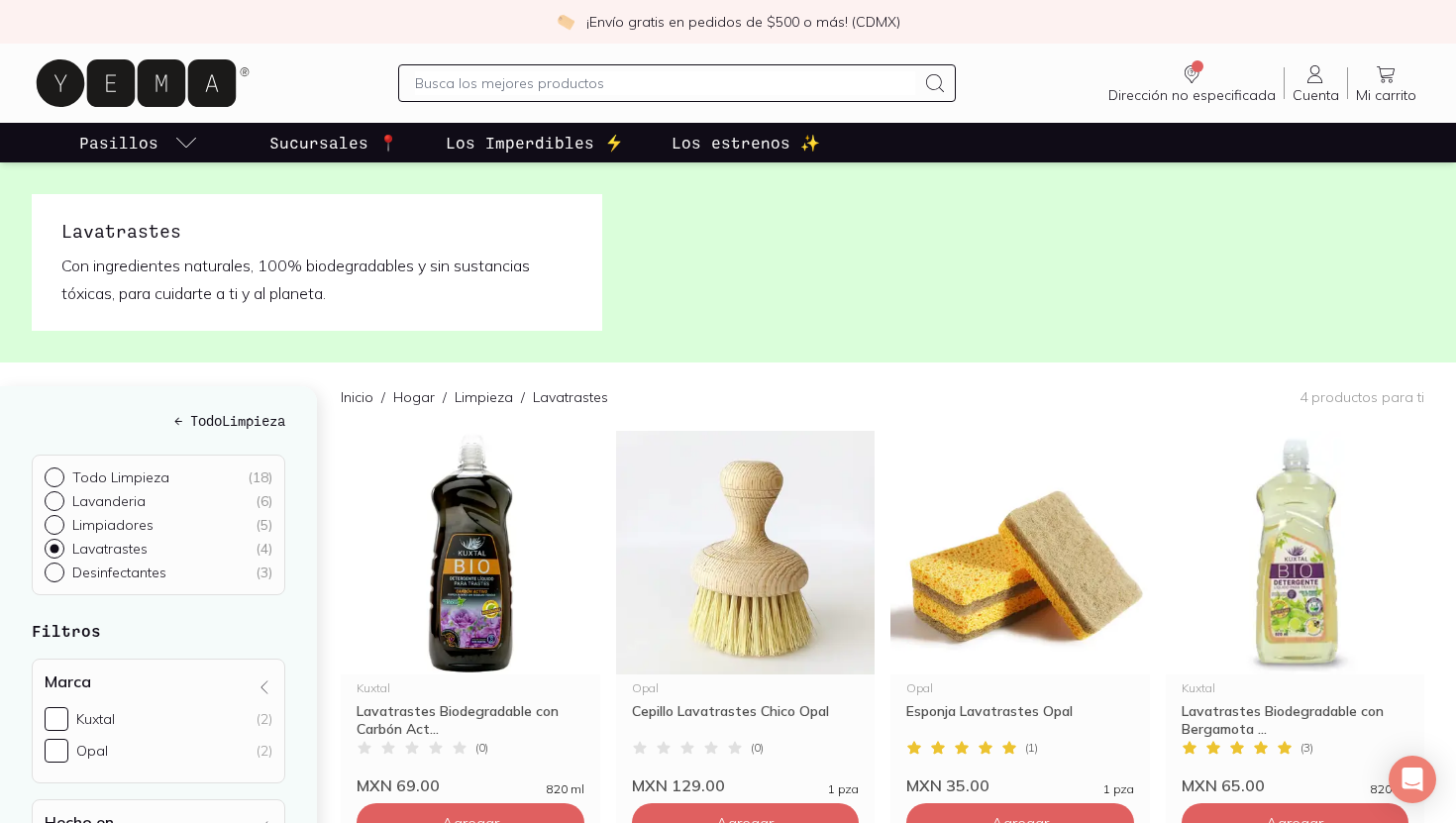 click on "Todo Limpieza ( 18 )" at bounding box center [52, 475] 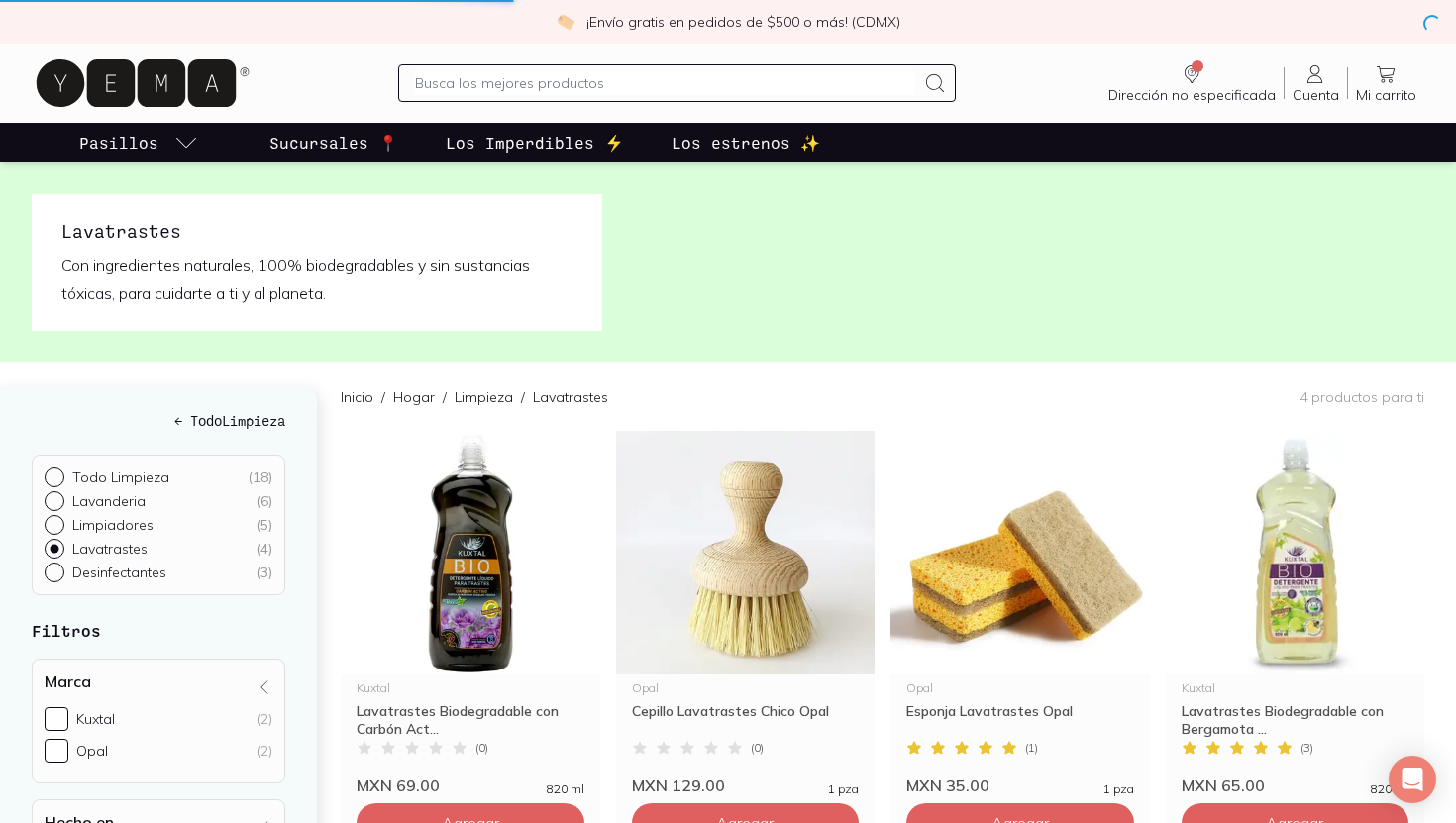 click on "Todo Limpieza ( 18 )" at bounding box center (52, 475) 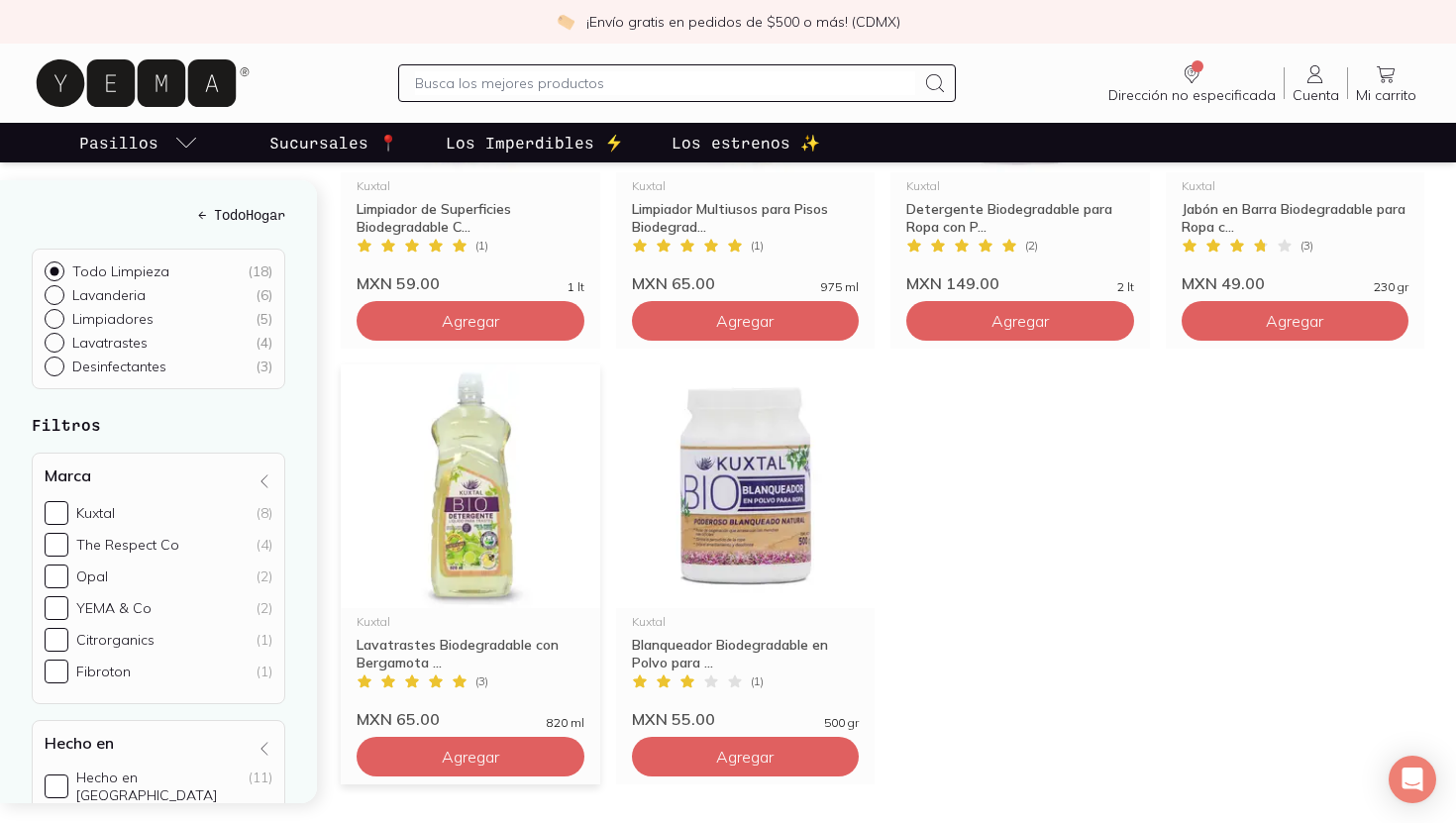 scroll, scrollTop: 1810, scrollLeft: 0, axis: vertical 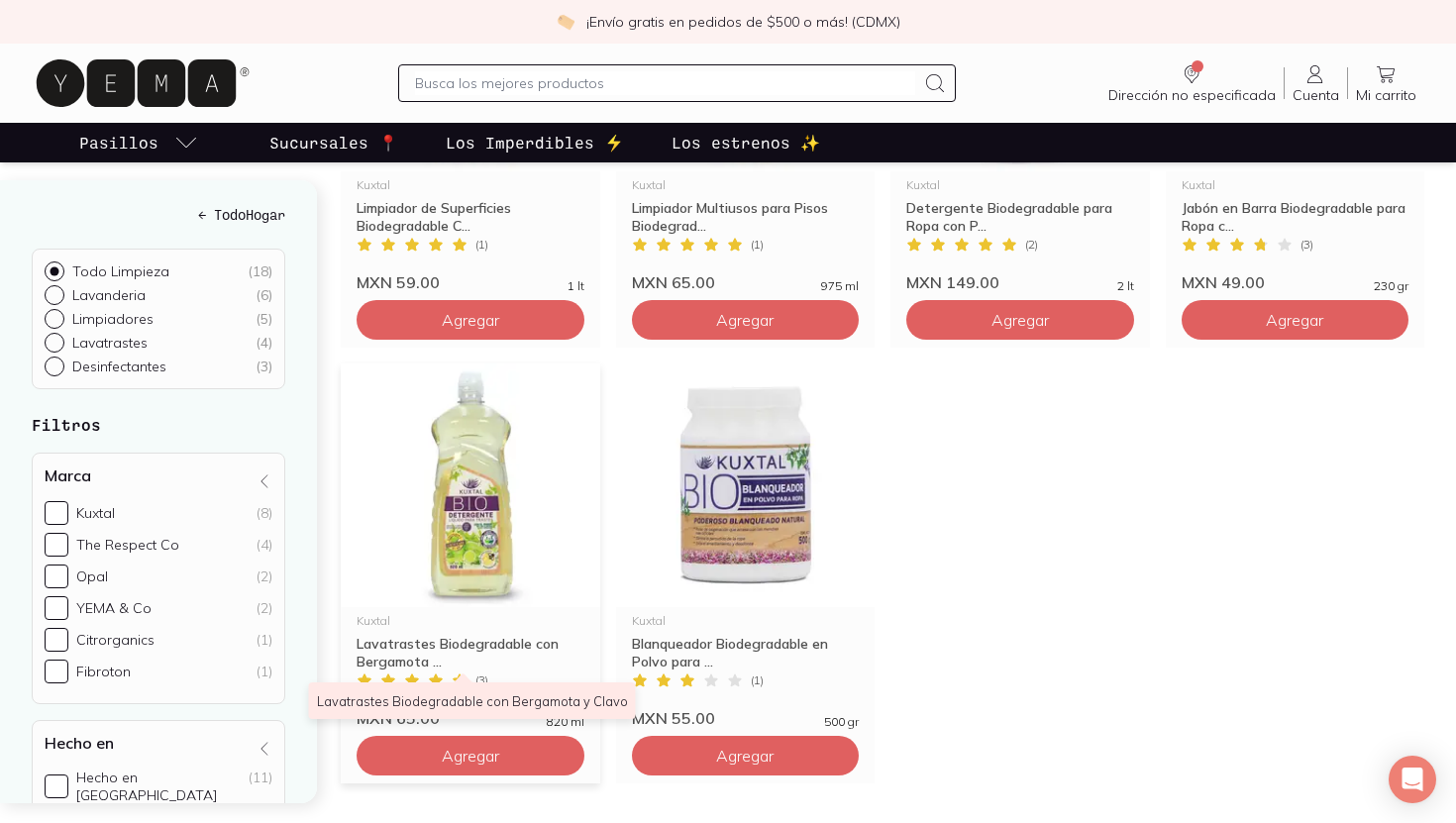 click on "Lavatrastes Biodegradable con Bergamota ..." at bounding box center [470, 653] 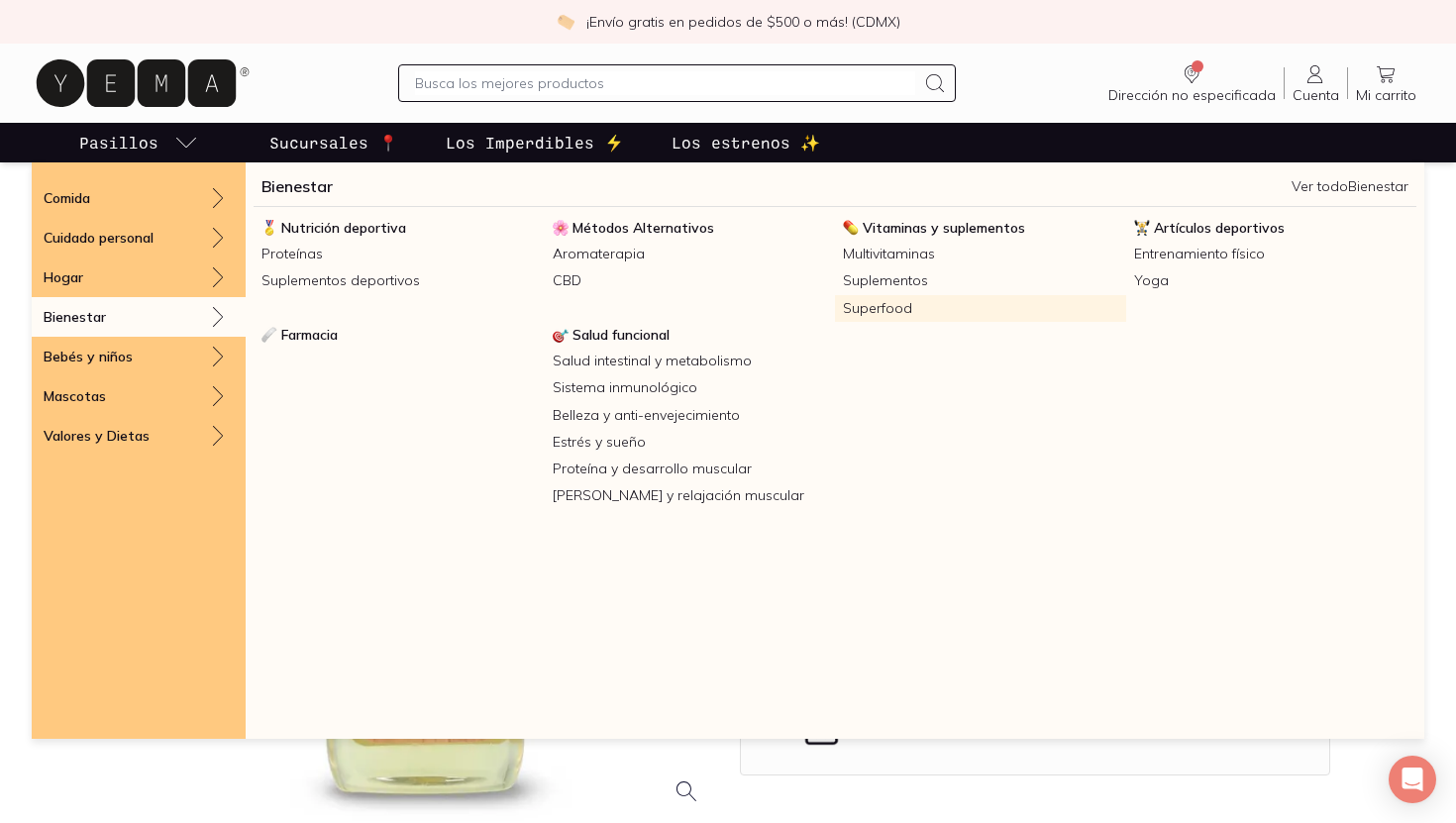 click on "Superfood" at bounding box center [981, 308] 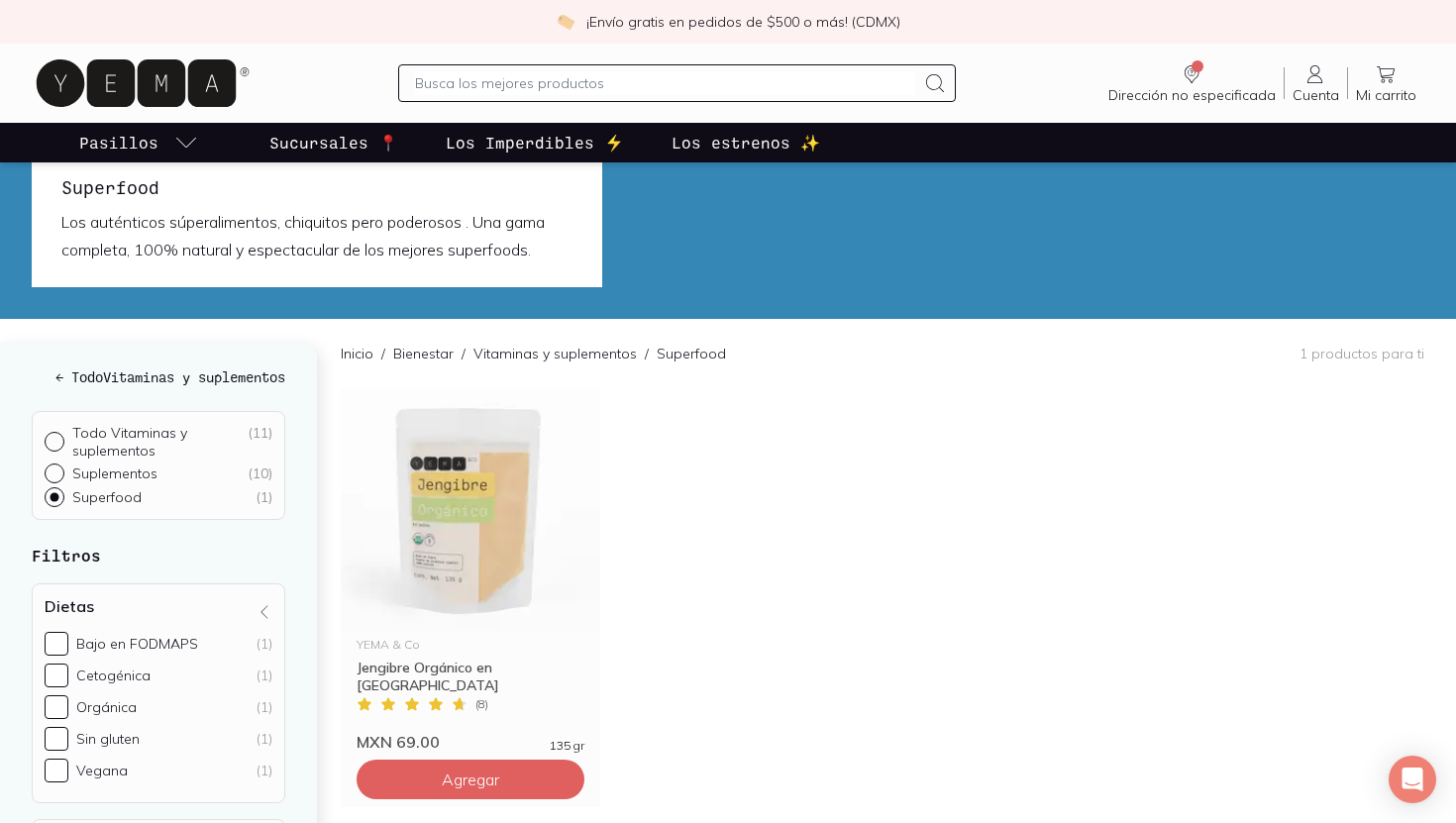 scroll, scrollTop: 46, scrollLeft: 0, axis: vertical 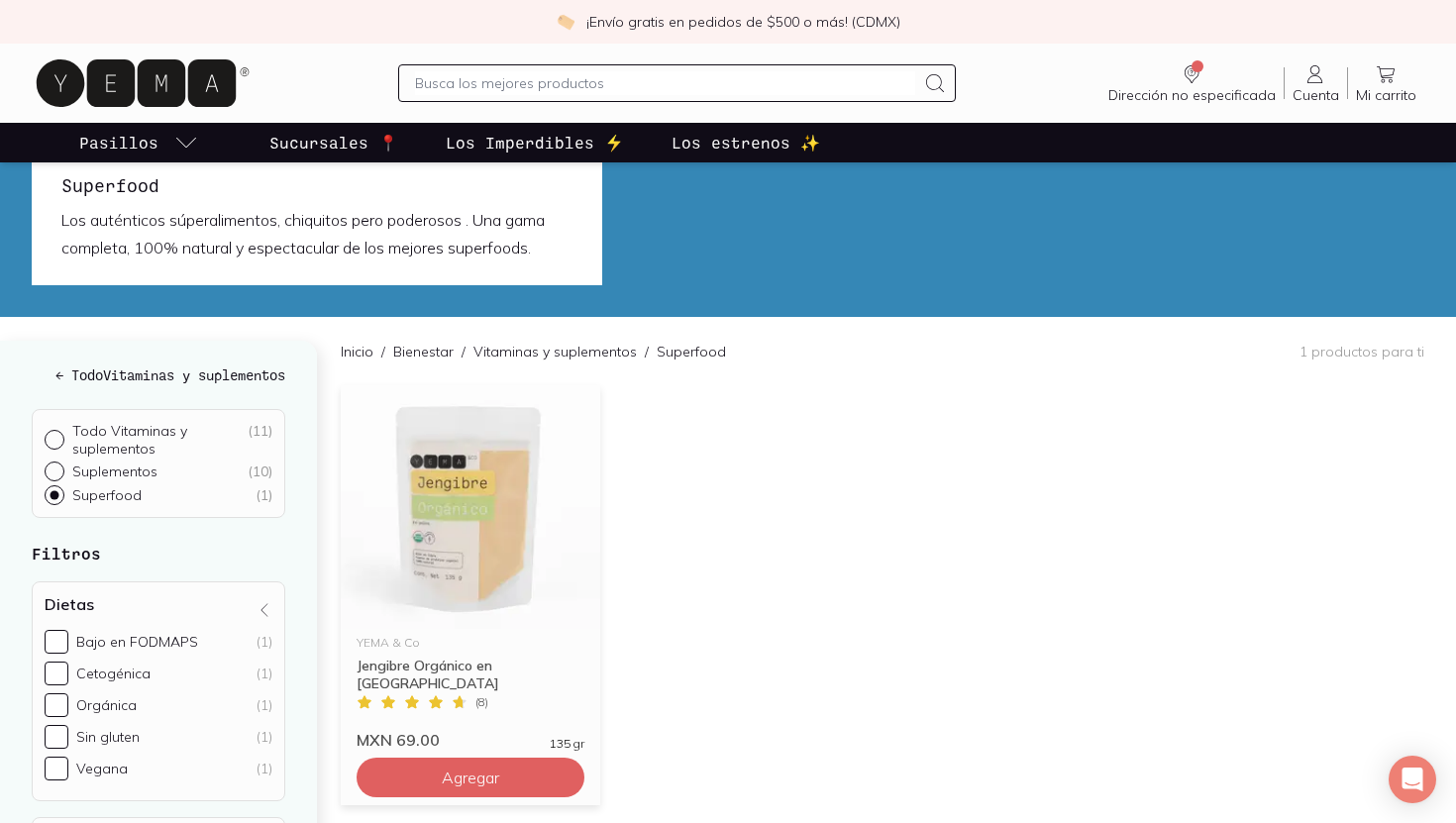 click at bounding box center (470, 507) 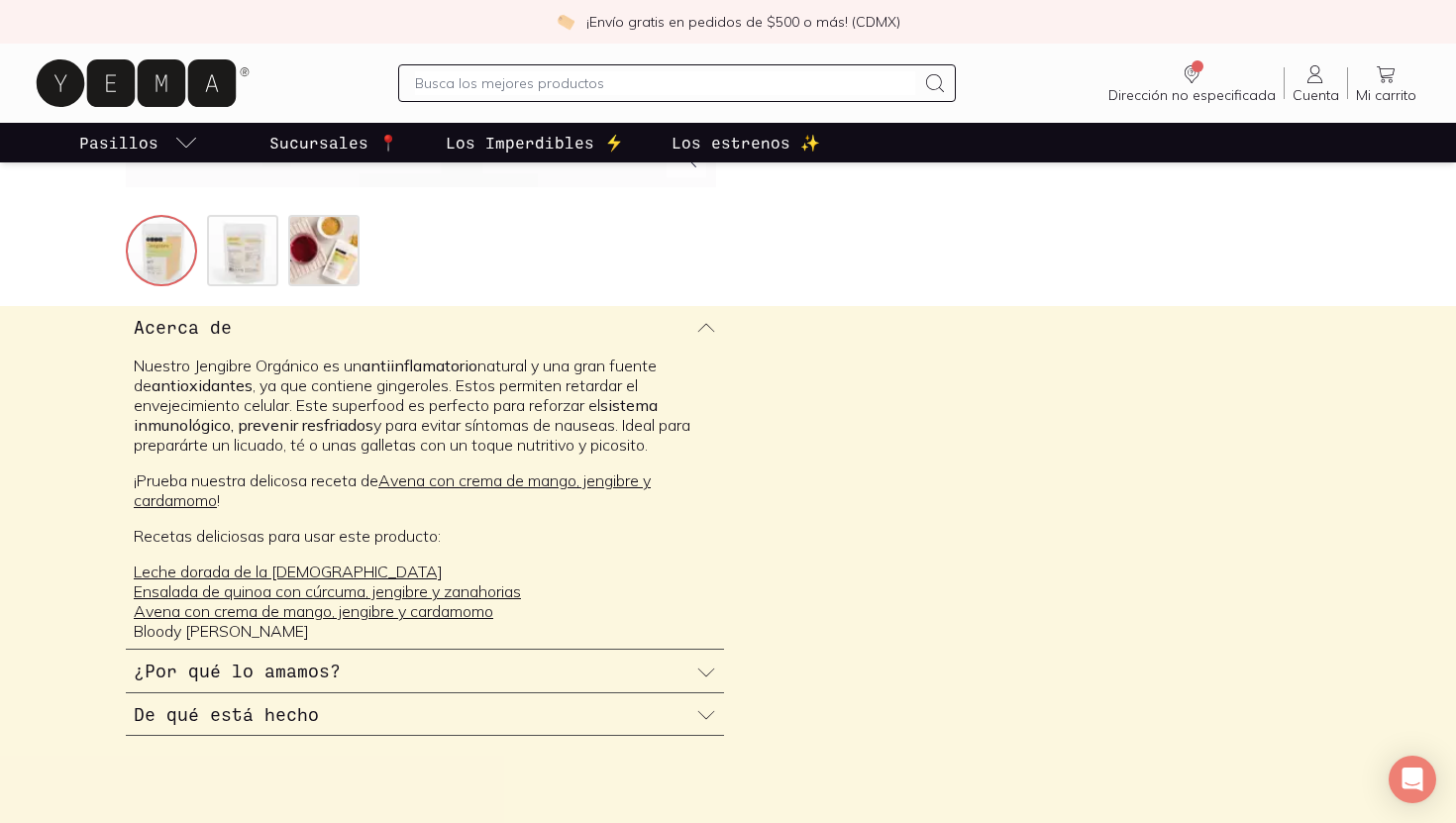 scroll, scrollTop: 632, scrollLeft: 0, axis: vertical 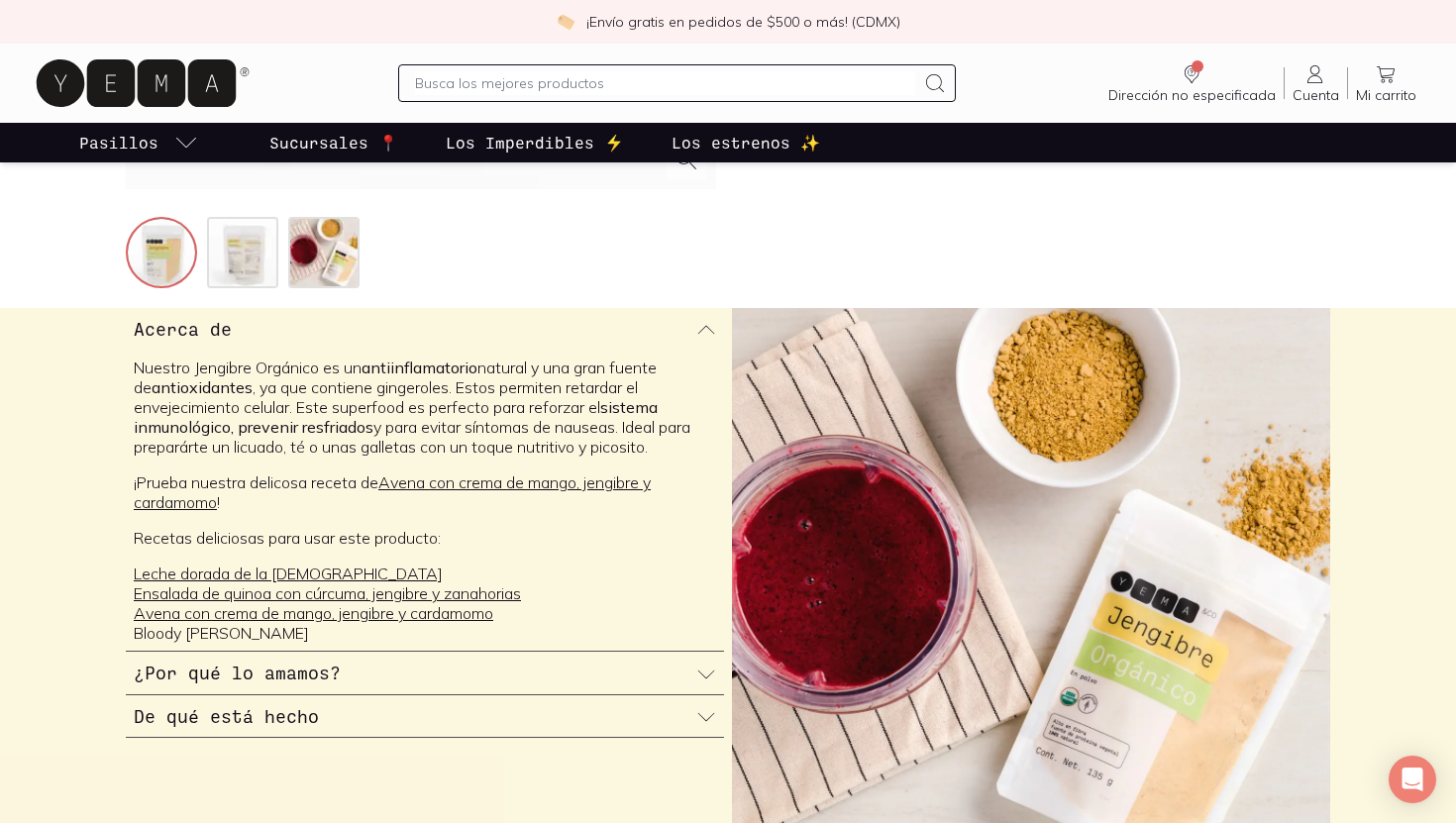 click on "¿Por qué lo amamos?" at bounding box center [425, 672] 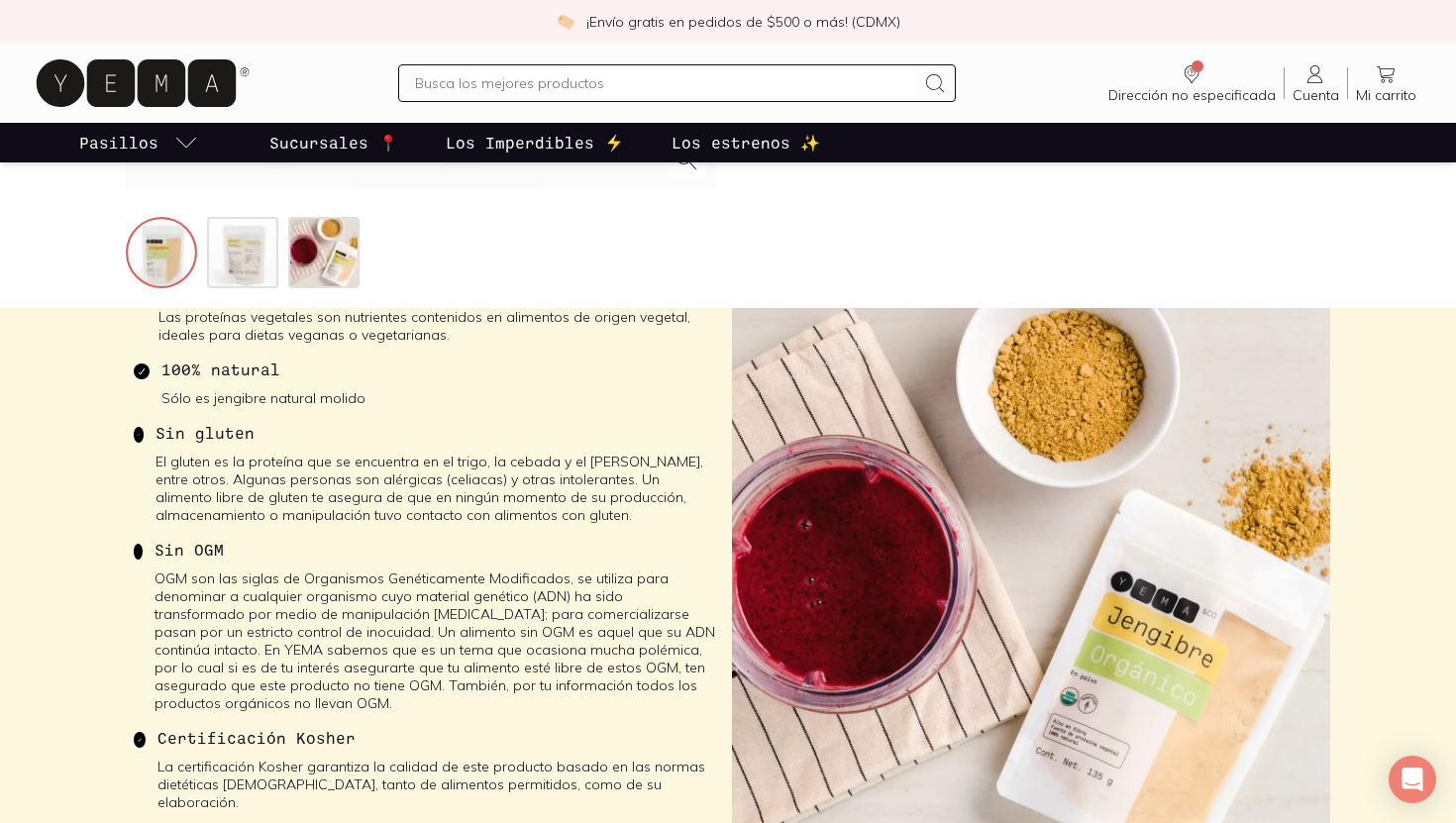 scroll, scrollTop: 496, scrollLeft: 0, axis: vertical 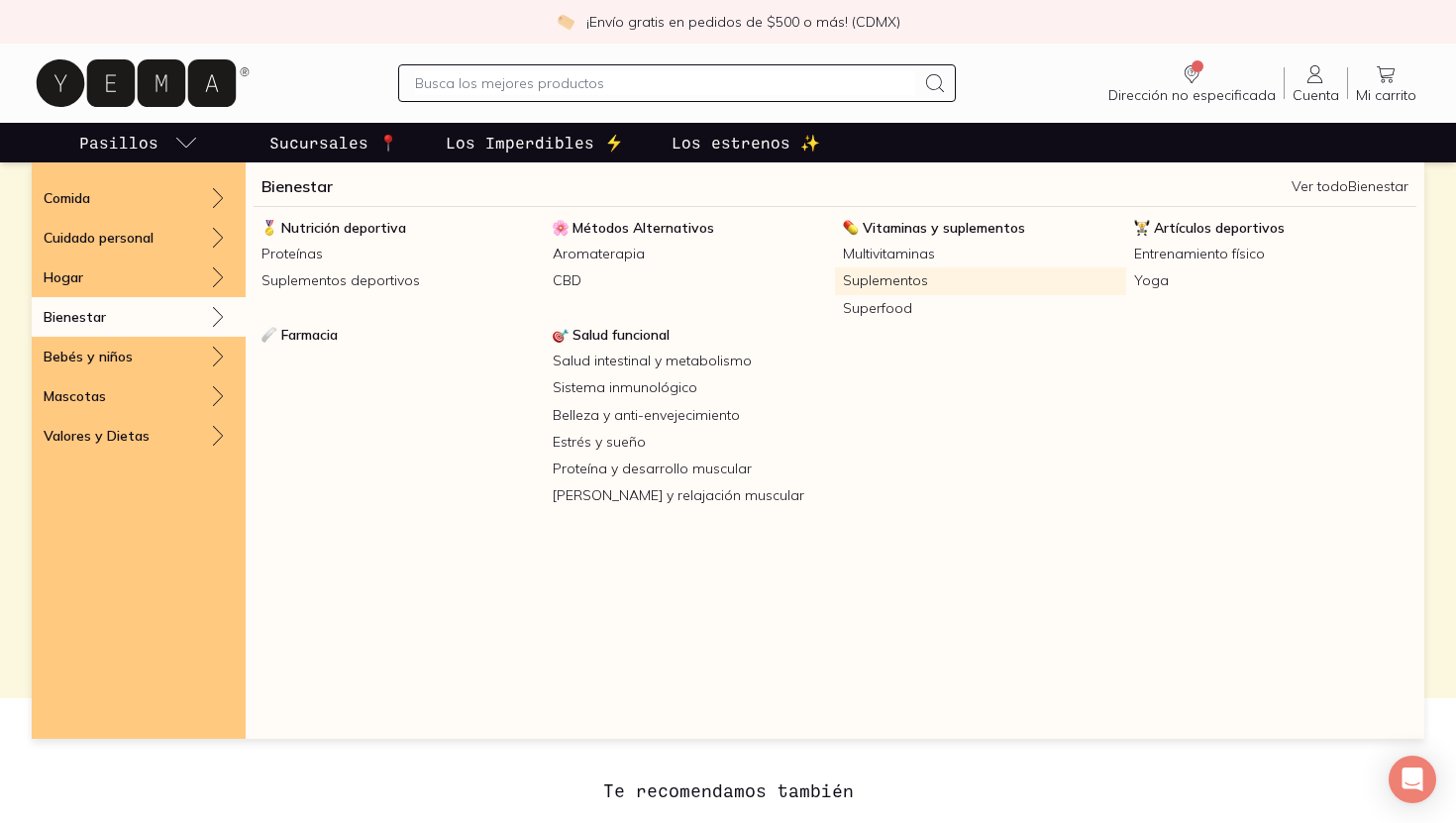 click on "Suplementos" at bounding box center (981, 280) 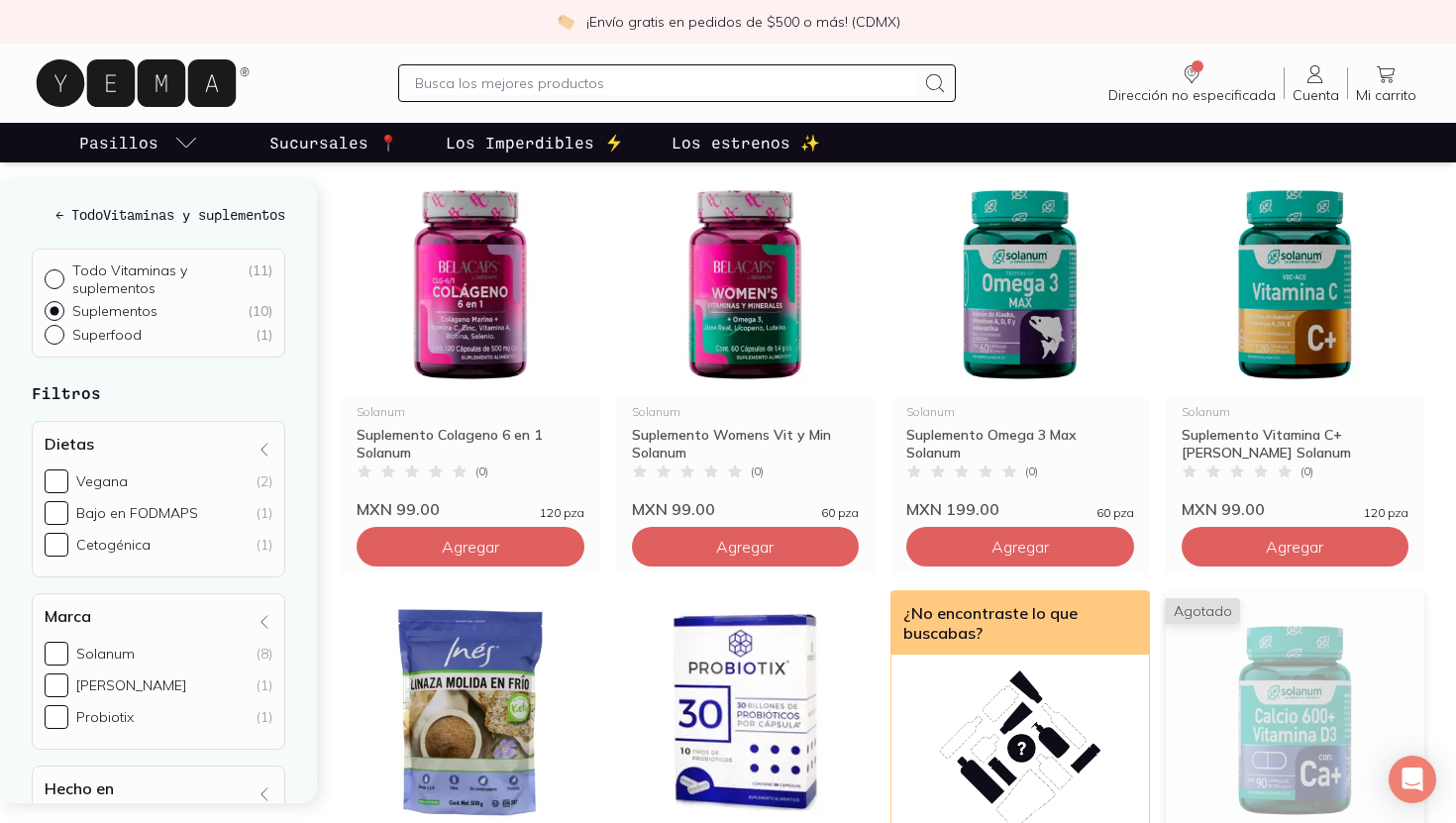 scroll, scrollTop: 267, scrollLeft: 0, axis: vertical 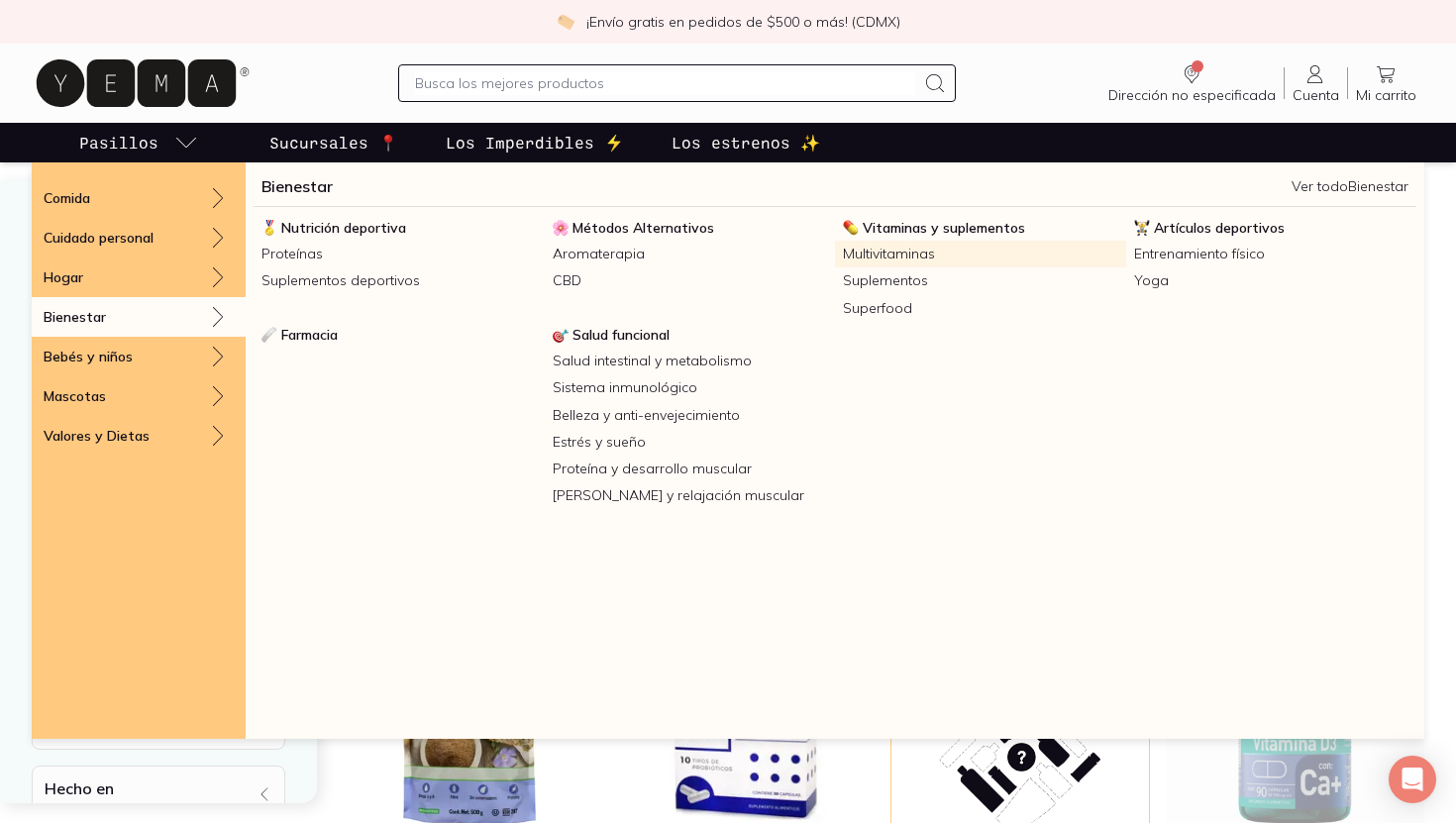 click on "Multivitaminas" at bounding box center [981, 254] 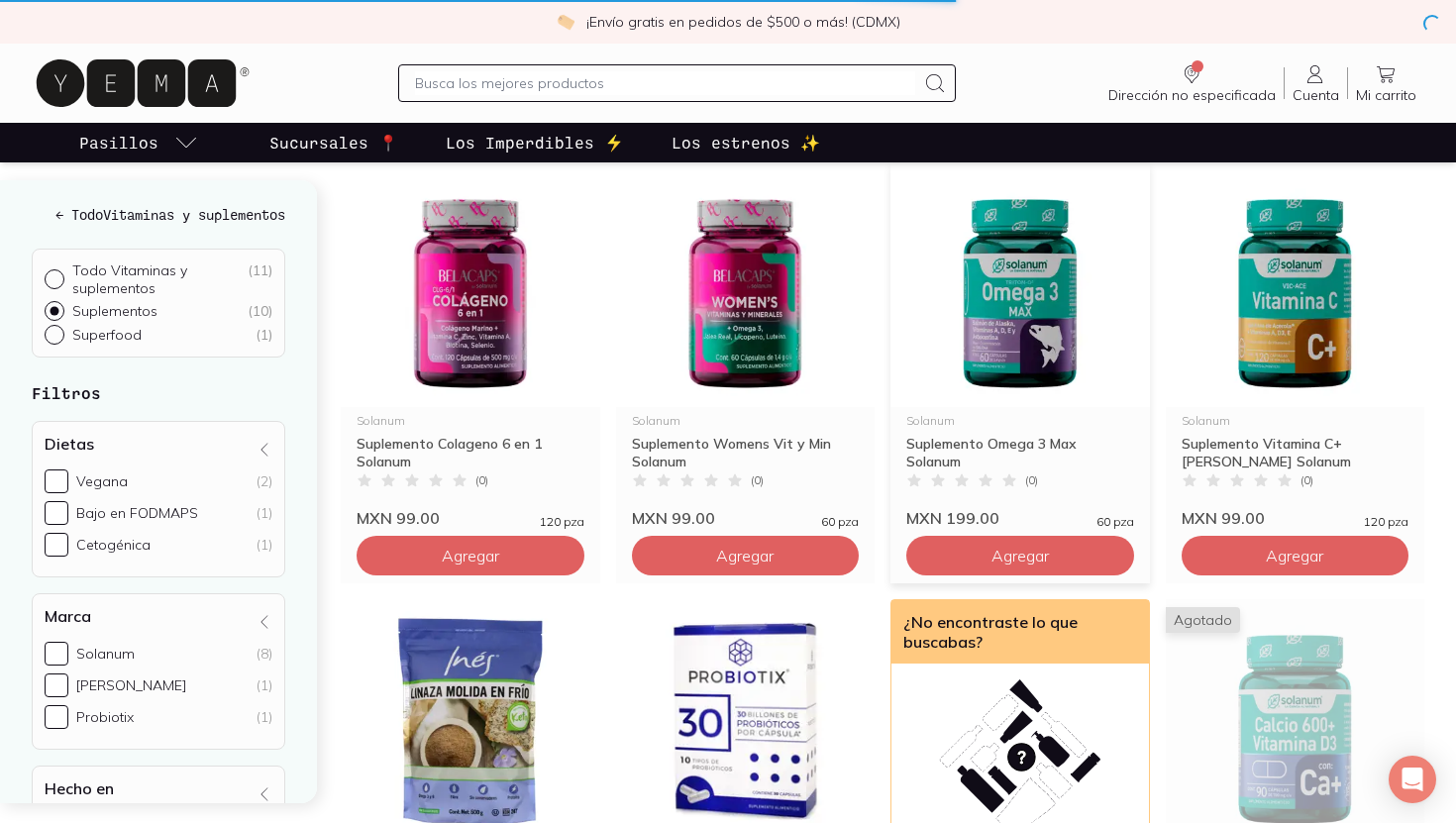 scroll, scrollTop: 0, scrollLeft: 0, axis: both 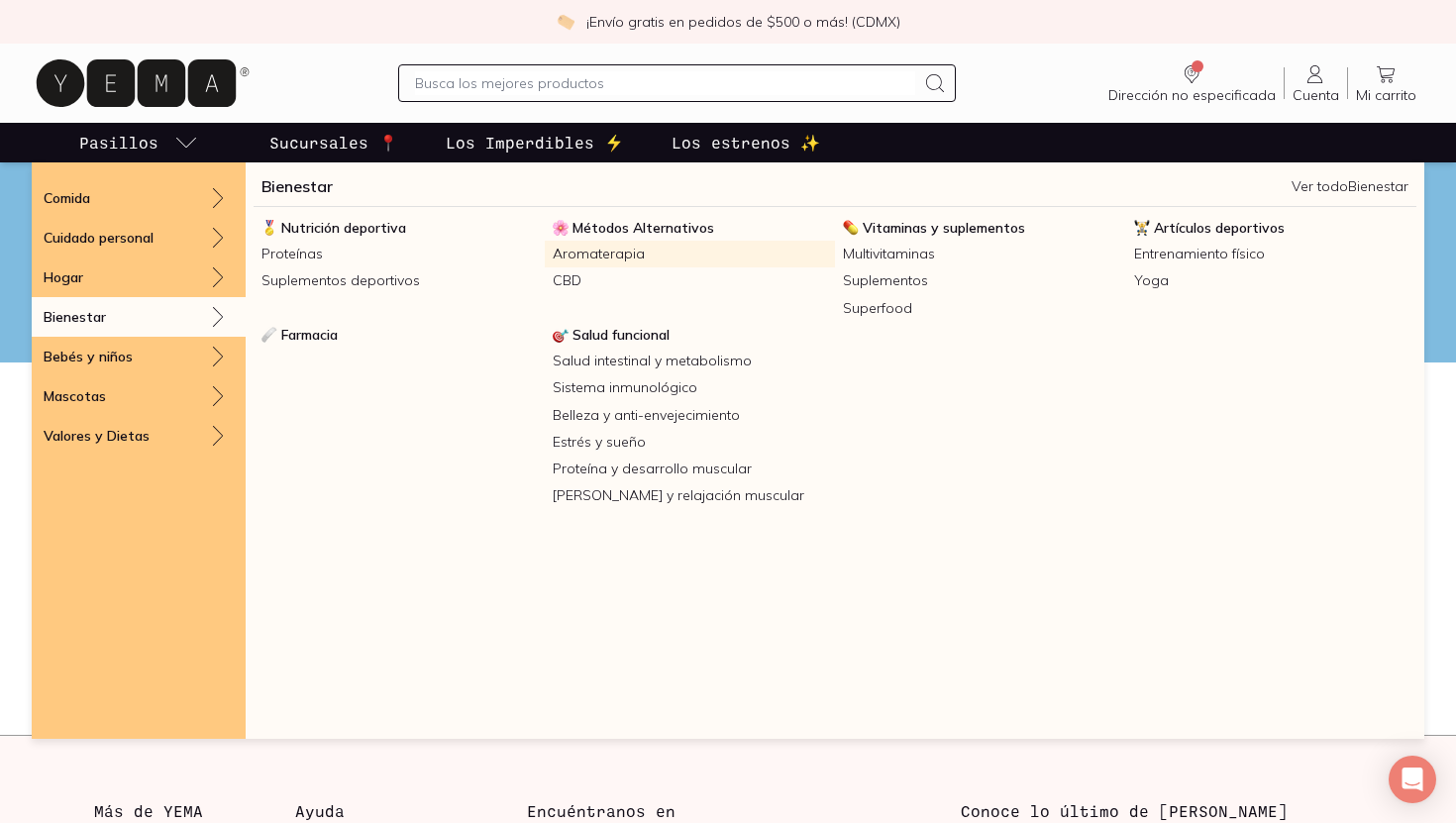 click on "Aromaterapia" at bounding box center [690, 254] 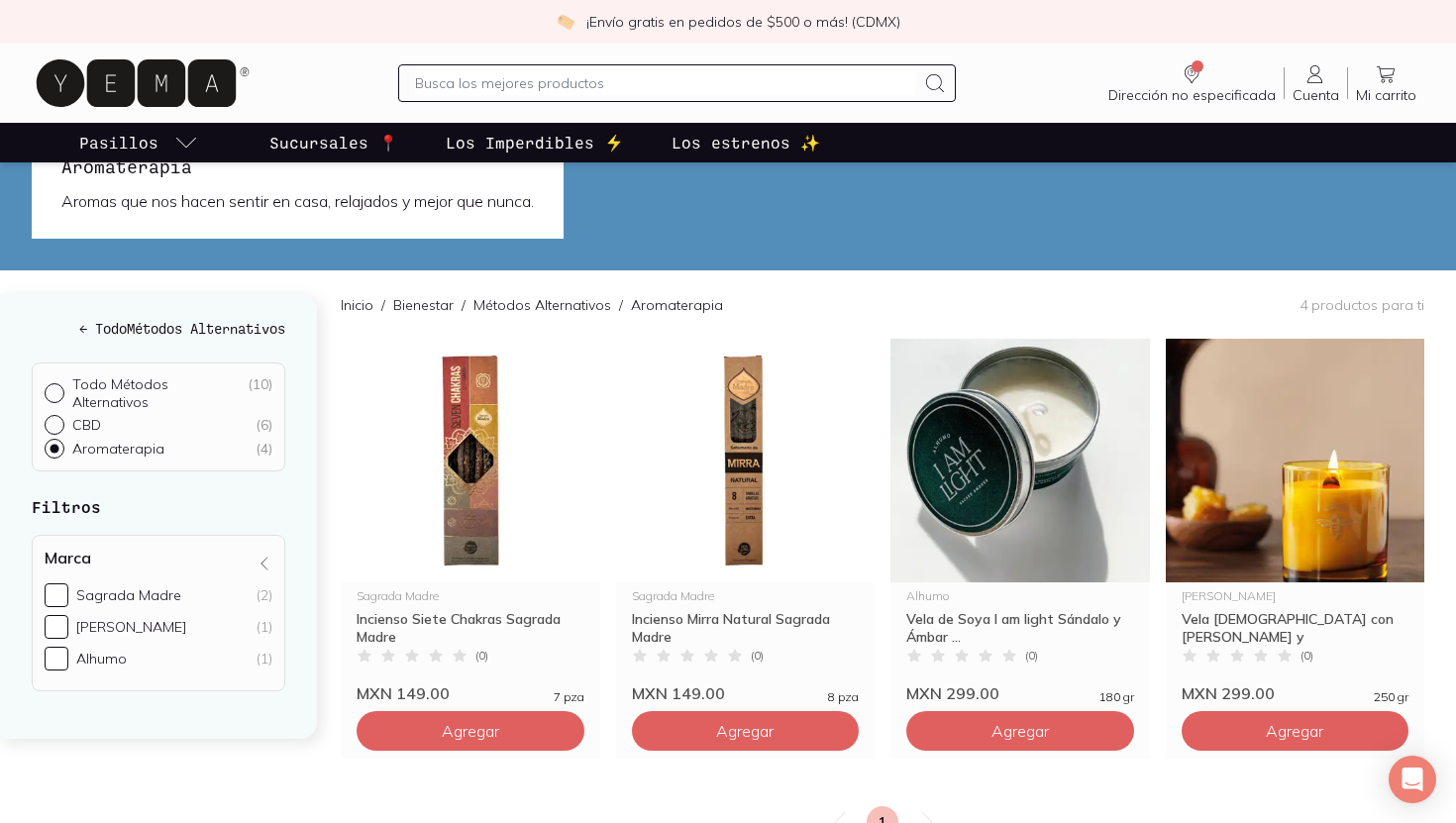 scroll, scrollTop: 62, scrollLeft: 0, axis: vertical 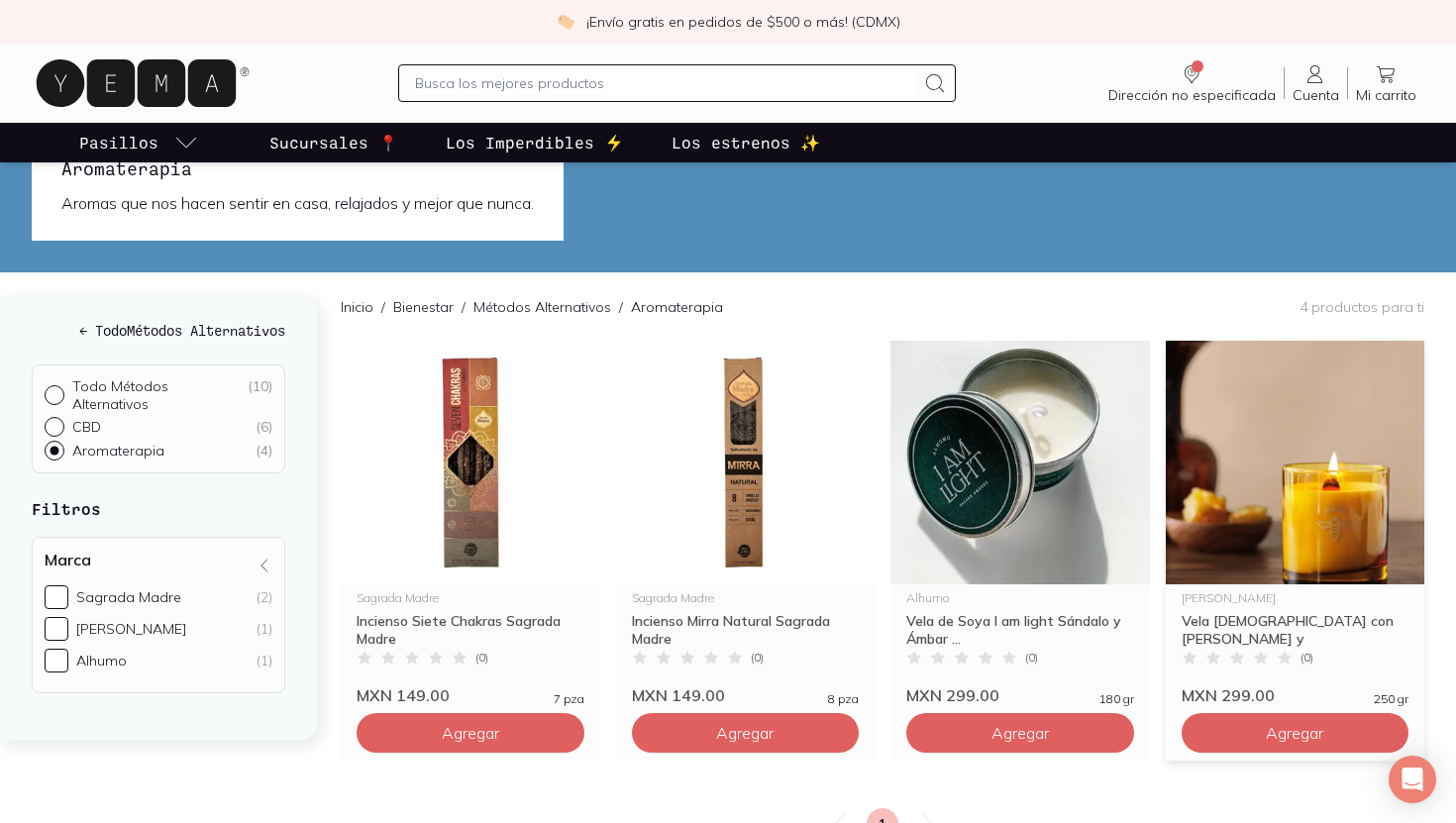 click at bounding box center (1296, 463) 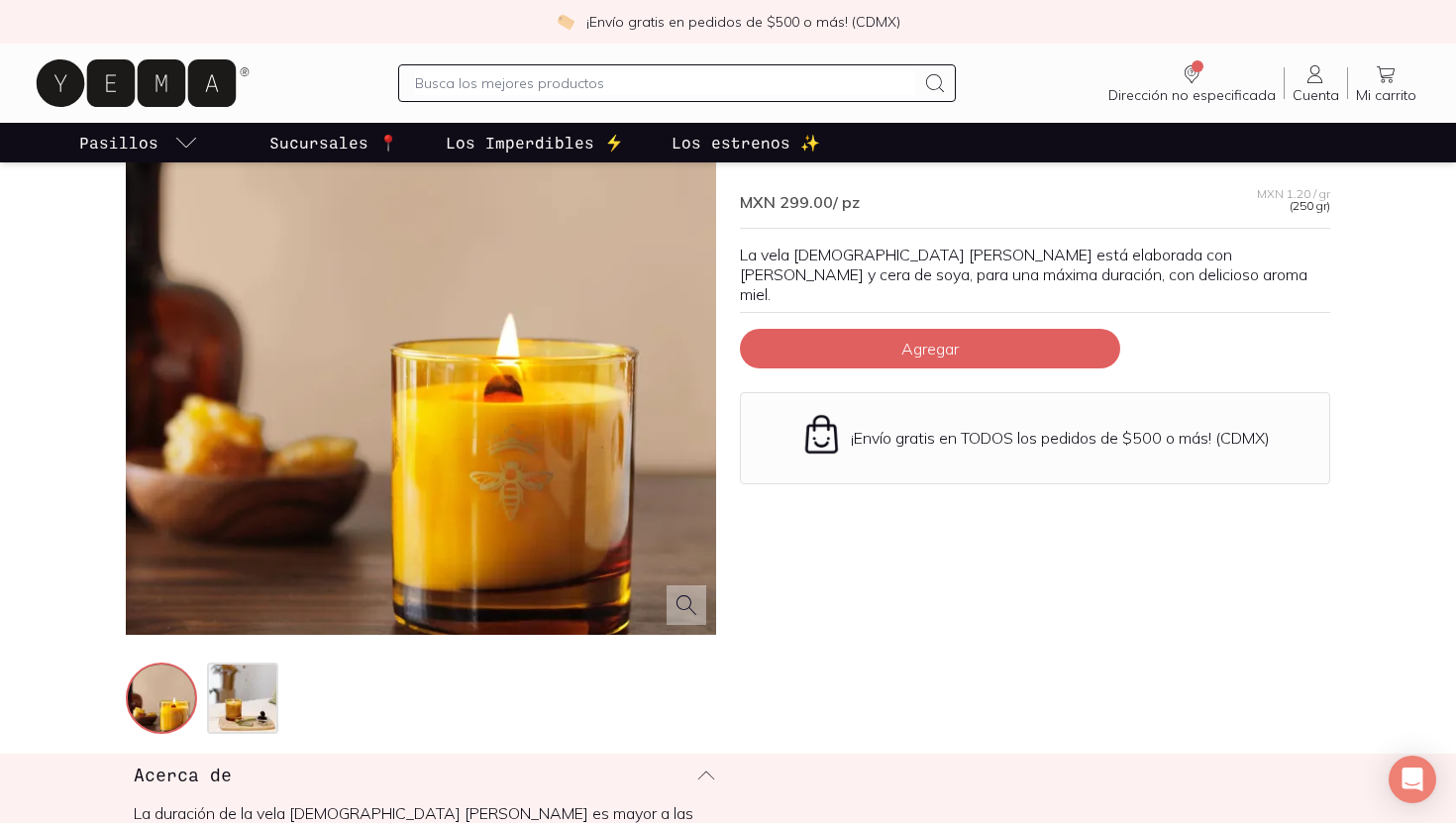 scroll, scrollTop: 0, scrollLeft: 0, axis: both 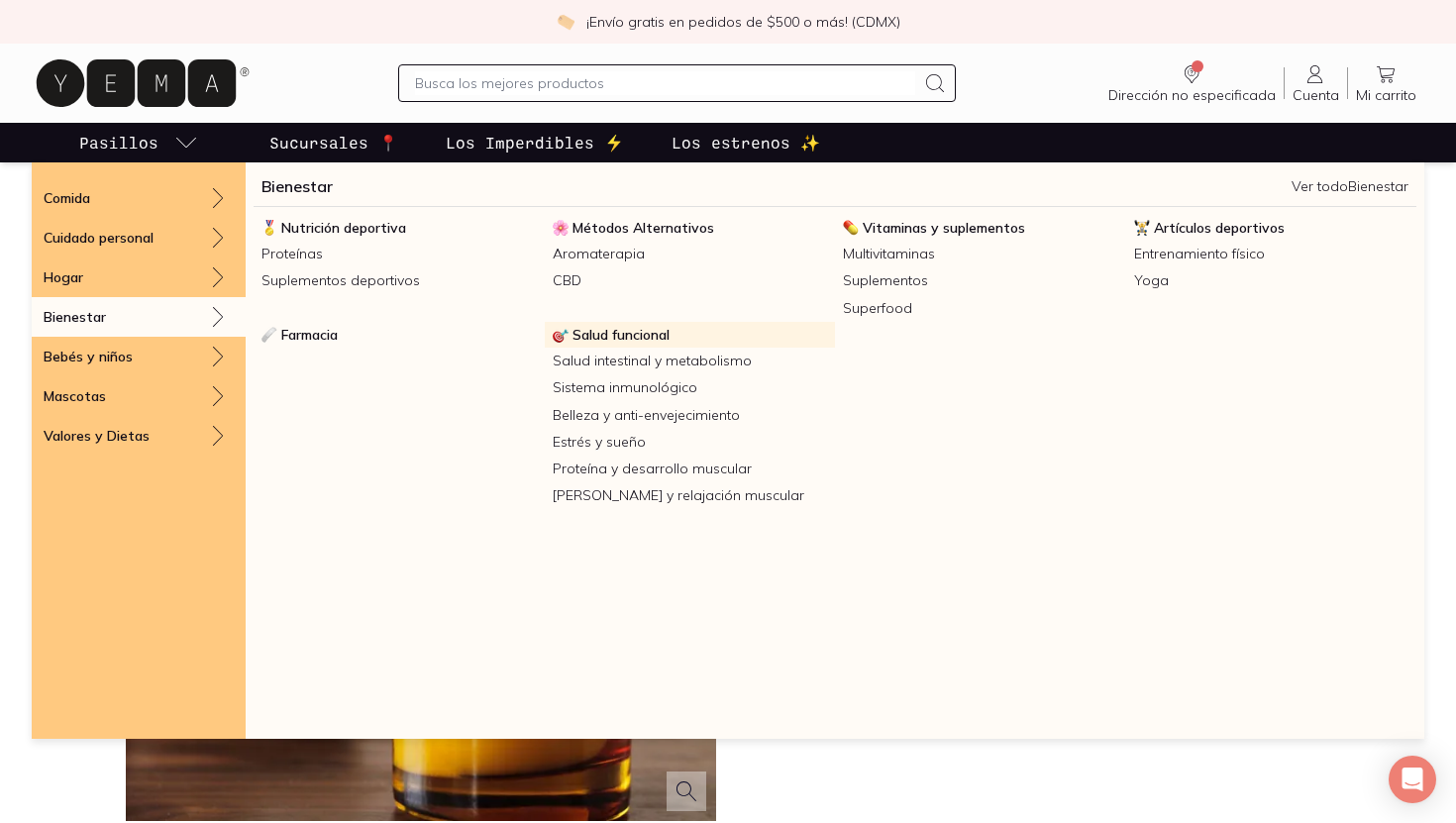 click on "Salud funcional" at bounding box center [621, 335] 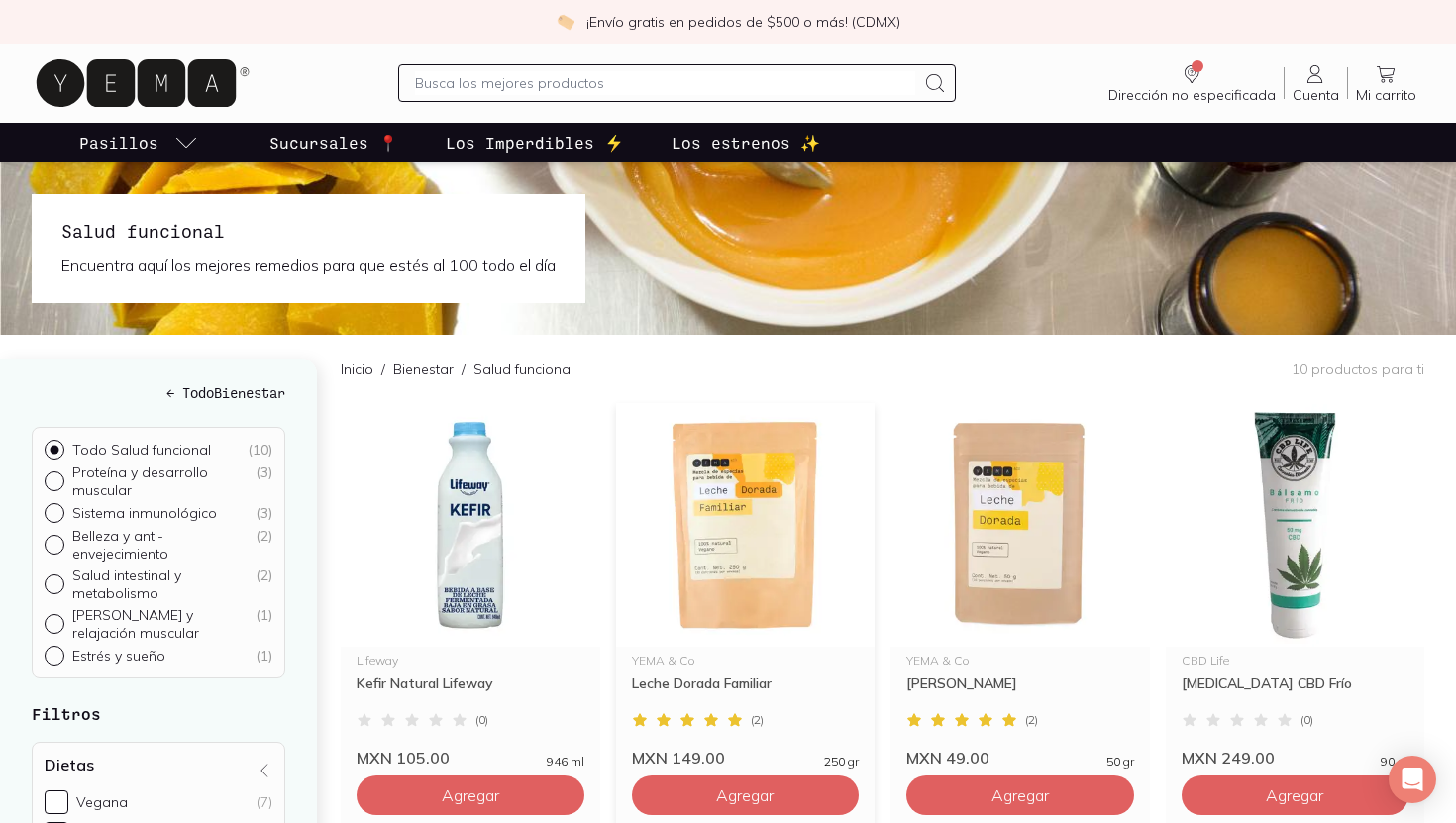 click at bounding box center [746, 525] 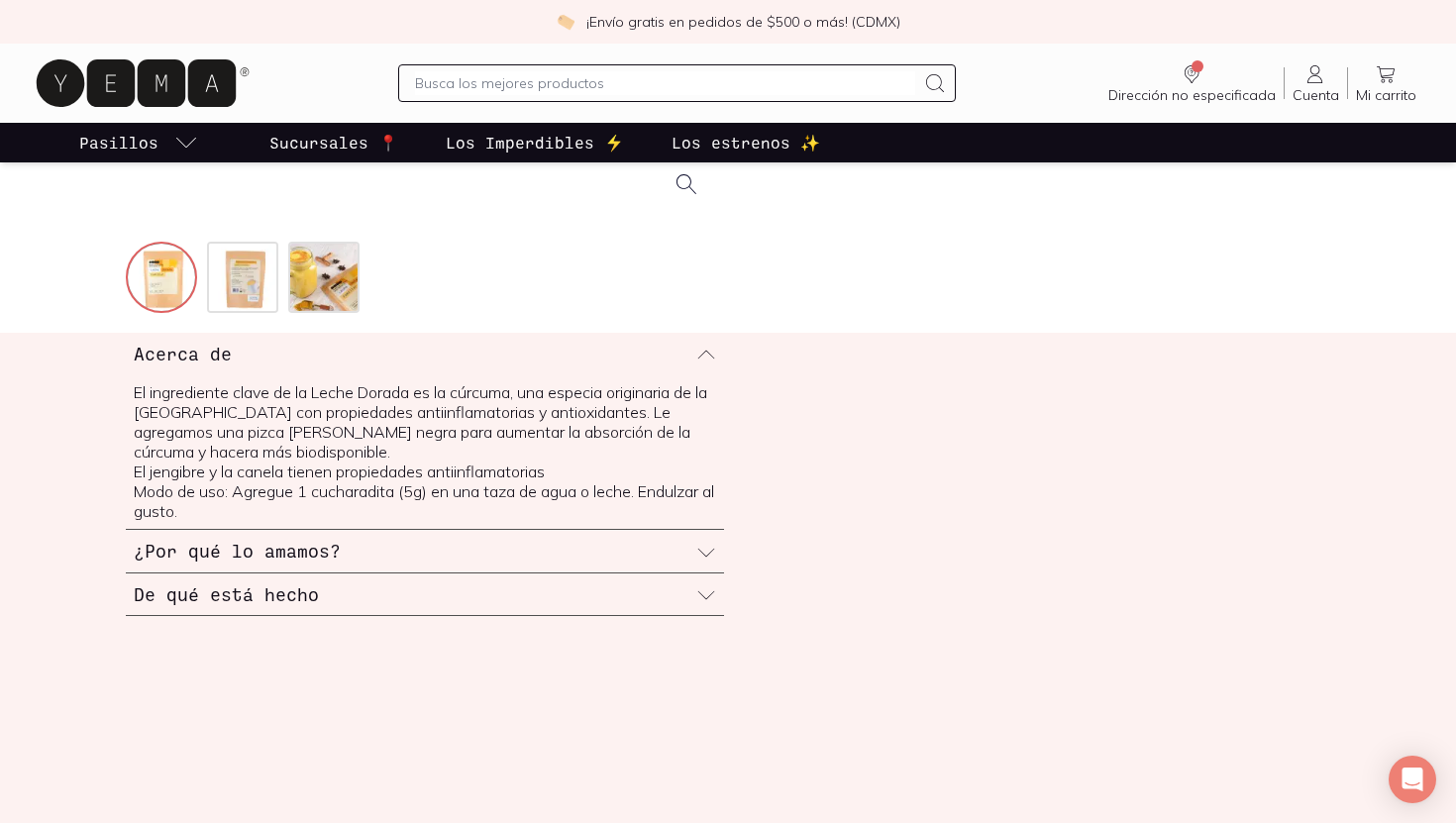 scroll, scrollTop: 661, scrollLeft: 0, axis: vertical 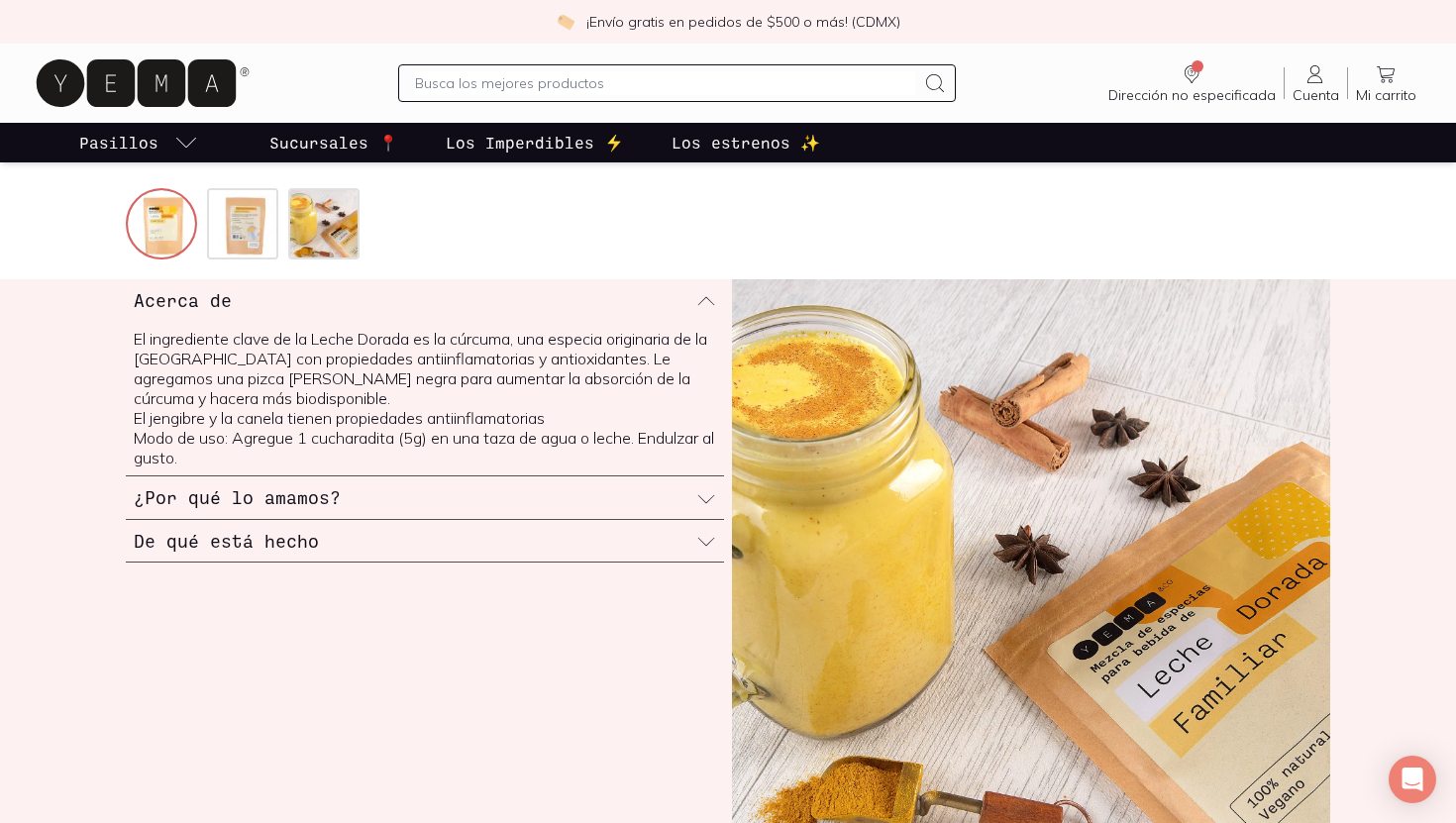 click on "¿Por qué lo amamos?" at bounding box center (425, 497) 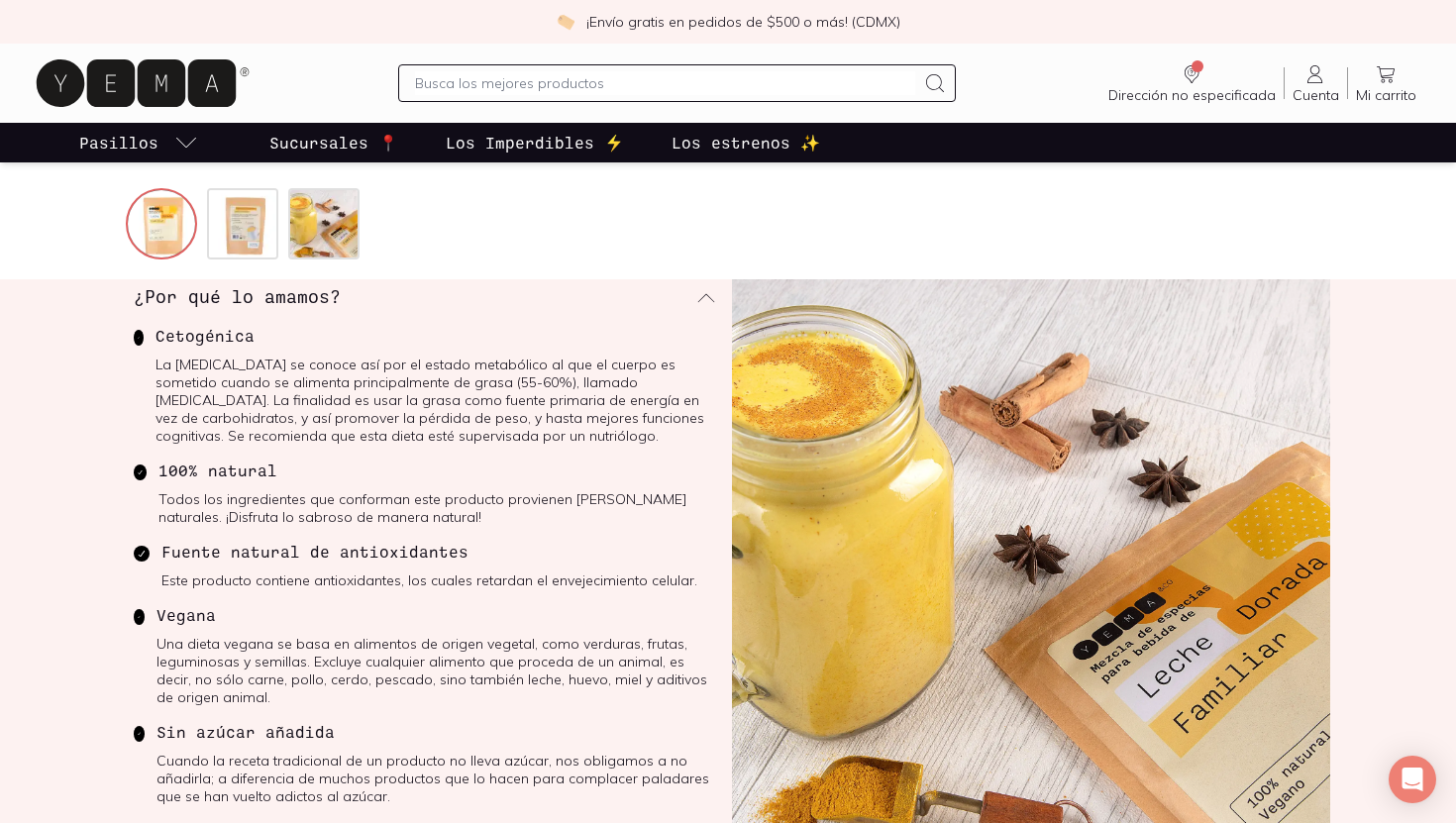 scroll, scrollTop: 0, scrollLeft: 0, axis: both 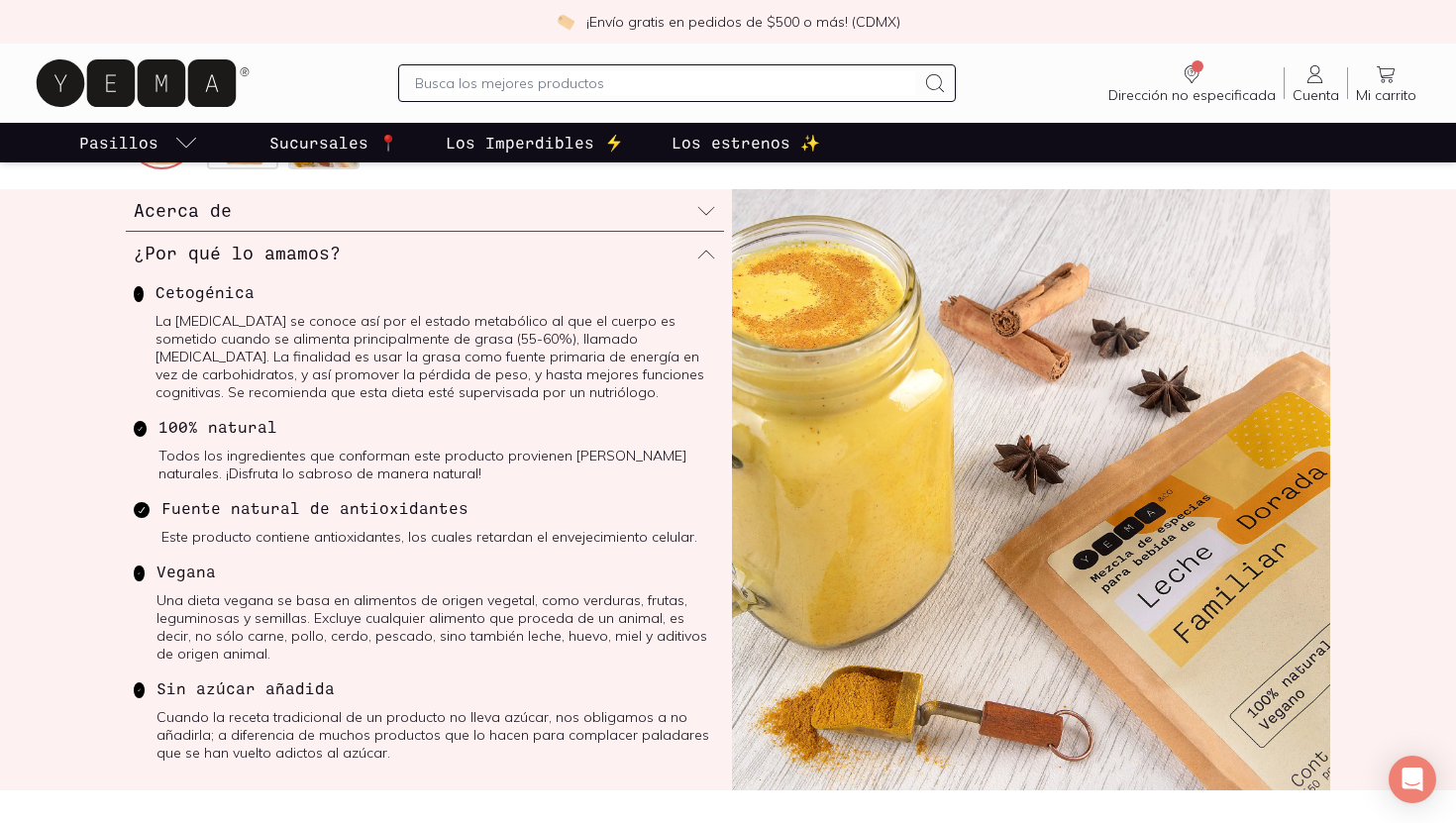 click on "Acerca de" at bounding box center [182, 210] 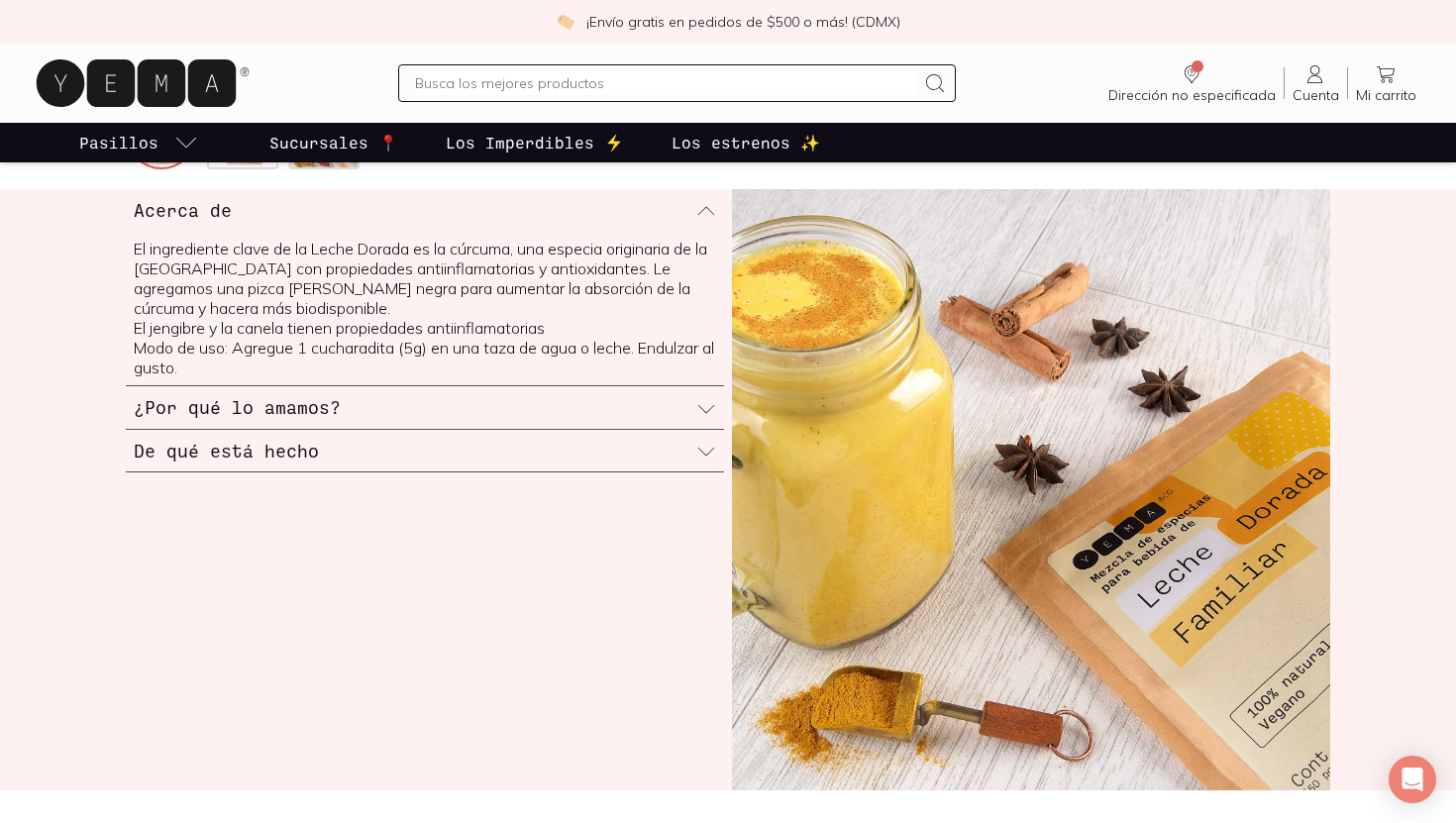 click on "De qué está hecho" at bounding box center (226, 451) 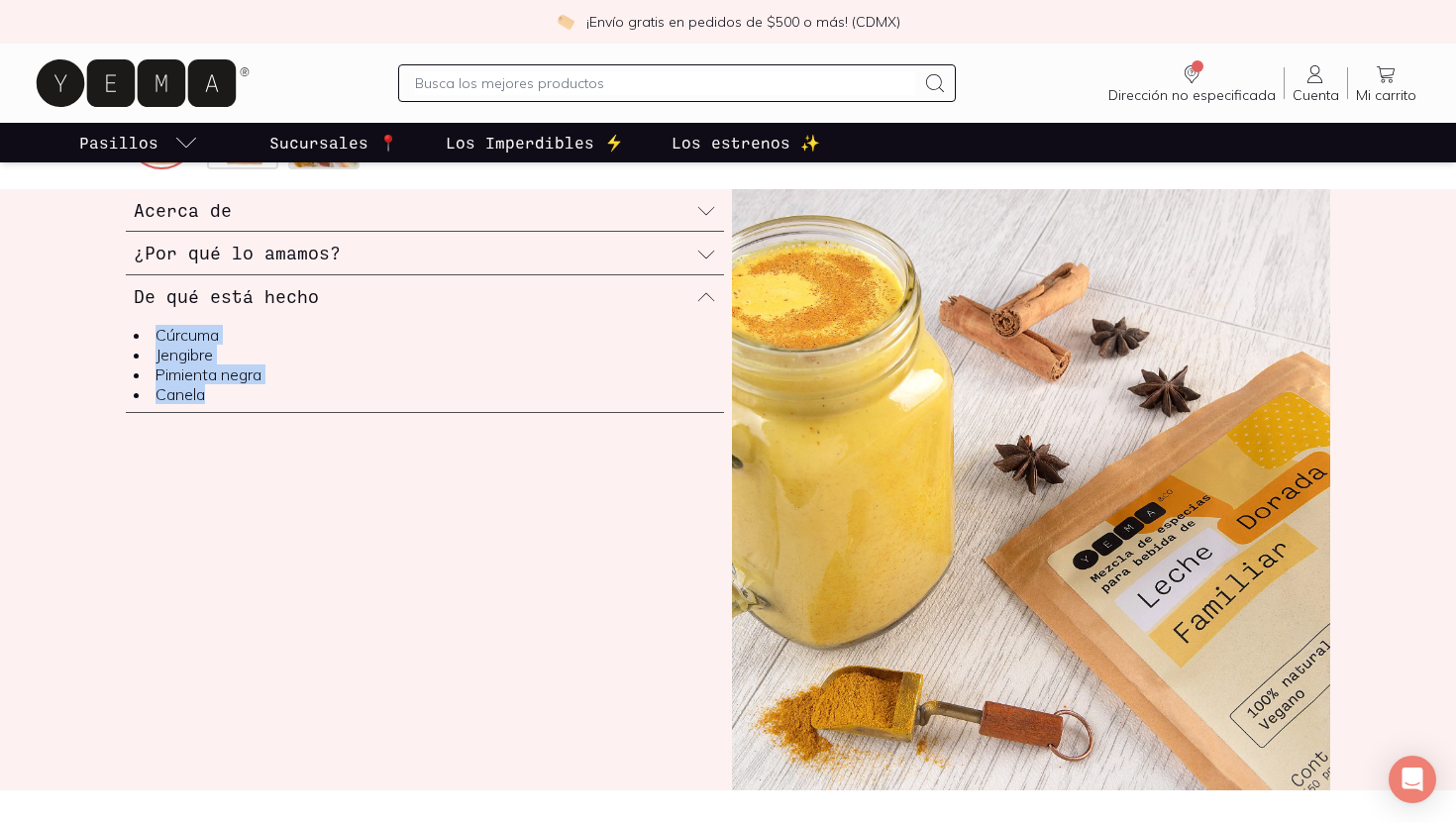 drag, startPoint x: 226, startPoint y: 396, endPoint x: 156, endPoint y: 330, distance: 96.20811 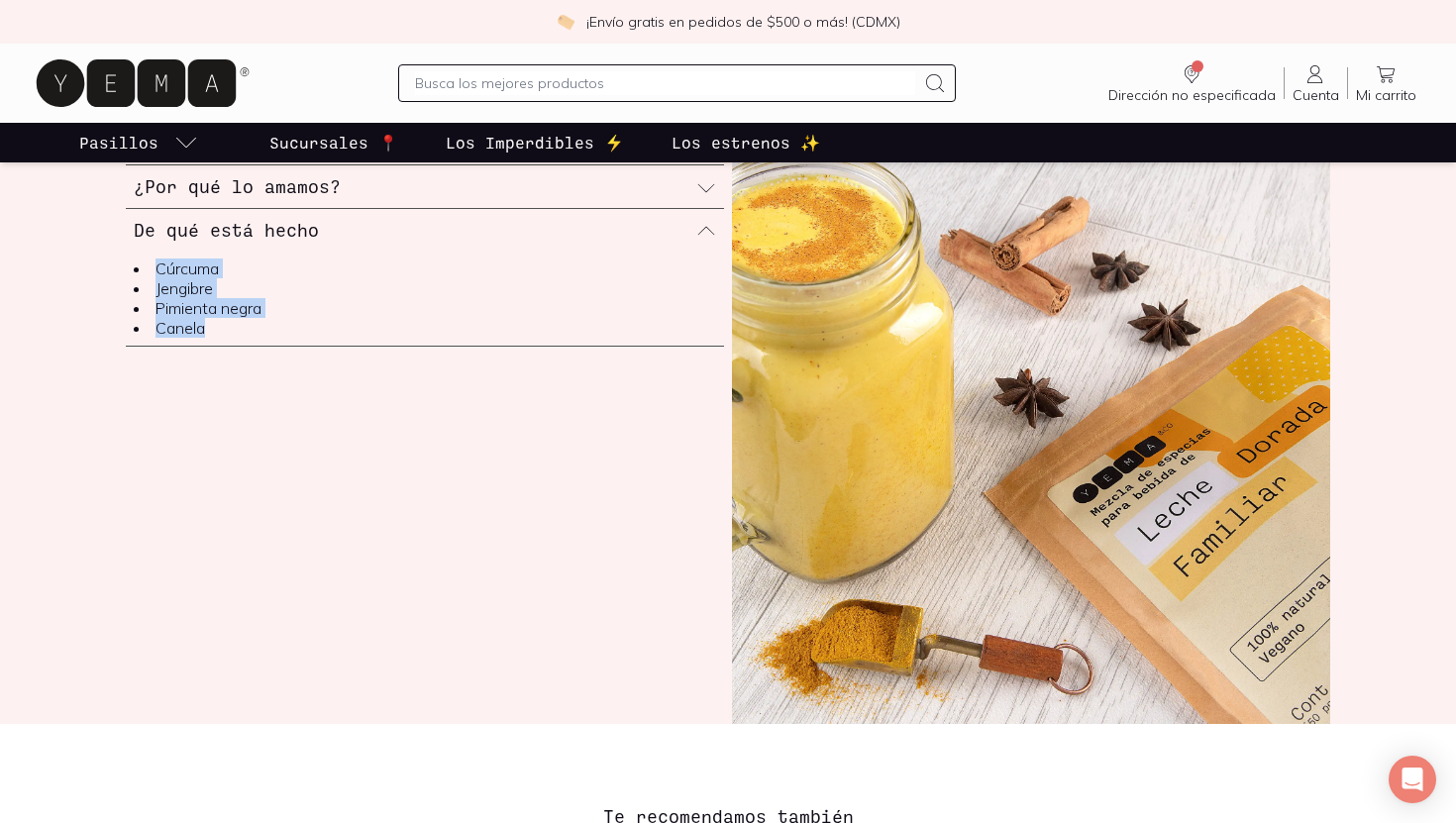 scroll, scrollTop: 816, scrollLeft: 0, axis: vertical 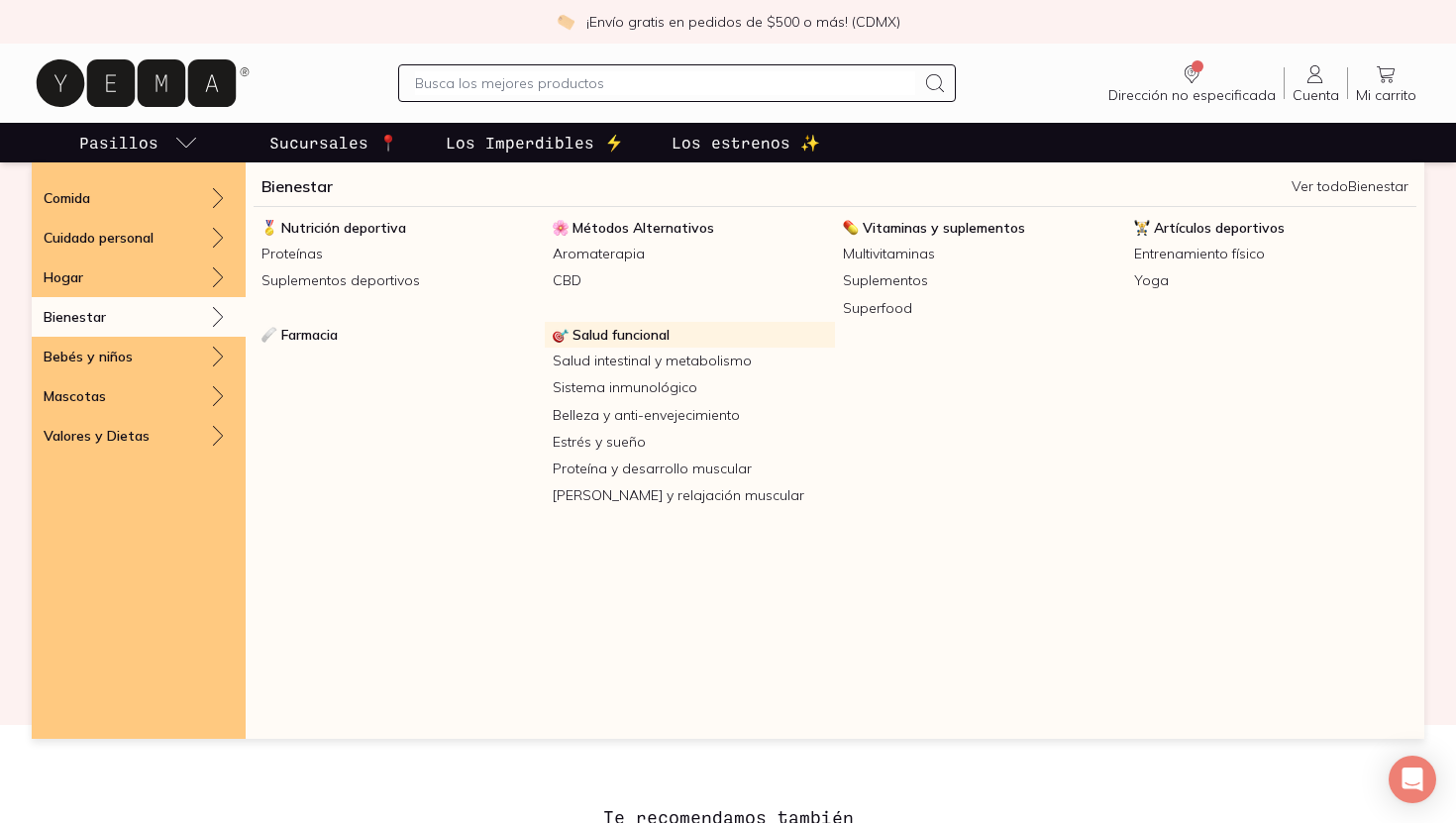 click at bounding box center (561, 335) 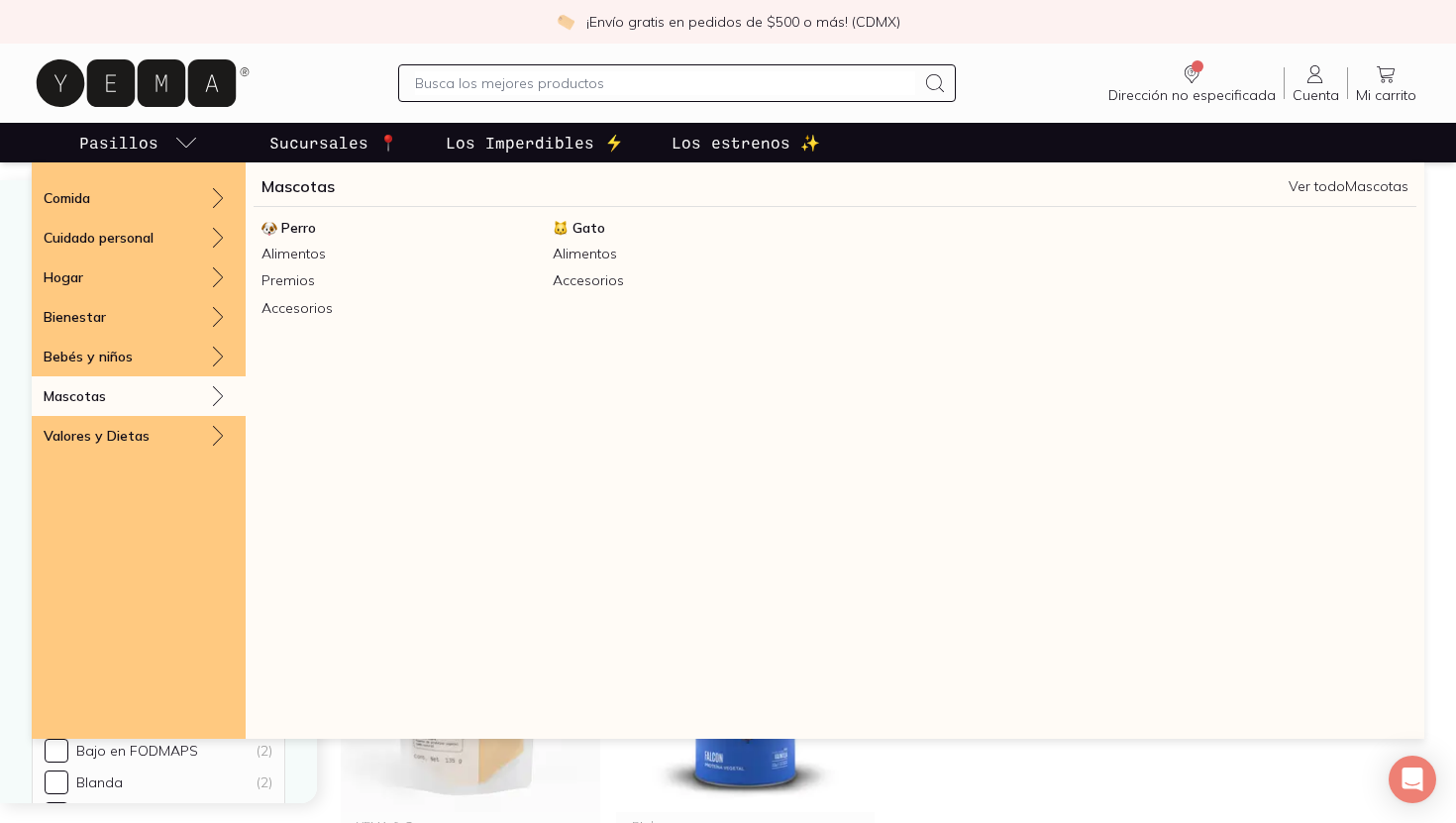scroll, scrollTop: 692, scrollLeft: 0, axis: vertical 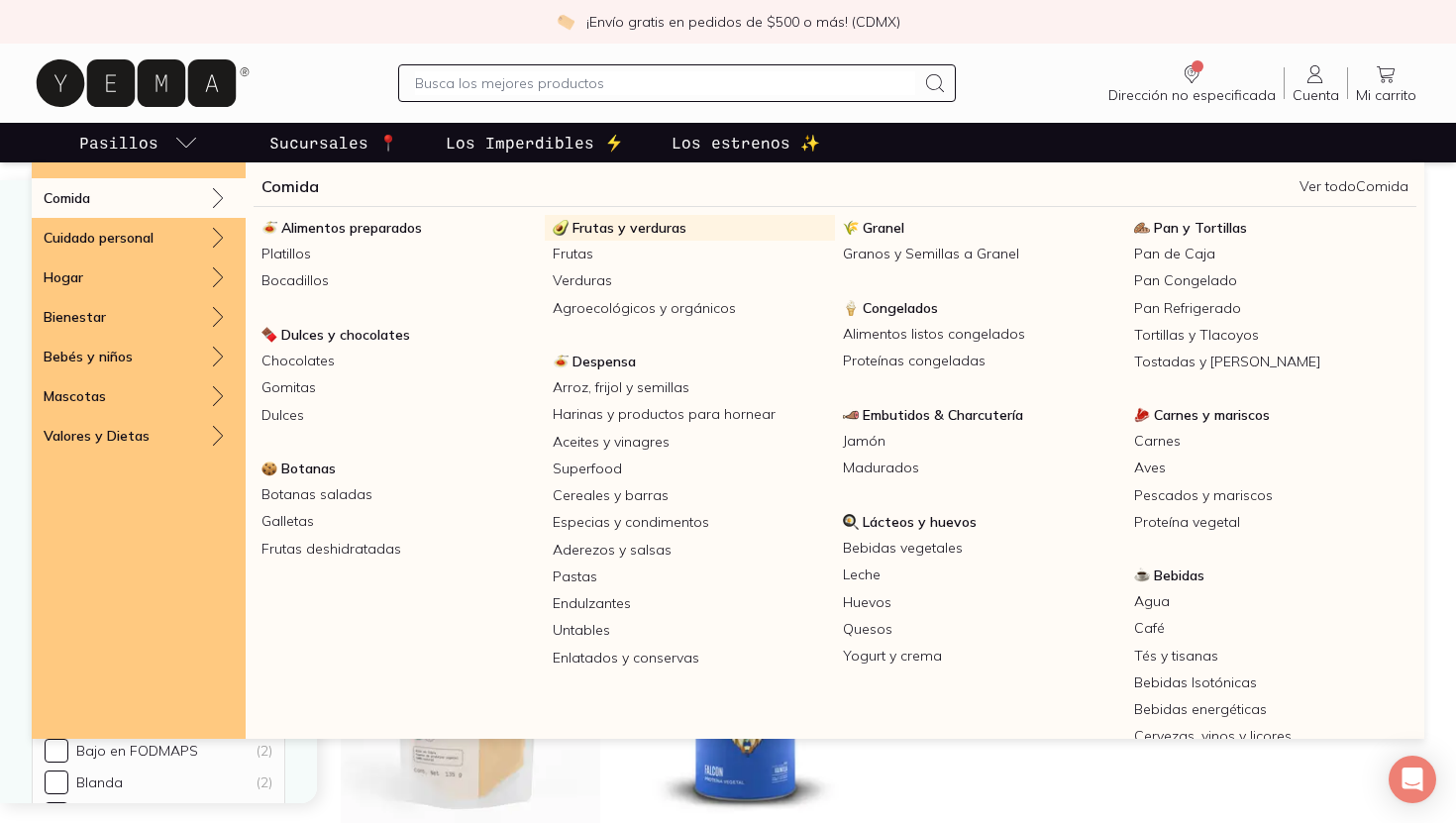 click on "Frutas y verduras" at bounding box center (629, 228) 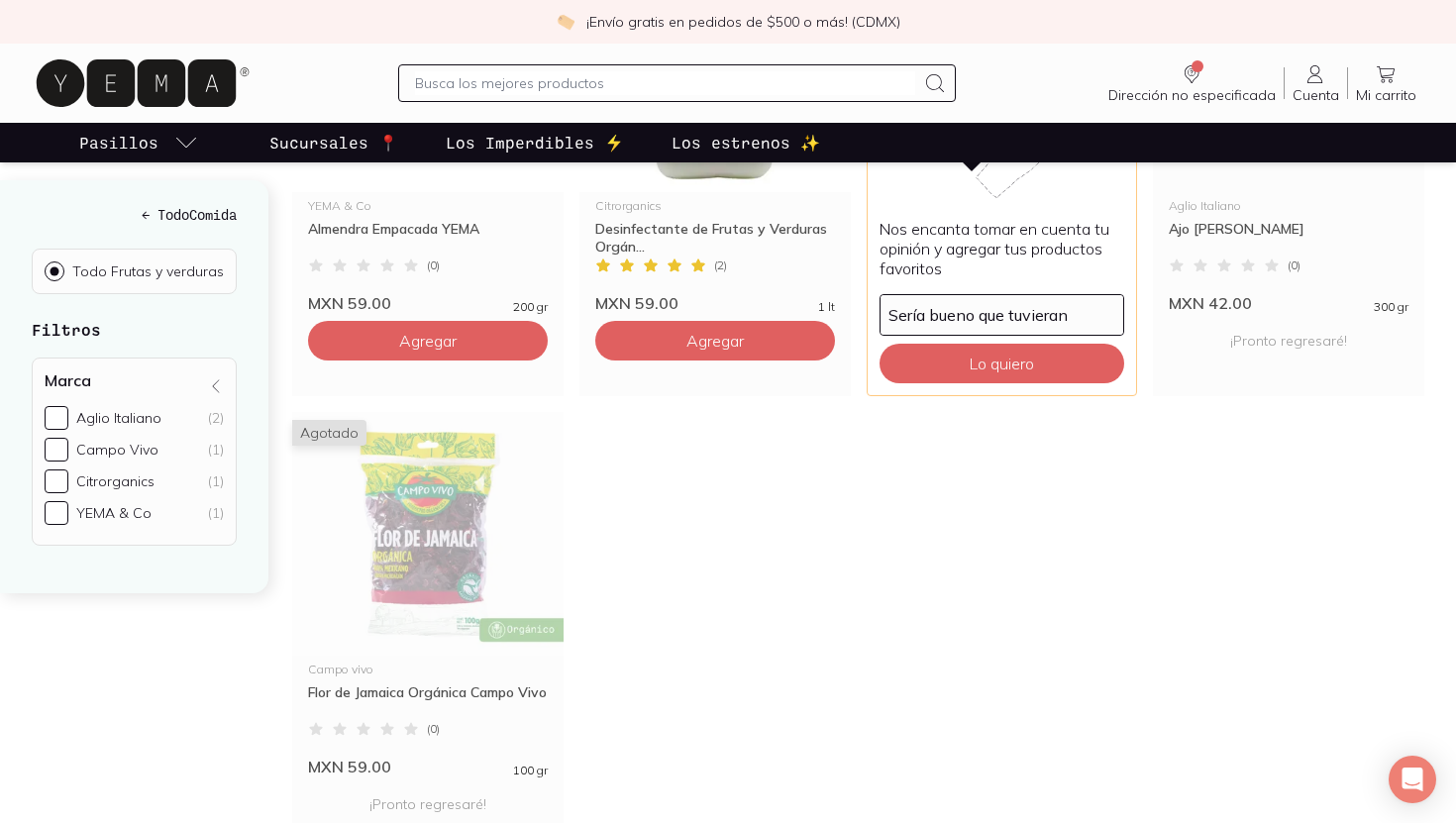 scroll, scrollTop: 0, scrollLeft: 0, axis: both 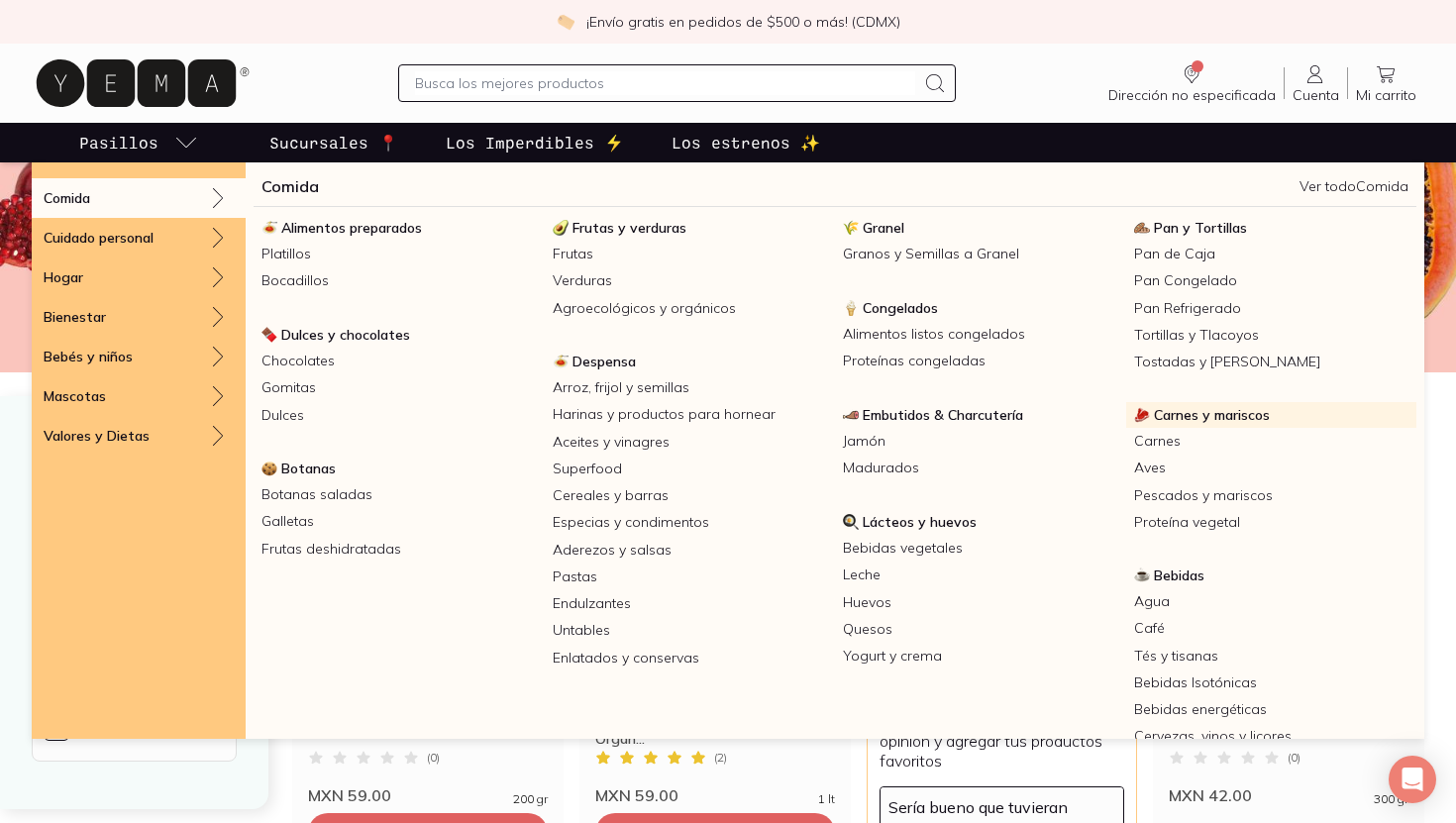 click on "Carnes y mariscos" at bounding box center (1211, 415) 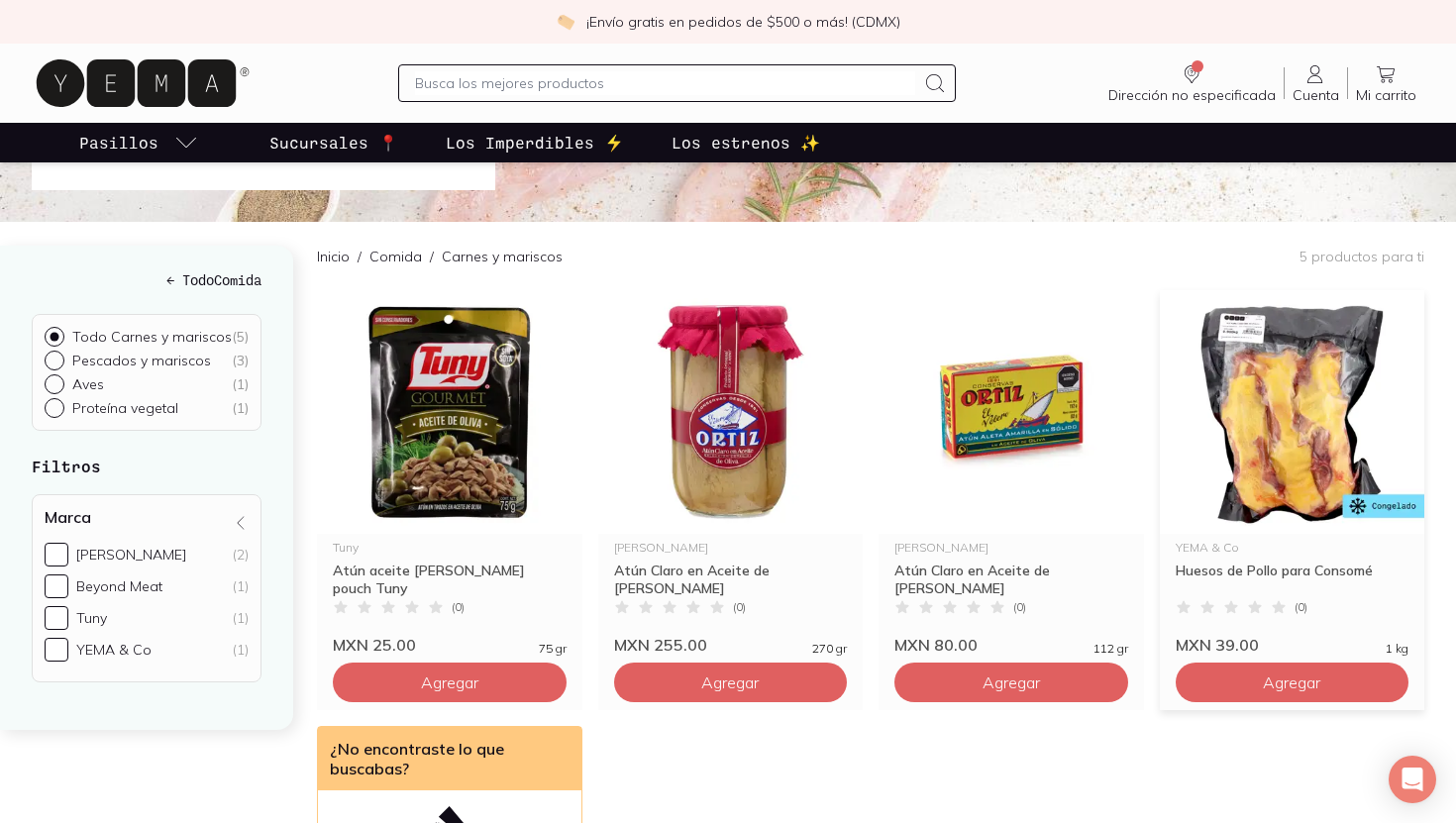 scroll, scrollTop: 0, scrollLeft: 0, axis: both 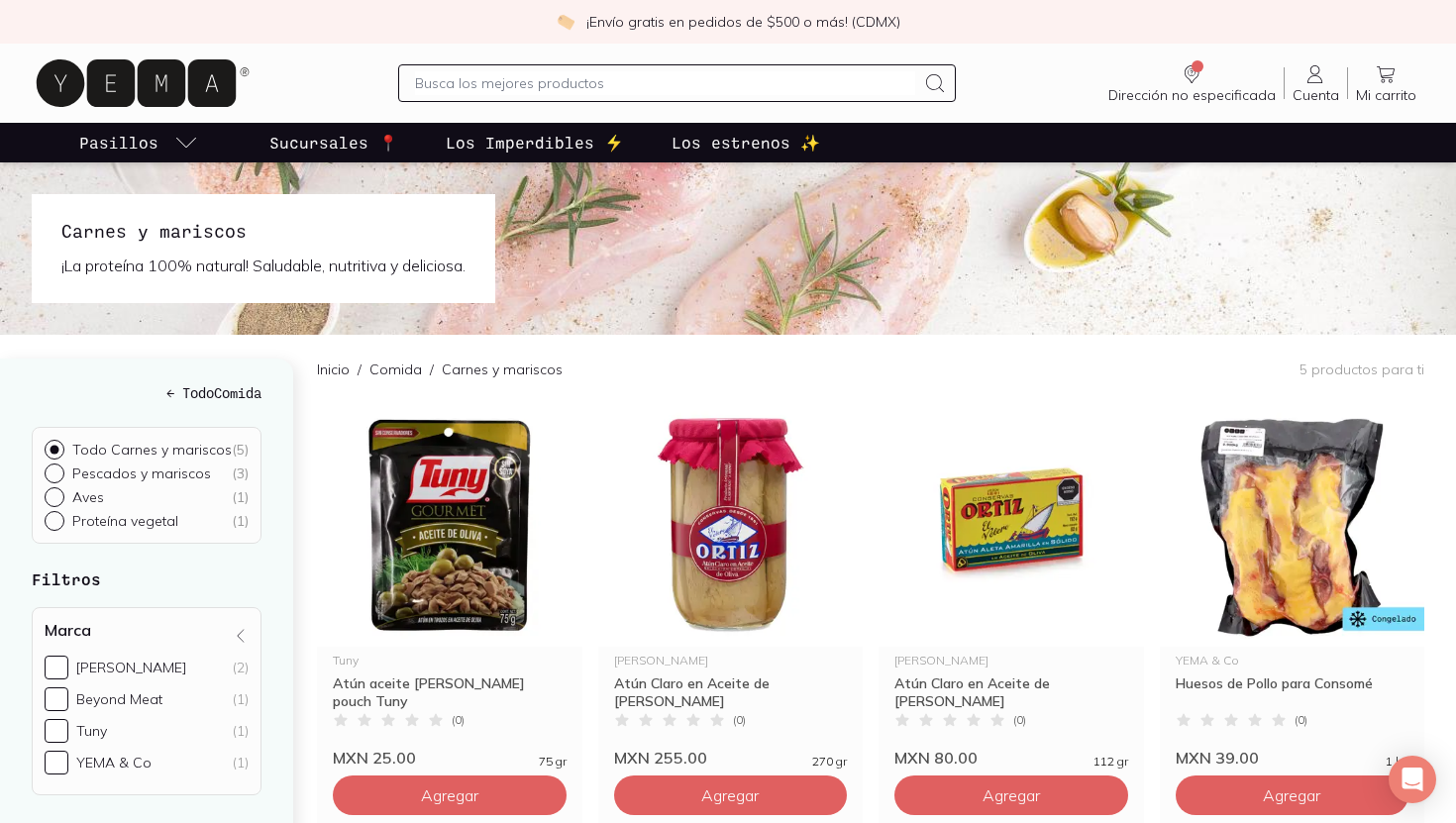 click at bounding box center [665, 83] 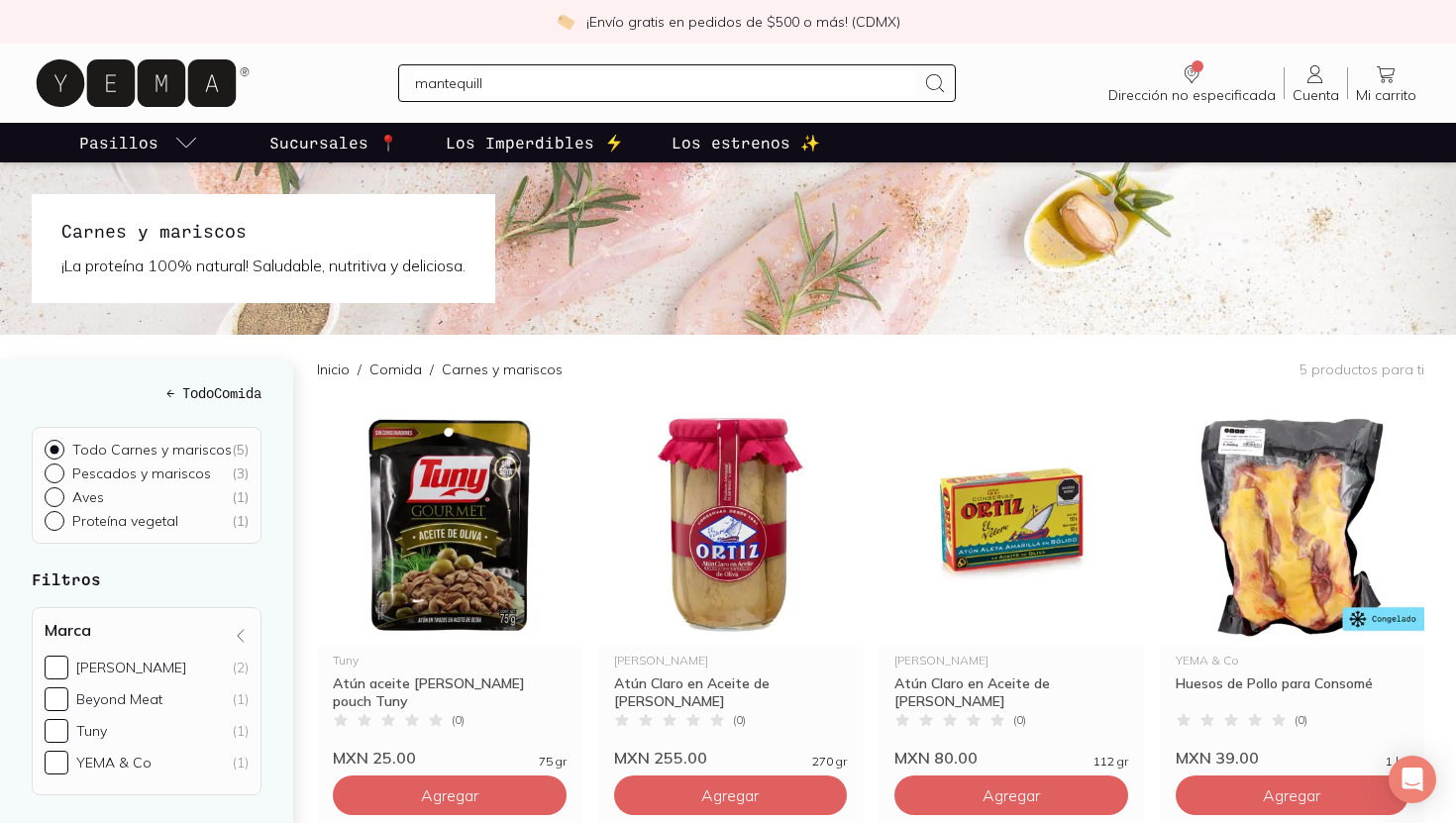 type on "mantequilla" 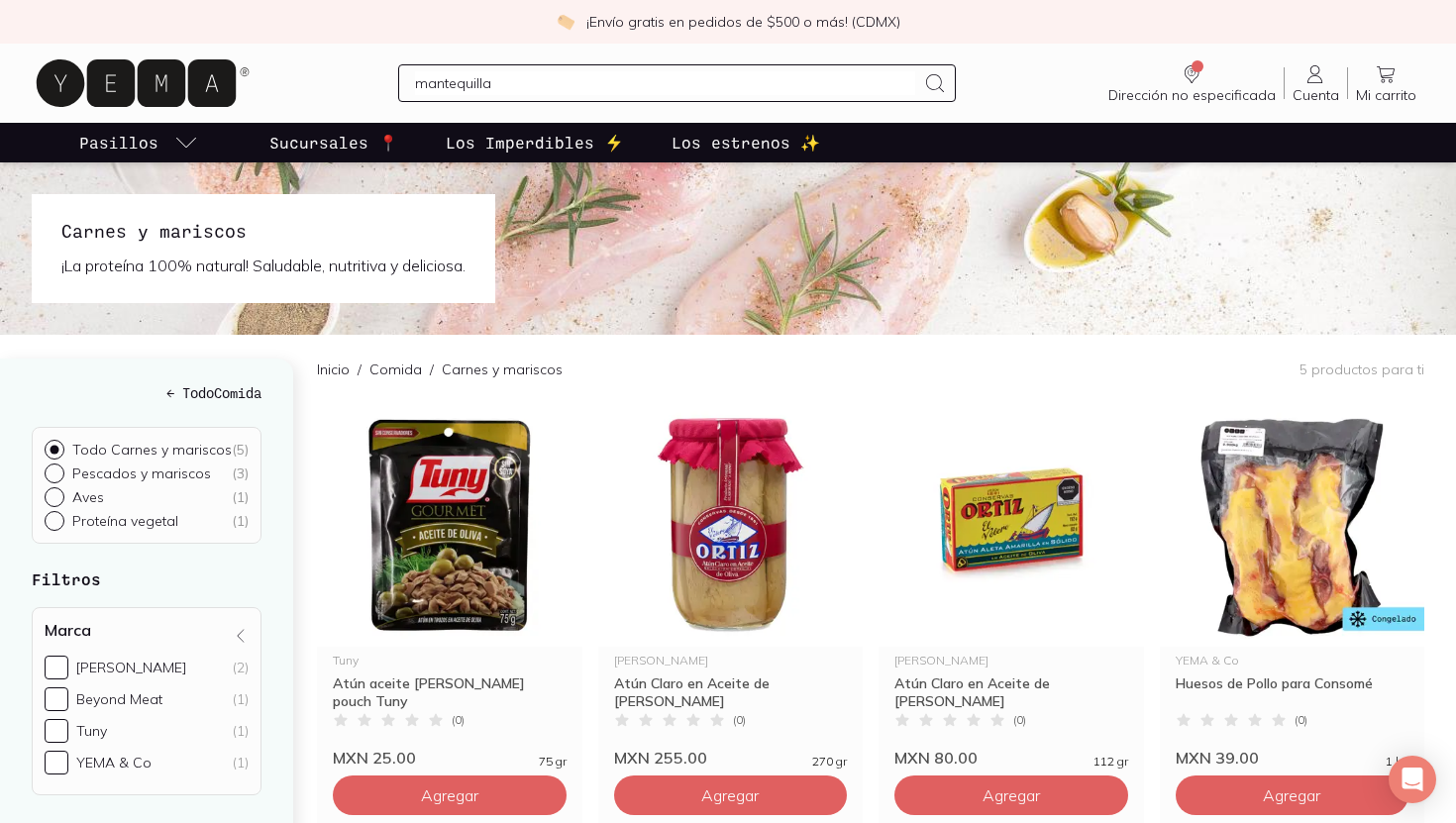 type 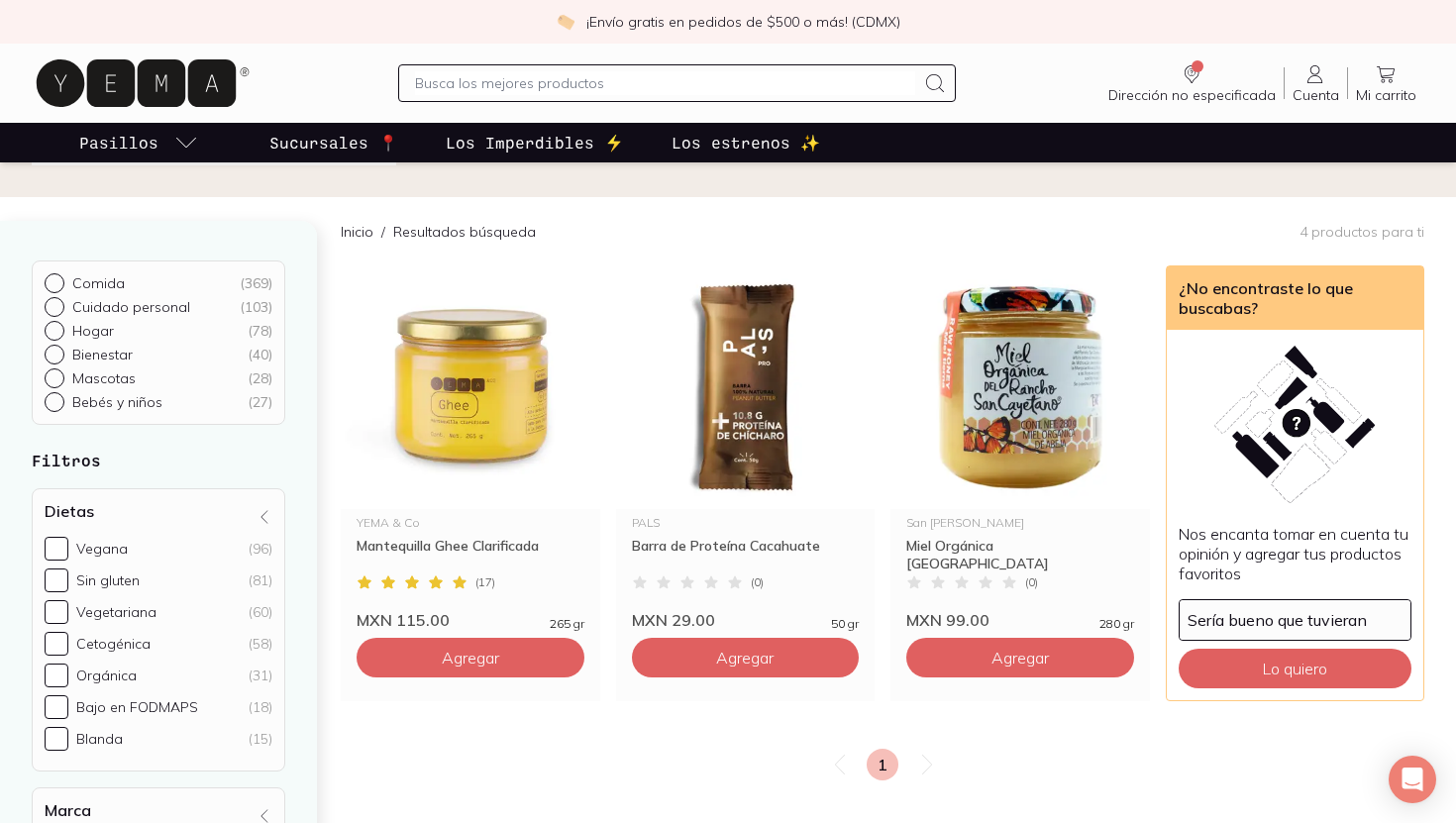 scroll, scrollTop: 111, scrollLeft: 0, axis: vertical 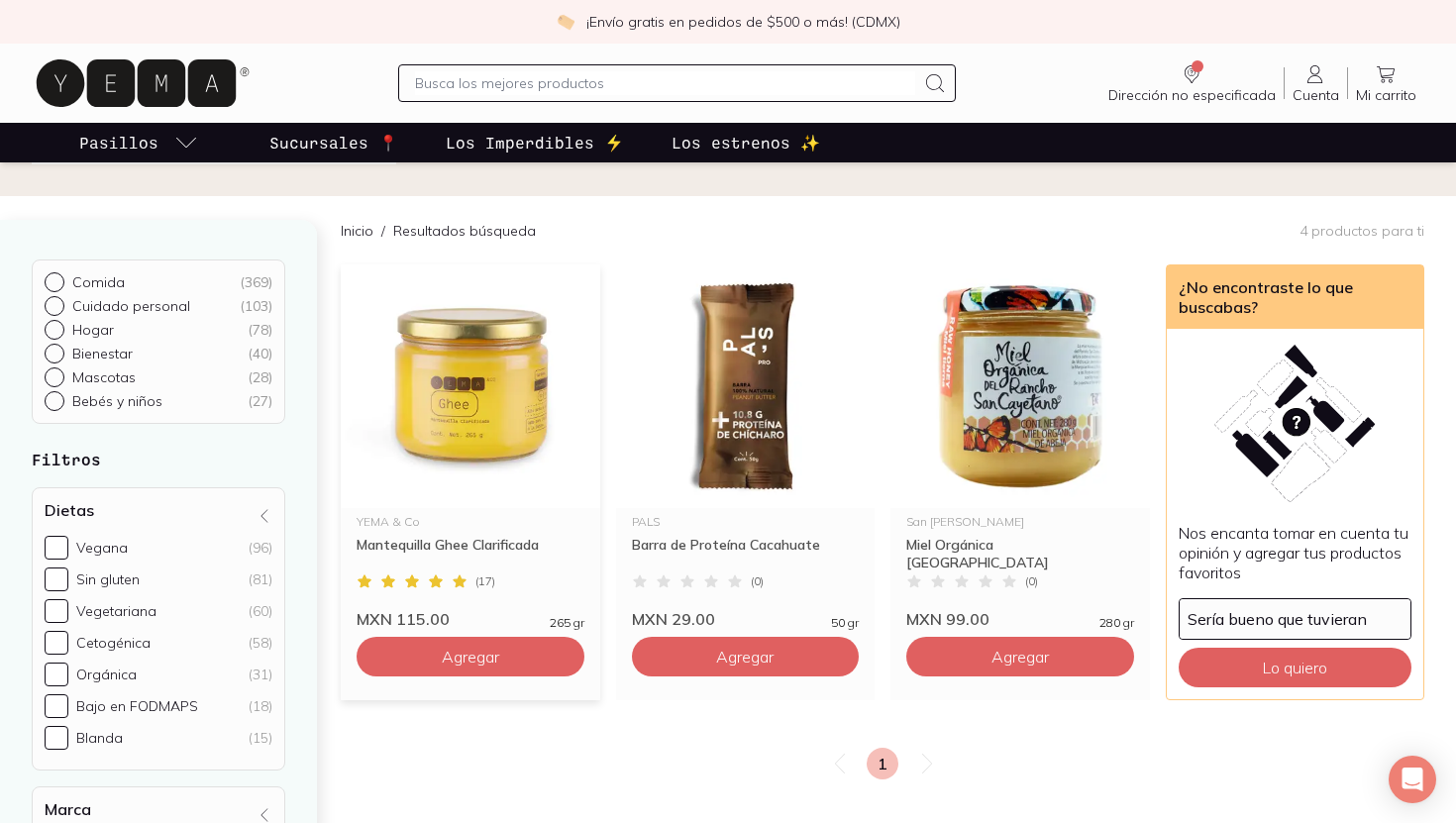 click on "Mantequilla Ghee Clarificada" at bounding box center (470, 554) 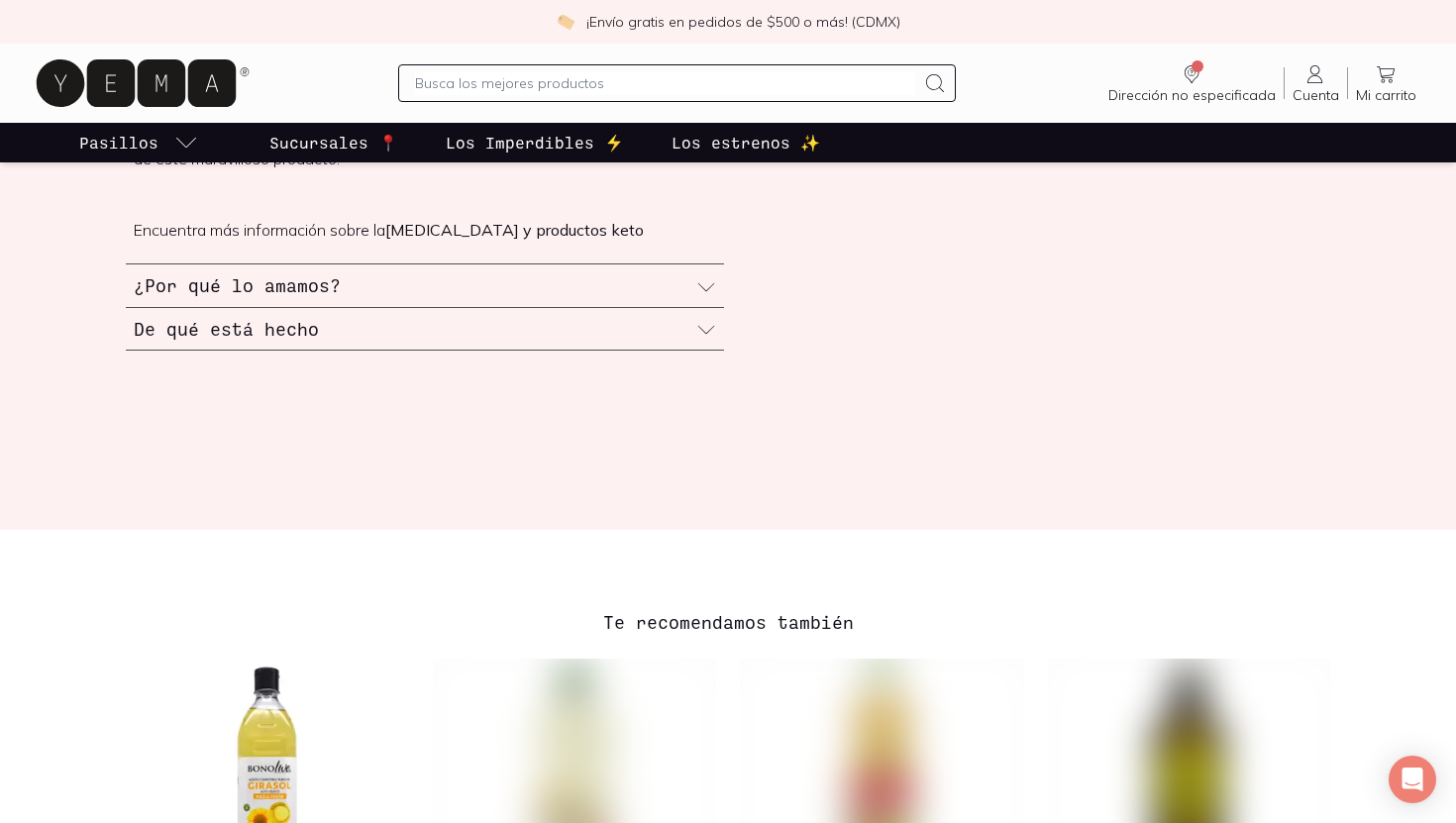 scroll, scrollTop: 1034, scrollLeft: 0, axis: vertical 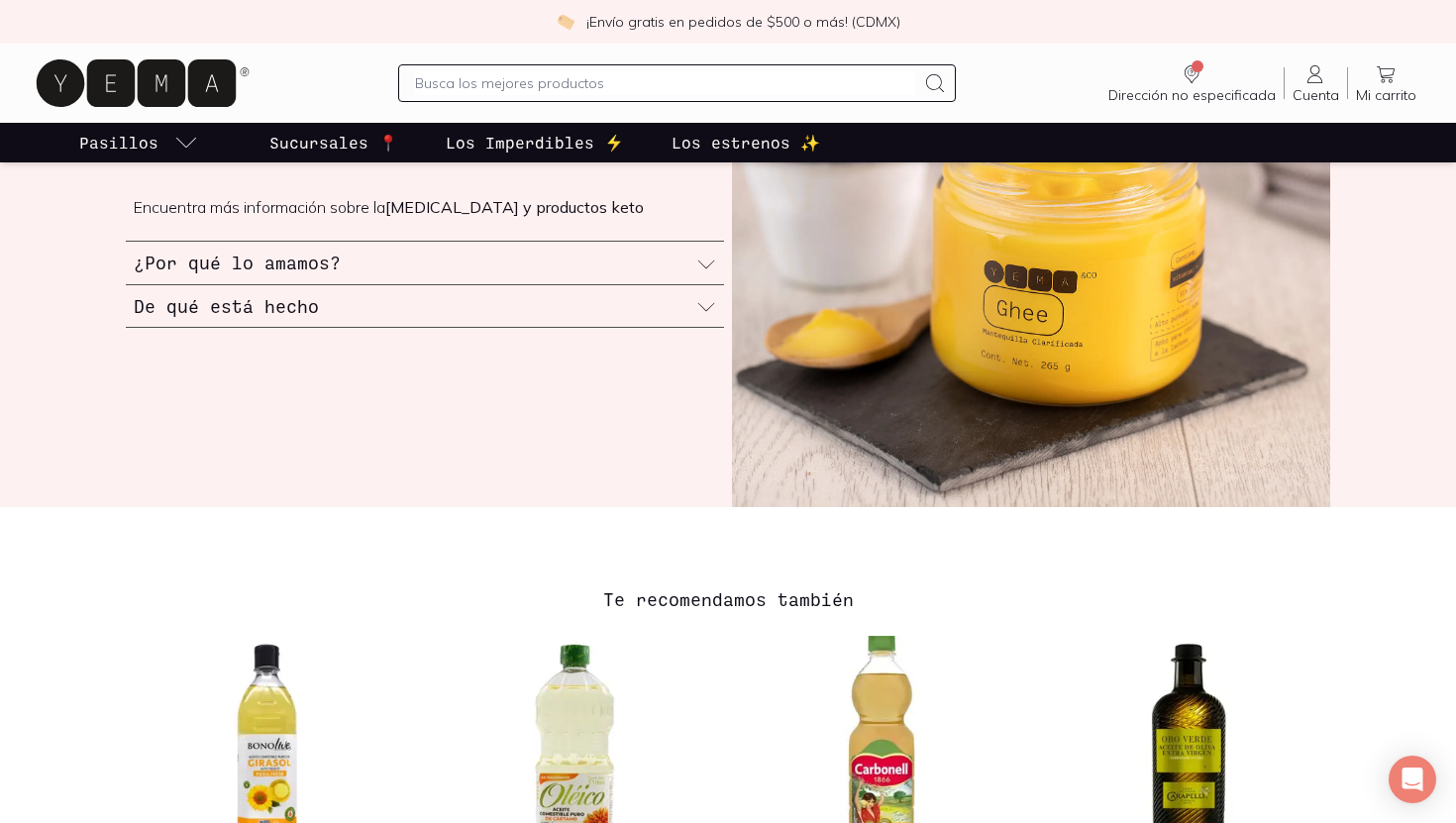 click on "¿Por qué lo amamos?" at bounding box center [237, 262] 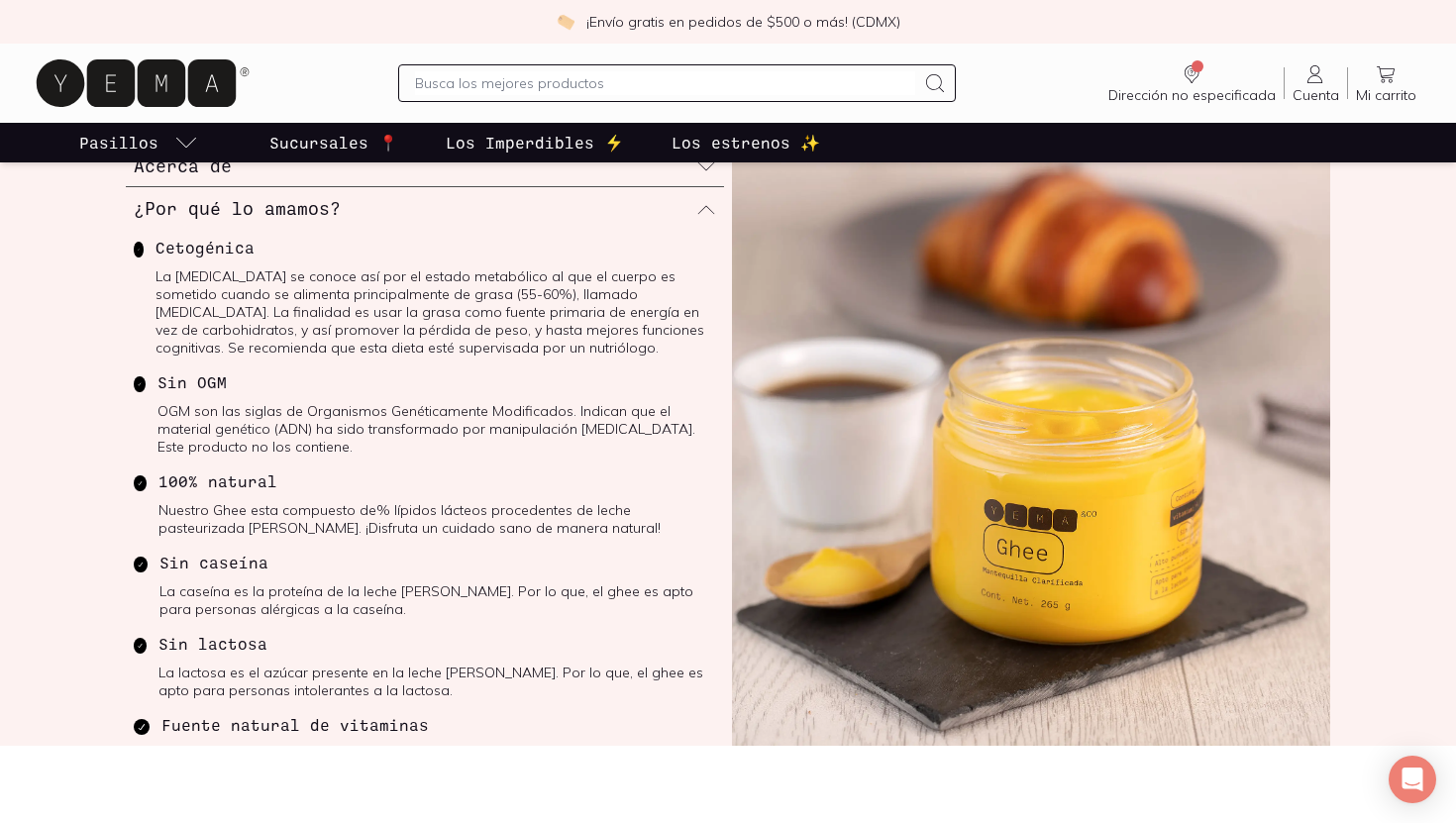scroll, scrollTop: 777, scrollLeft: 0, axis: vertical 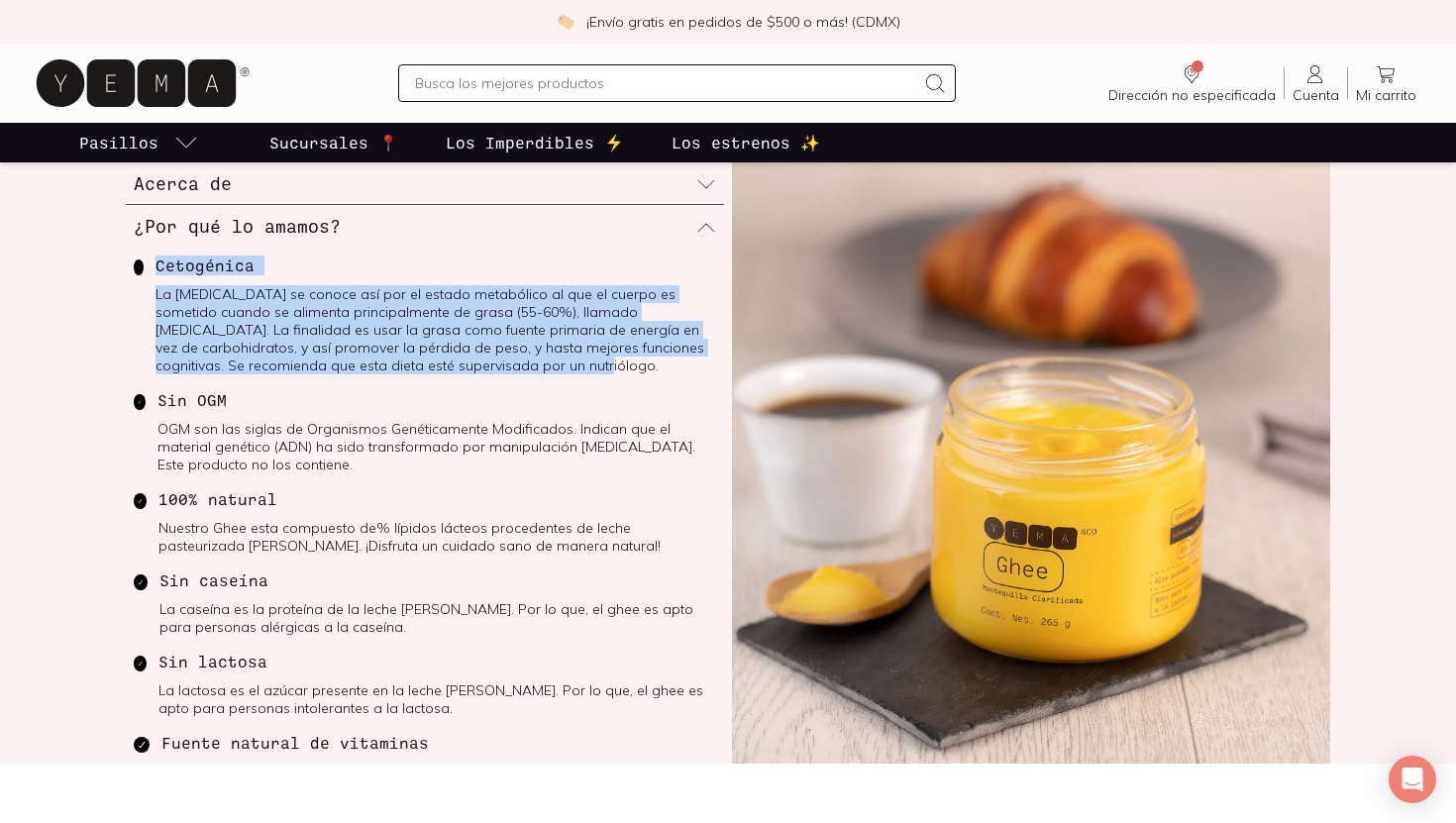 drag, startPoint x: 156, startPoint y: 265, endPoint x: 361, endPoint y: 372, distance: 231.24446 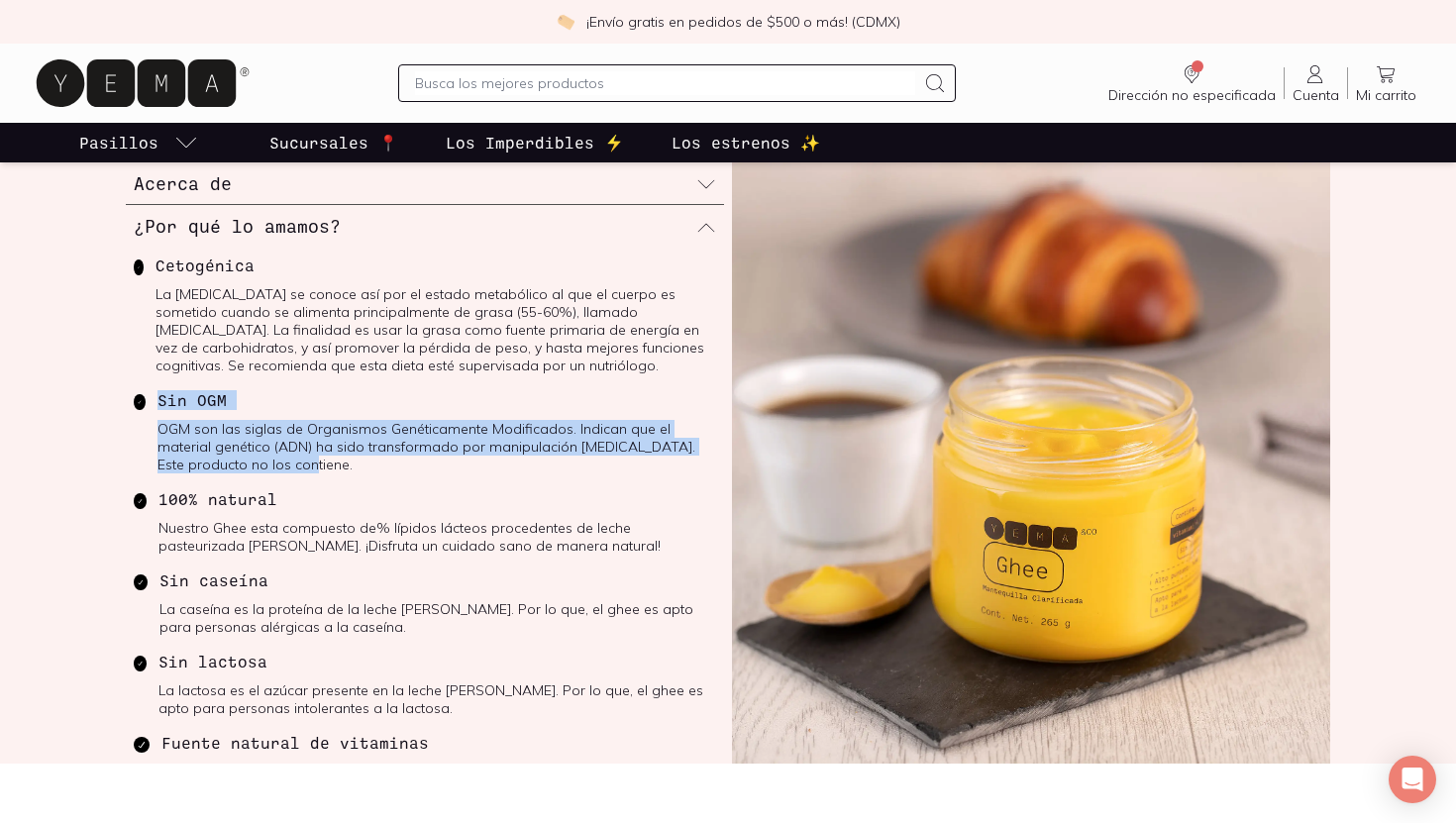 drag, startPoint x: 158, startPoint y: 398, endPoint x: 320, endPoint y: 461, distance: 173.81887 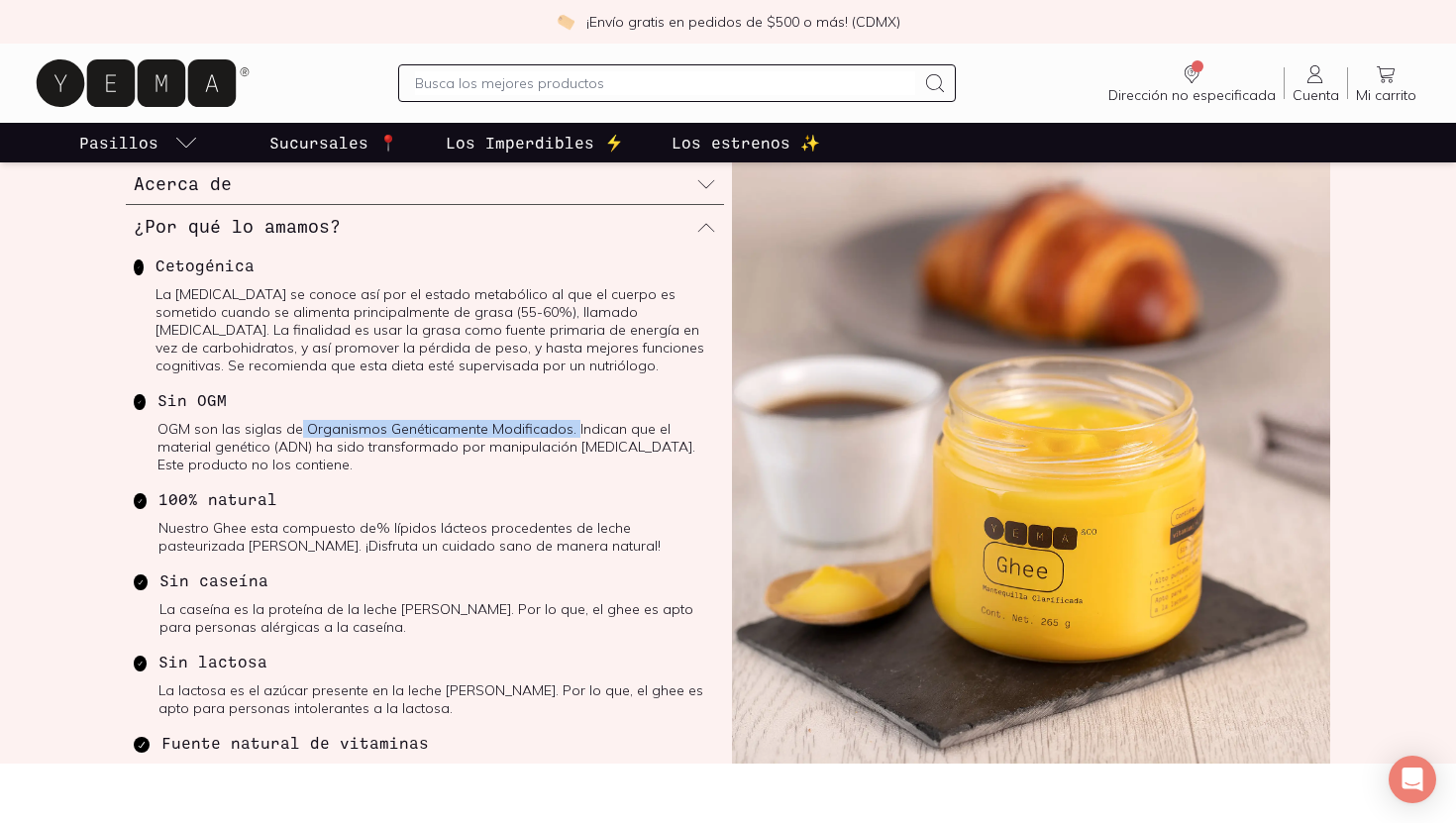 drag, startPoint x: 297, startPoint y: 426, endPoint x: 557, endPoint y: 414, distance: 260.27678 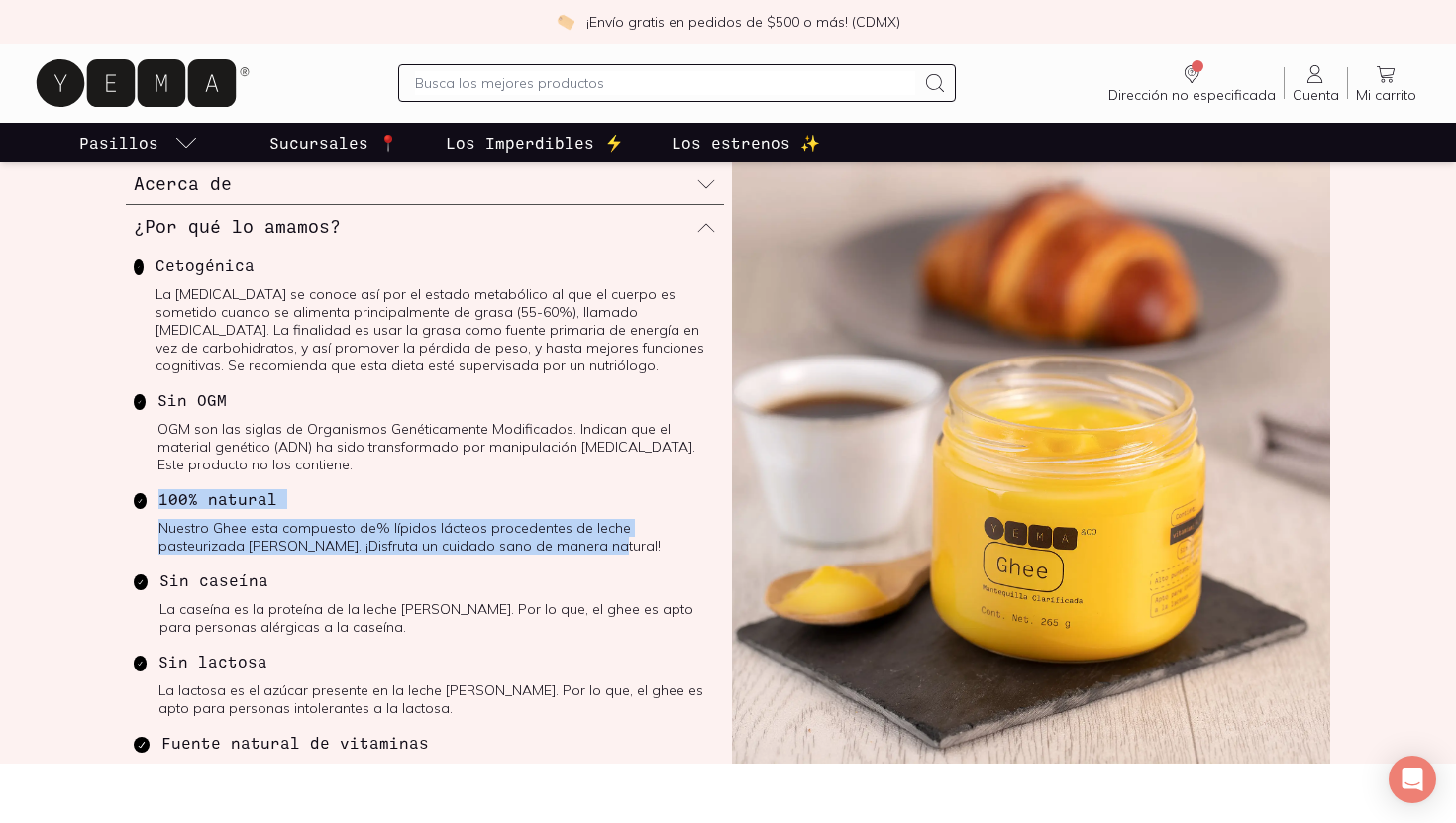 drag, startPoint x: 156, startPoint y: 497, endPoint x: 528, endPoint y: 562, distance: 377.63607 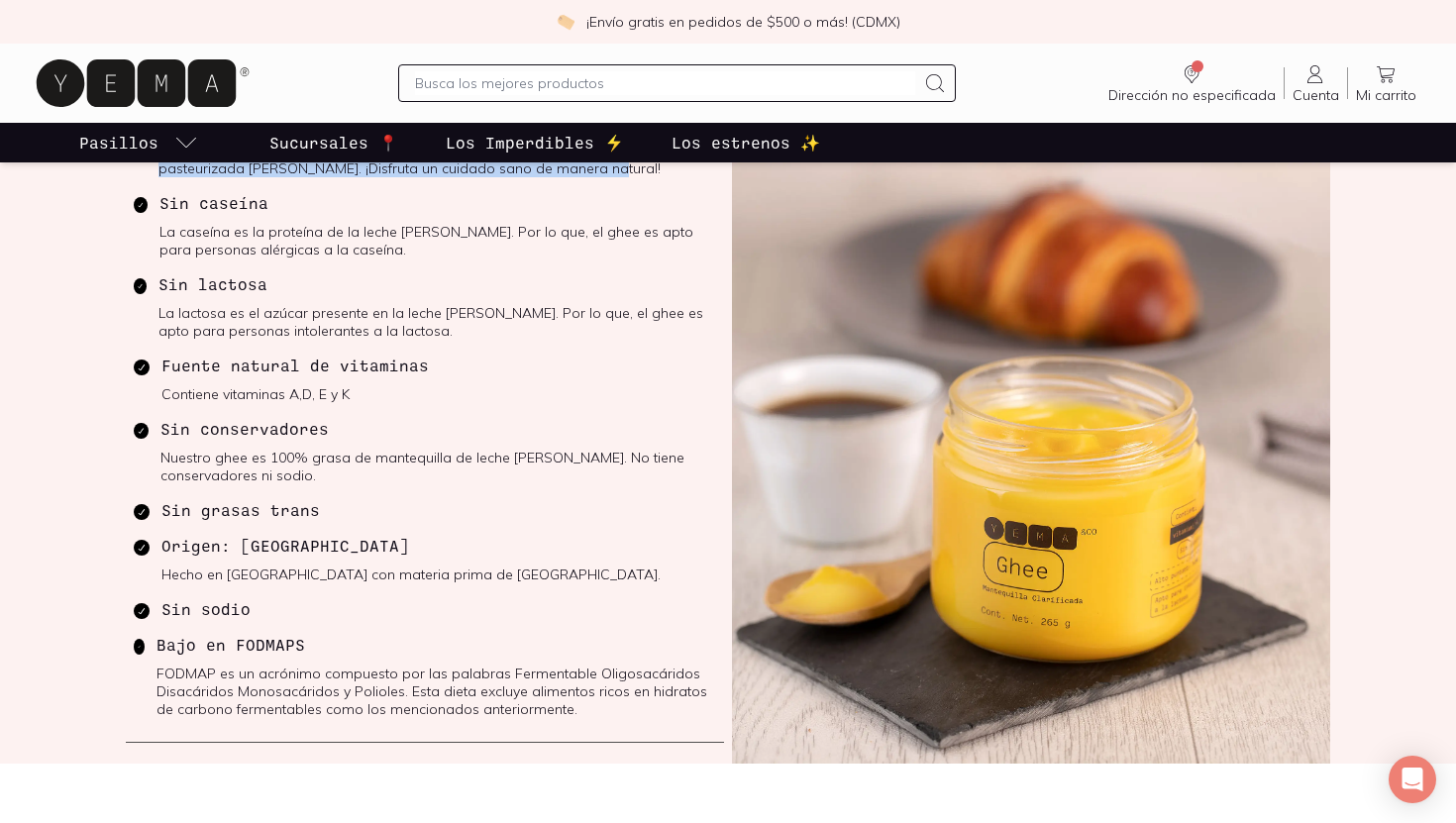 scroll, scrollTop: 407, scrollLeft: 0, axis: vertical 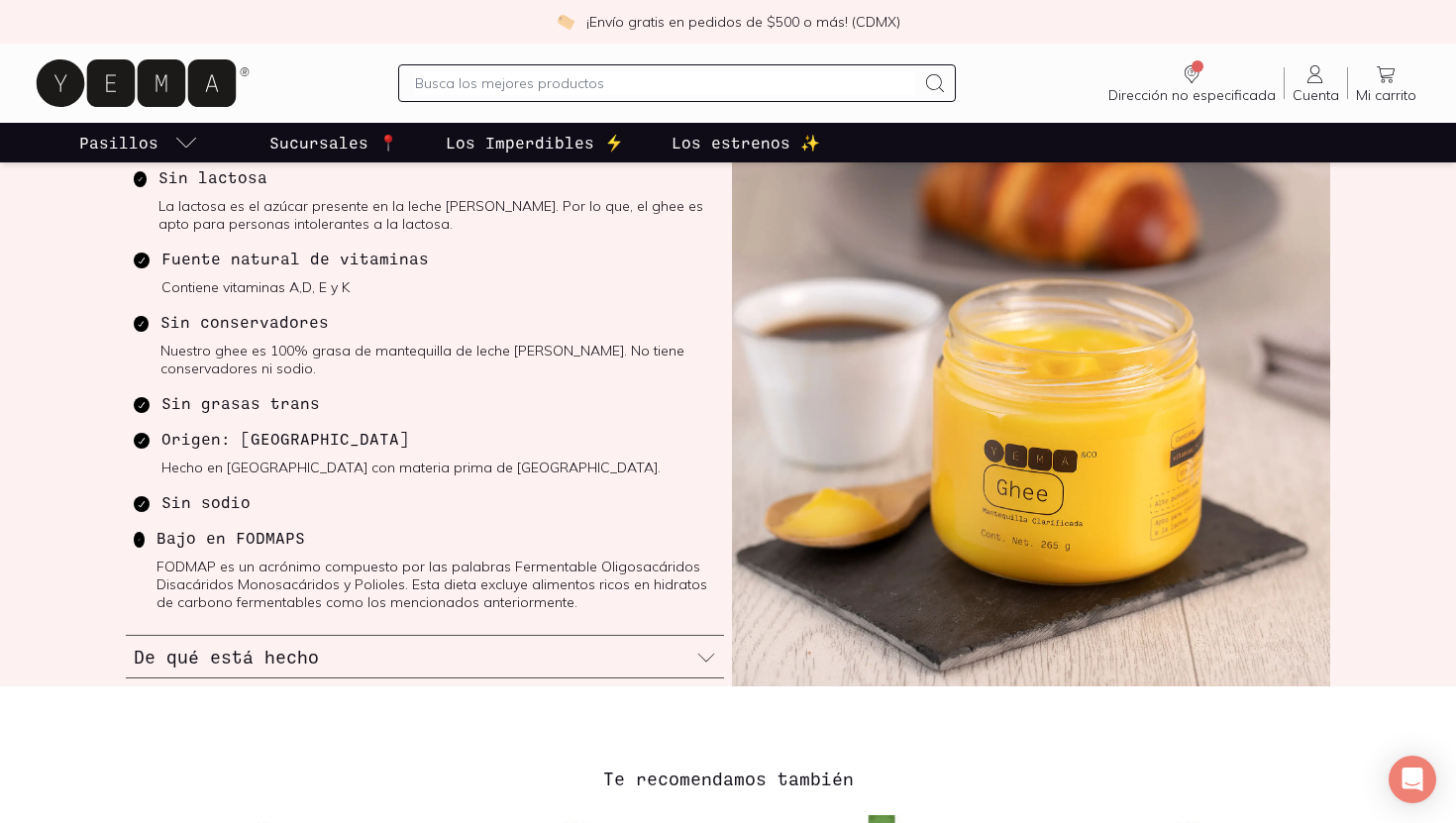 click on "De qué está hecho" at bounding box center [226, 657] 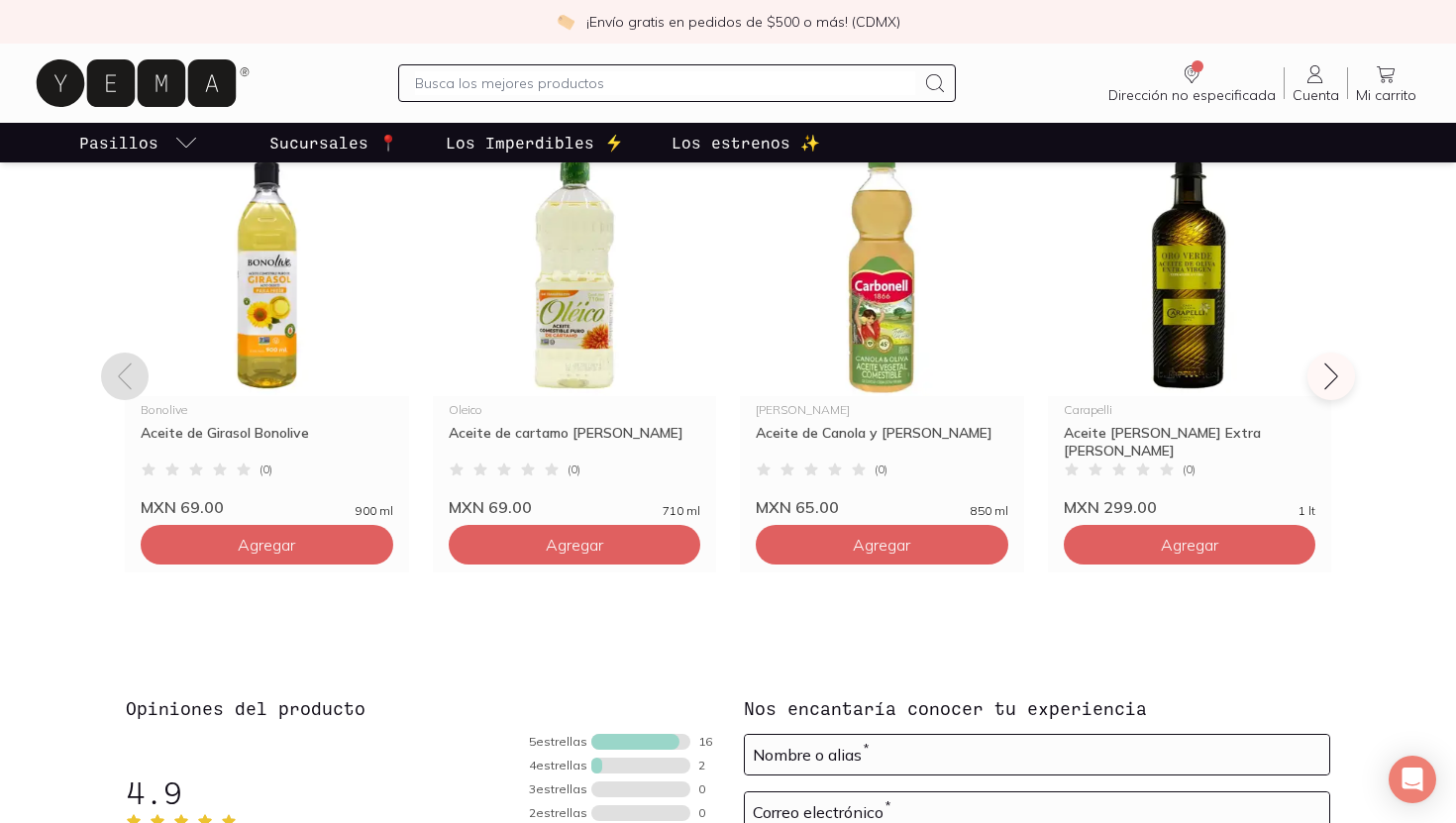 scroll, scrollTop: 1509, scrollLeft: 0, axis: vertical 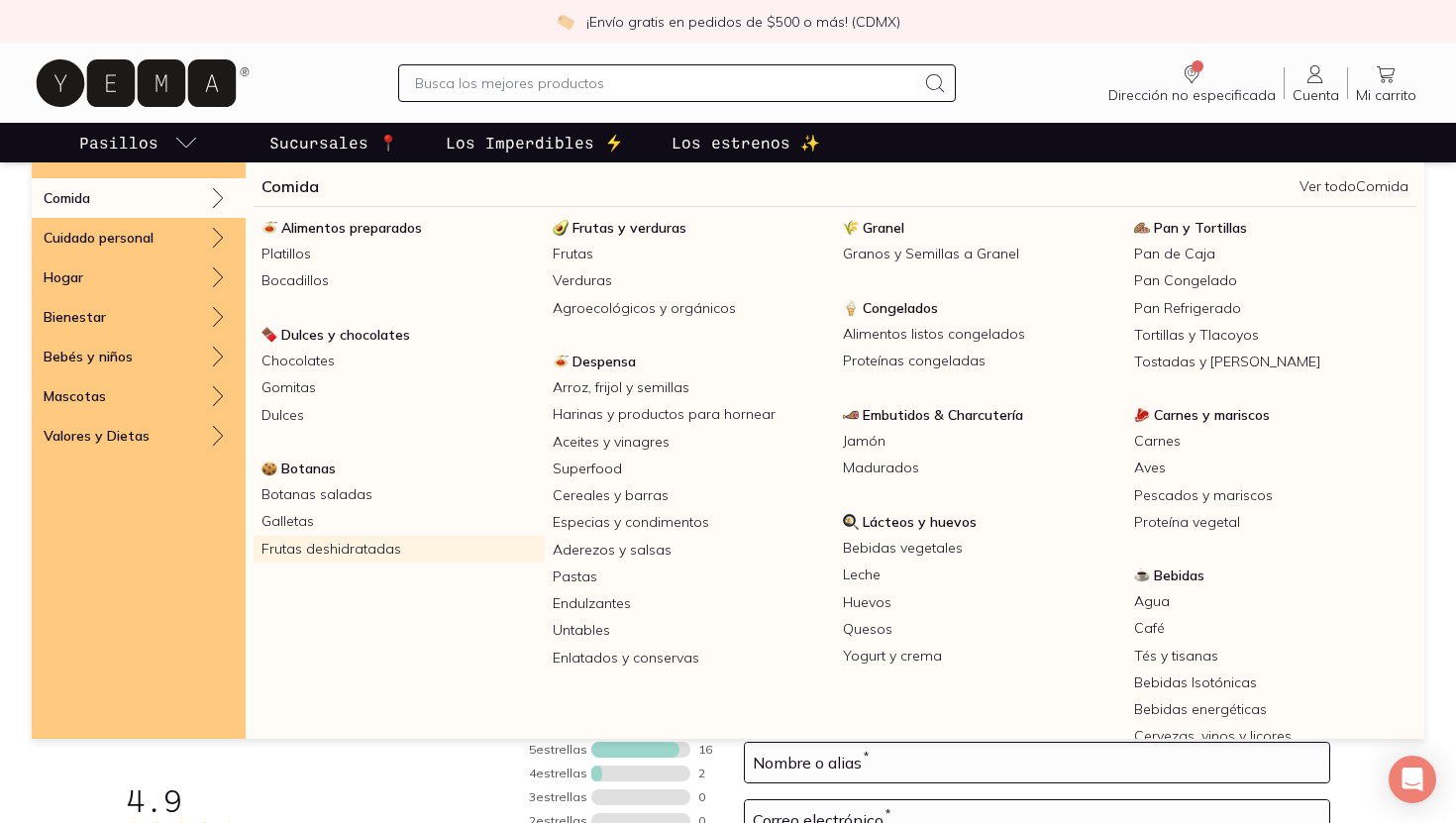 click on "Frutas deshidratadas" at bounding box center [399, 549] 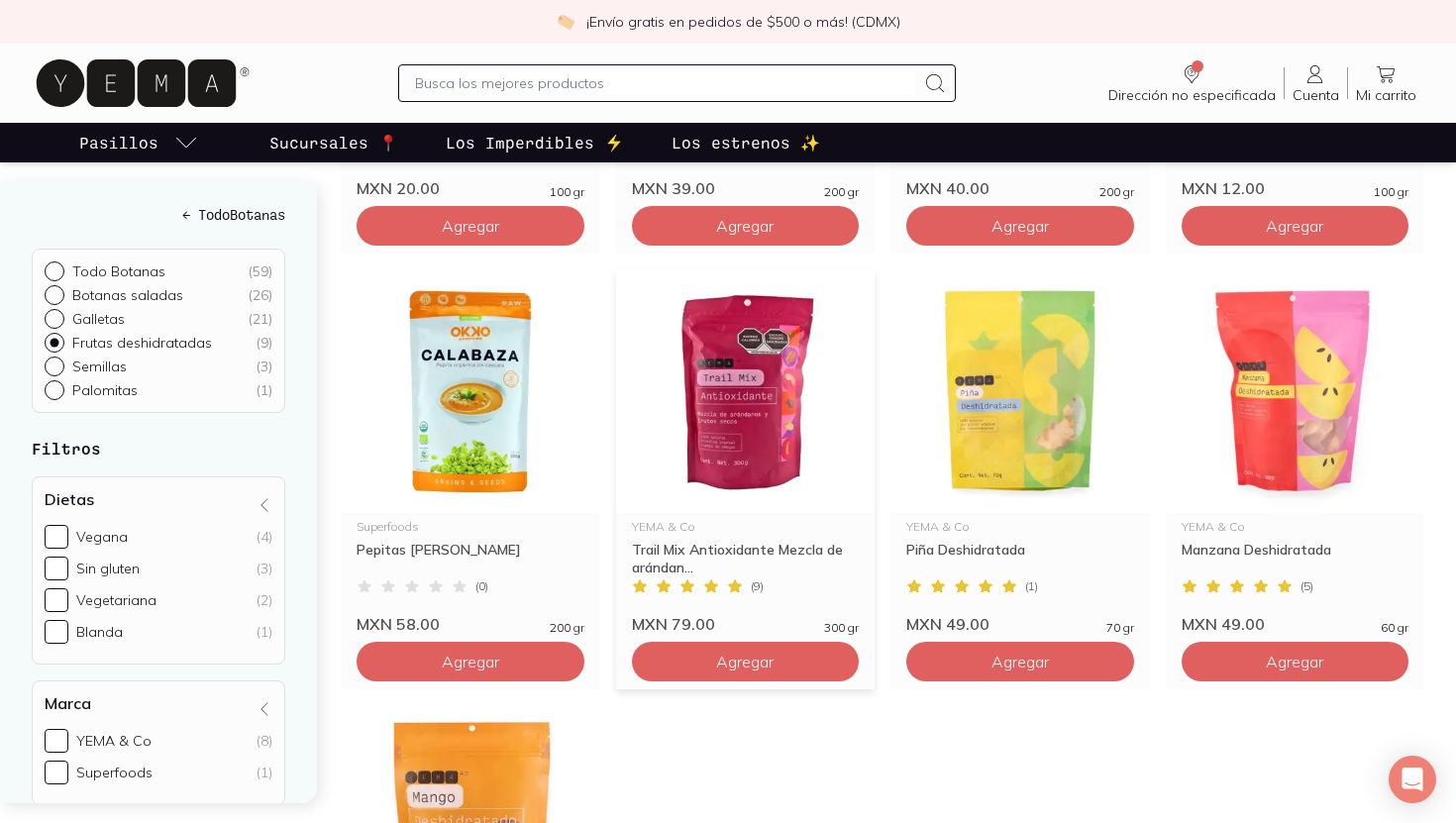 scroll, scrollTop: 596, scrollLeft: 0, axis: vertical 